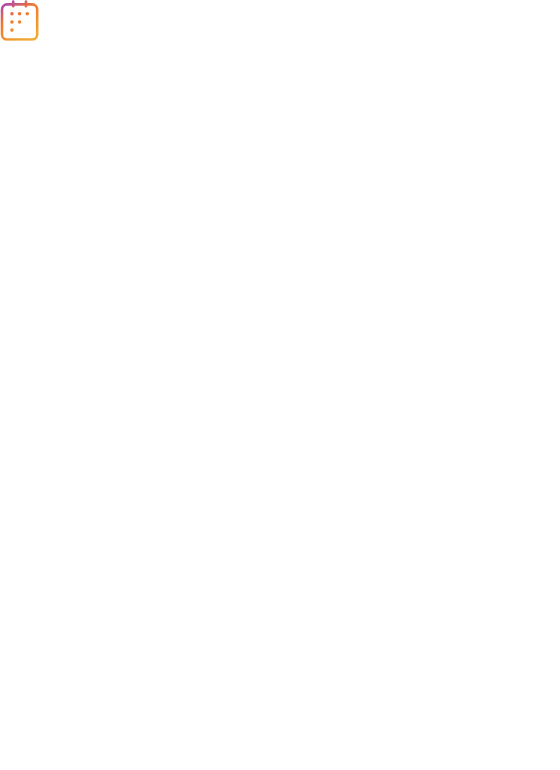 scroll, scrollTop: 0, scrollLeft: 0, axis: both 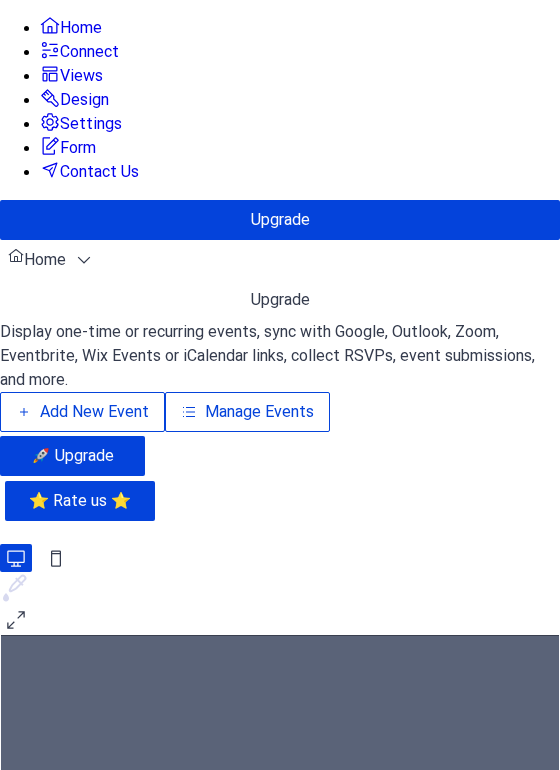 click on "Manage Events" at bounding box center (259, 412) 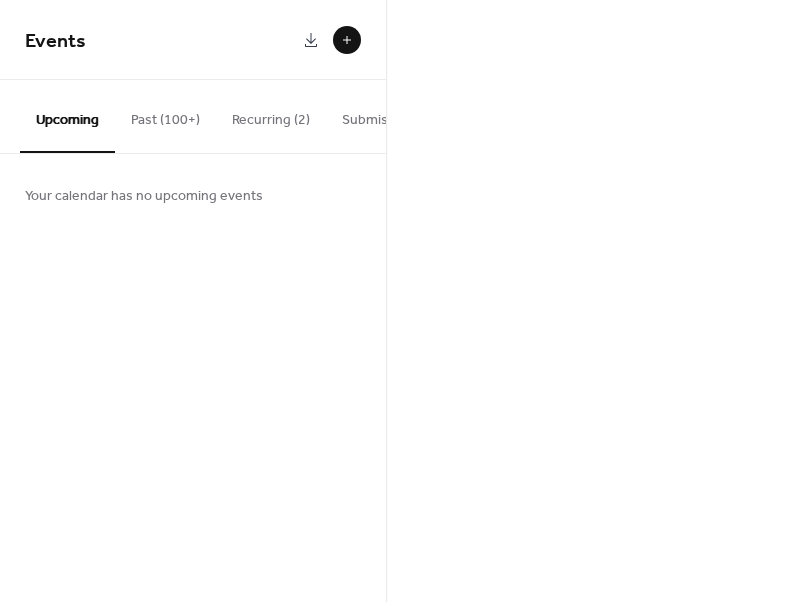 scroll, scrollTop: 0, scrollLeft: 0, axis: both 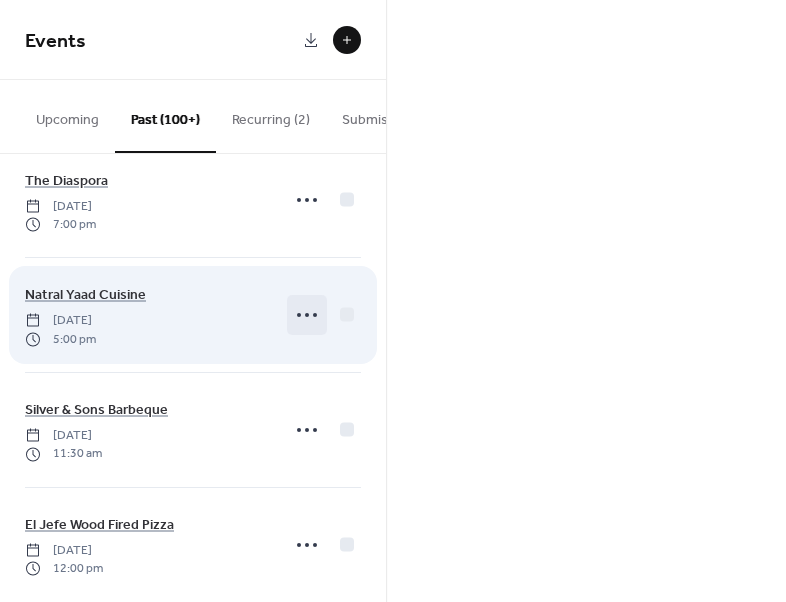 click 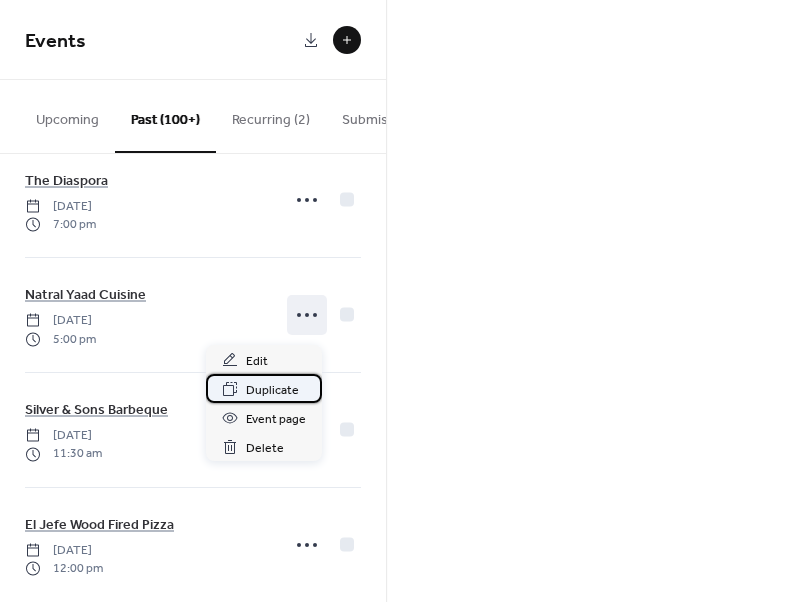 click on "Duplicate" at bounding box center (272, 390) 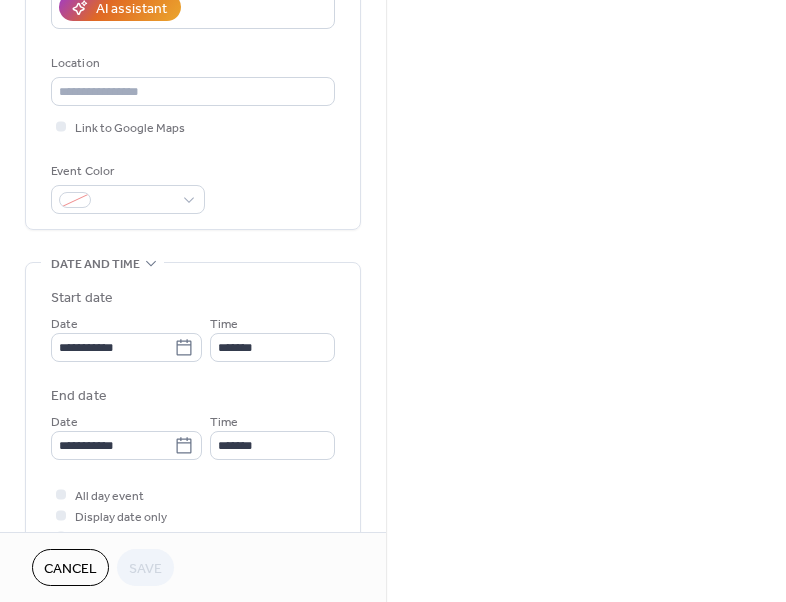 scroll, scrollTop: 420, scrollLeft: 0, axis: vertical 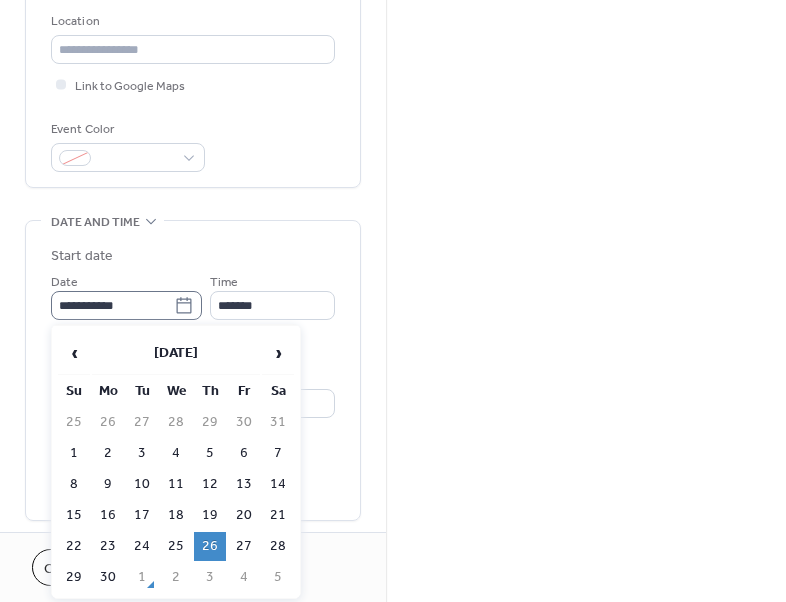 click 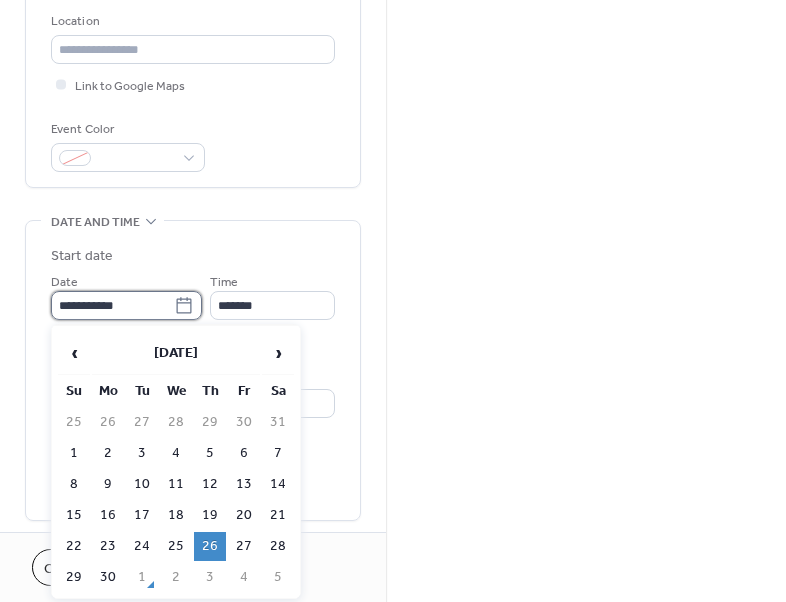 click on "**********" at bounding box center [112, 305] 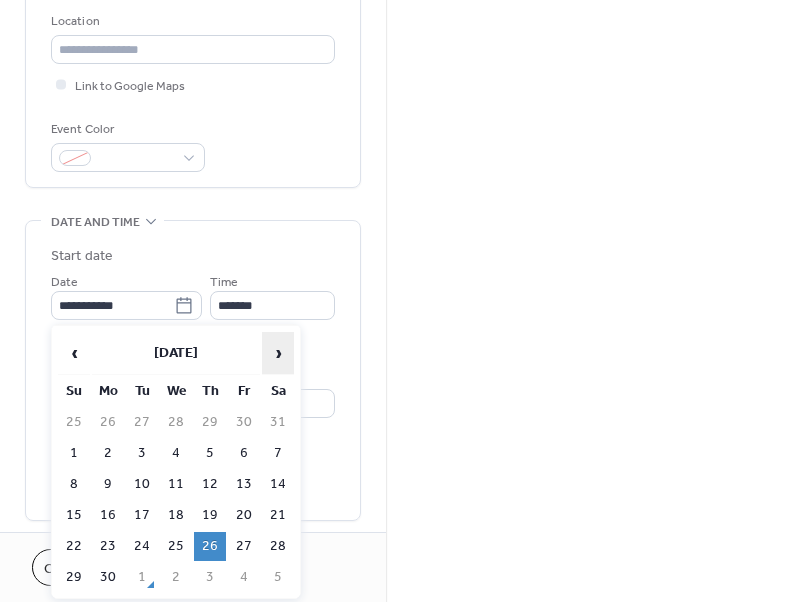 click on "›" at bounding box center [278, 353] 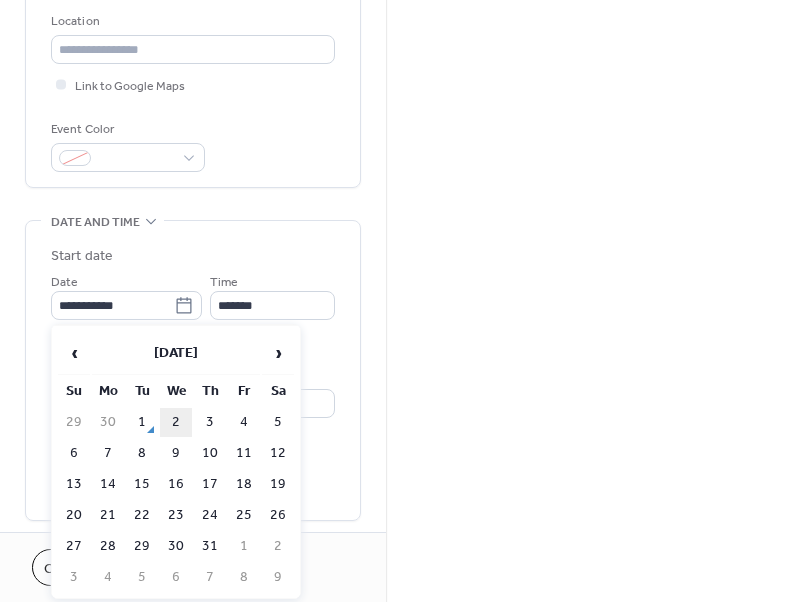 click on "2" at bounding box center [176, 422] 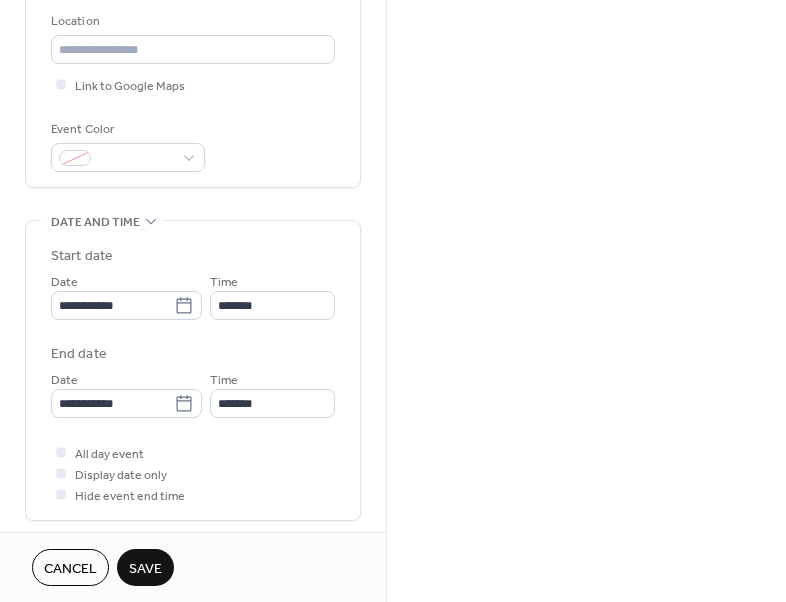 click on "Save" at bounding box center [145, 569] 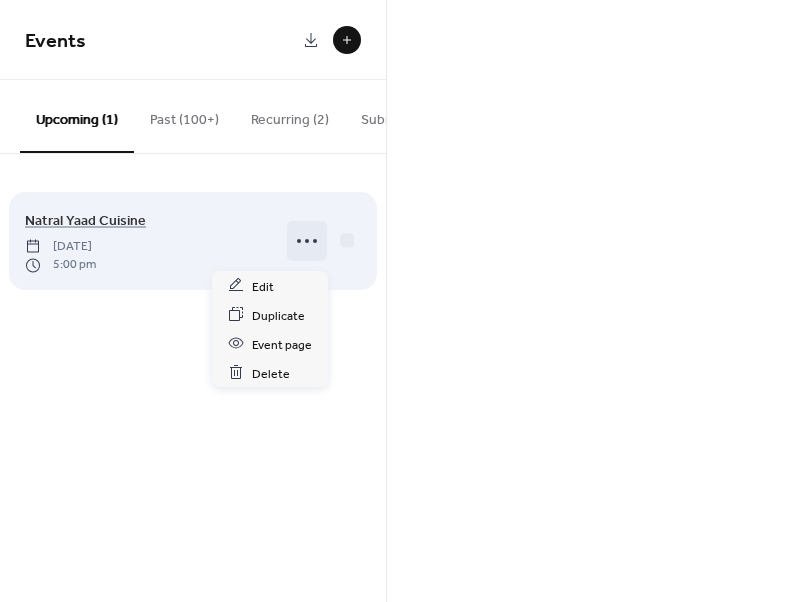 click 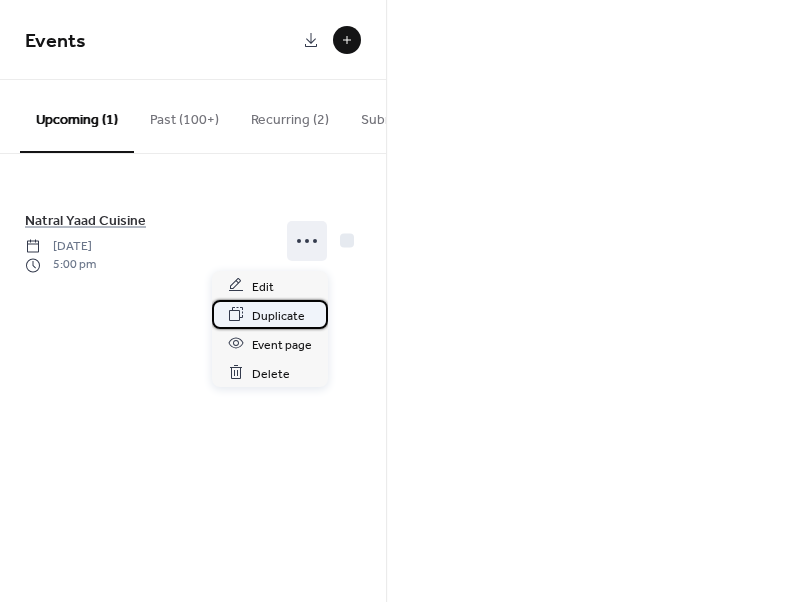 click on "Duplicate" at bounding box center [278, 315] 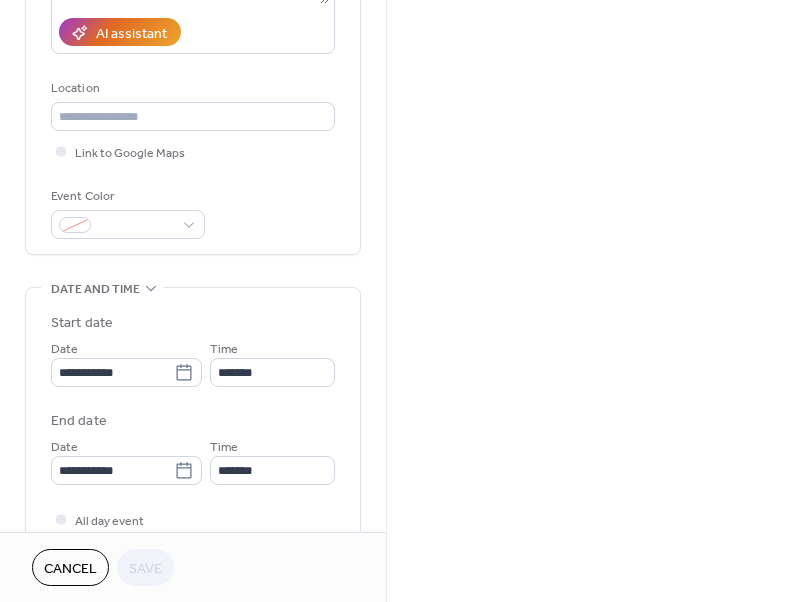 scroll, scrollTop: 354, scrollLeft: 0, axis: vertical 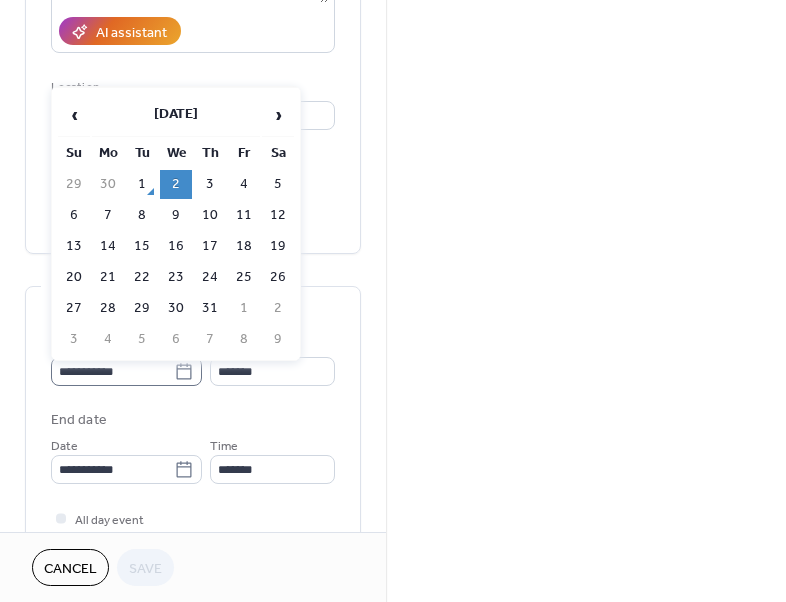 click 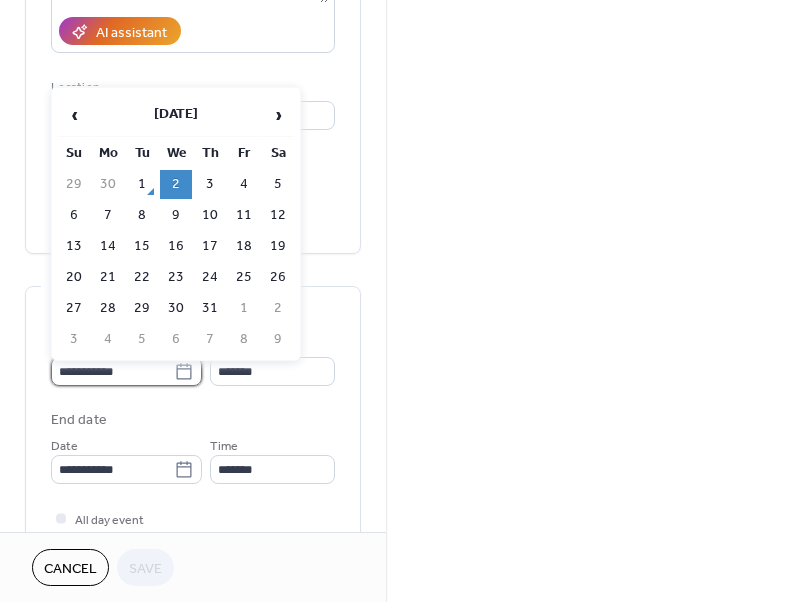 click on "**********" at bounding box center [112, 371] 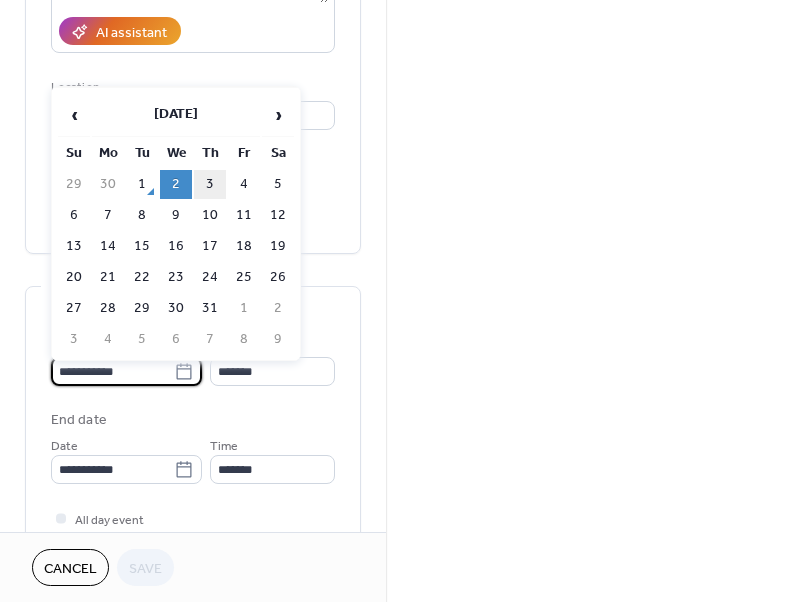 click on "3" at bounding box center [210, 184] 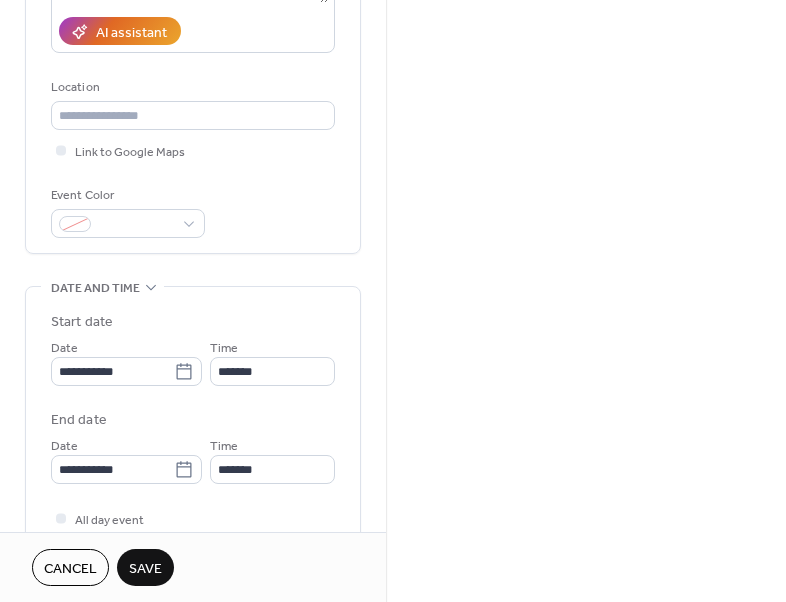 click on "Save" at bounding box center [145, 569] 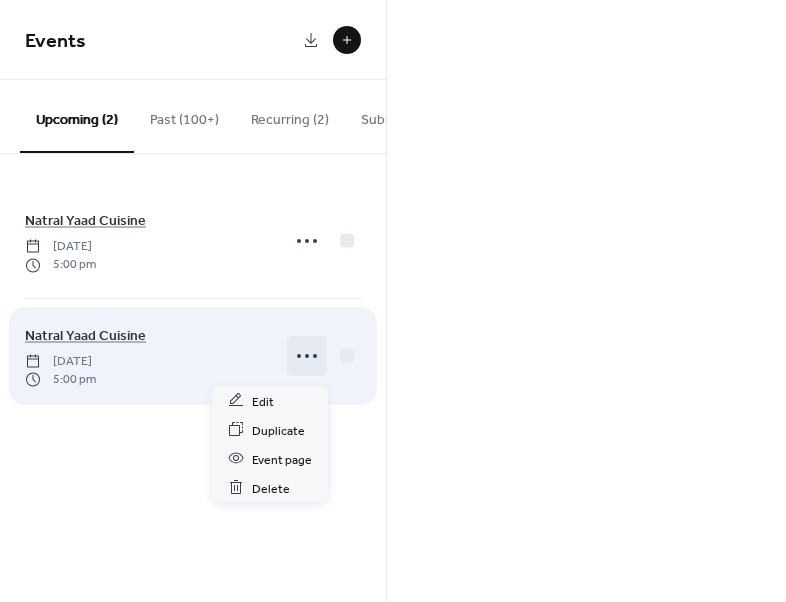 click 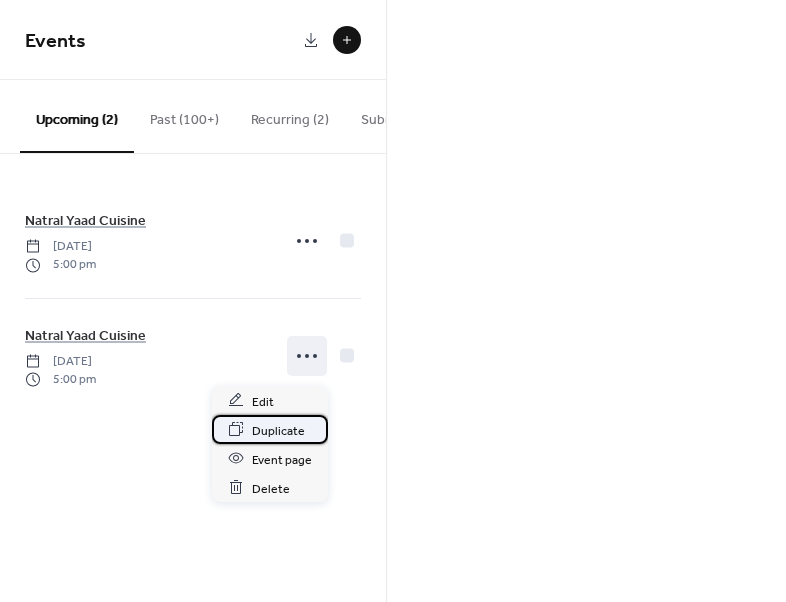 click on "Duplicate" at bounding box center (278, 430) 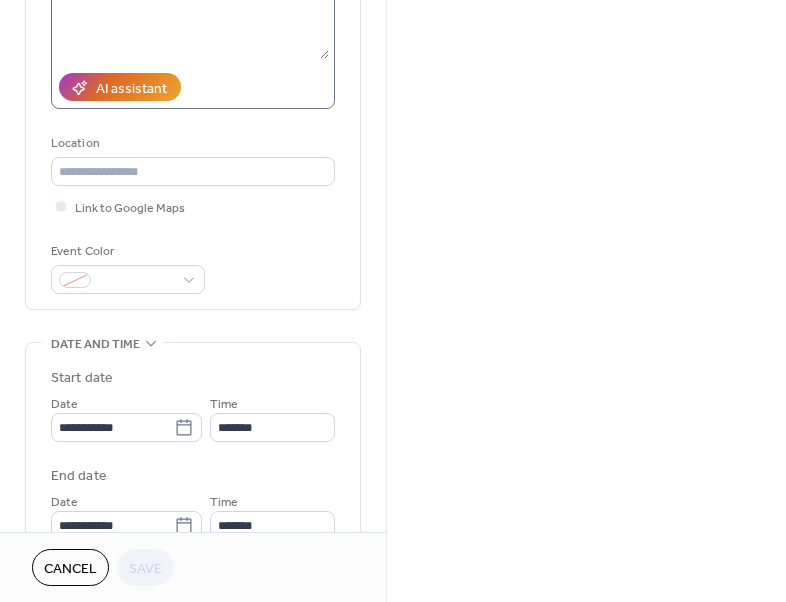 scroll, scrollTop: 304, scrollLeft: 0, axis: vertical 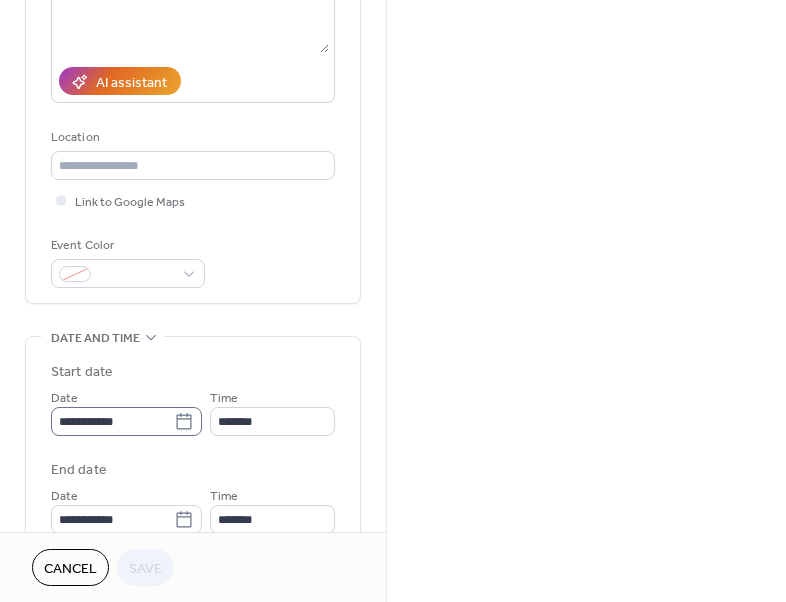 click 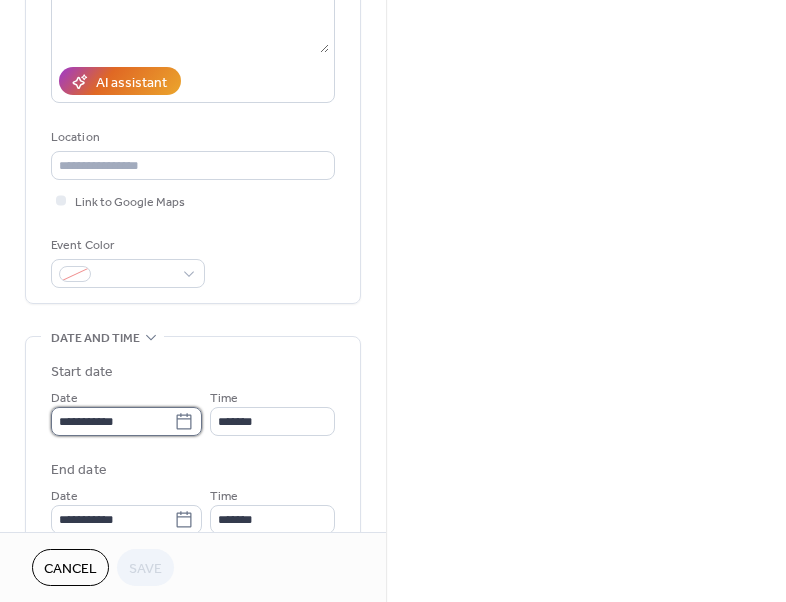 click on "**********" at bounding box center [112, 421] 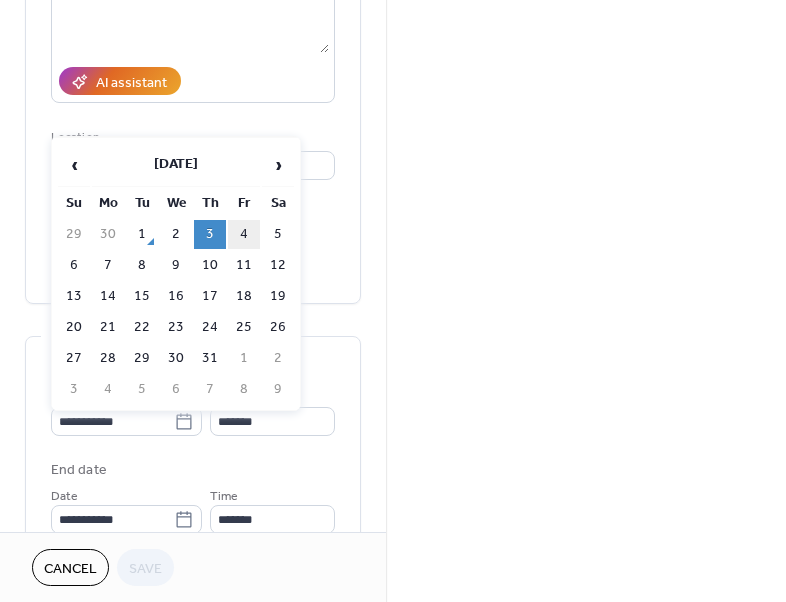 click on "4" at bounding box center [244, 234] 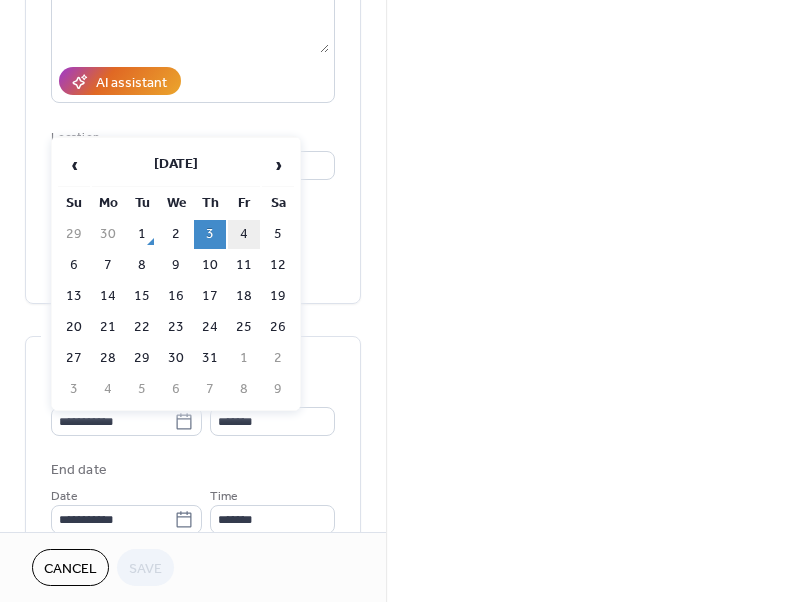 type on "**********" 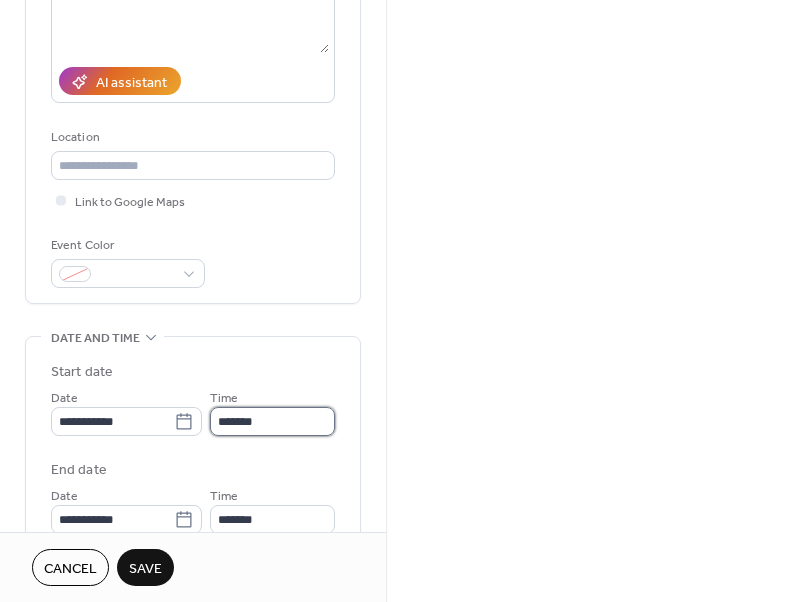 click on "*******" at bounding box center (272, 421) 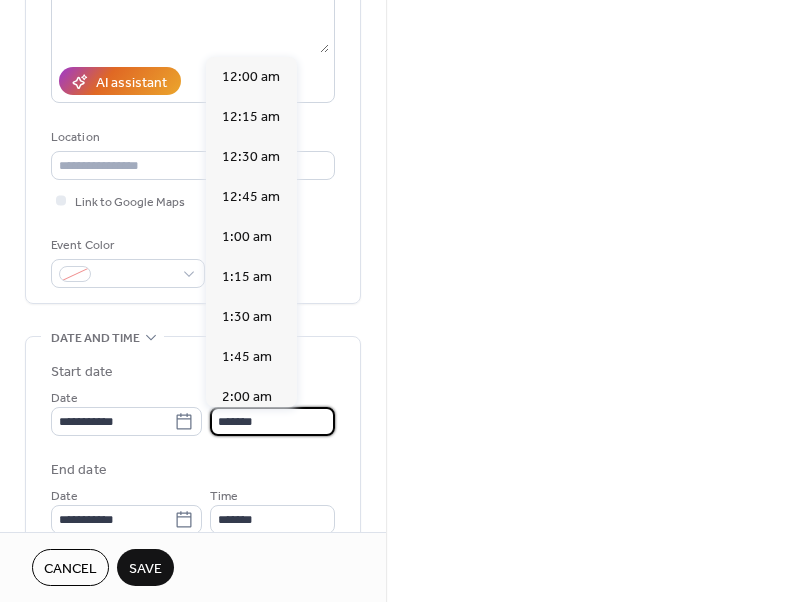 scroll, scrollTop: 2754, scrollLeft: 0, axis: vertical 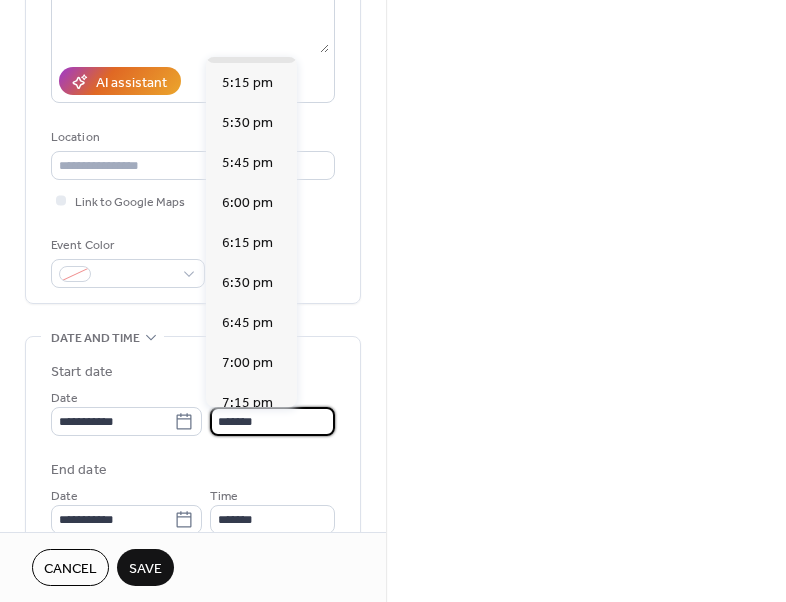 click on "*******" at bounding box center [272, 421] 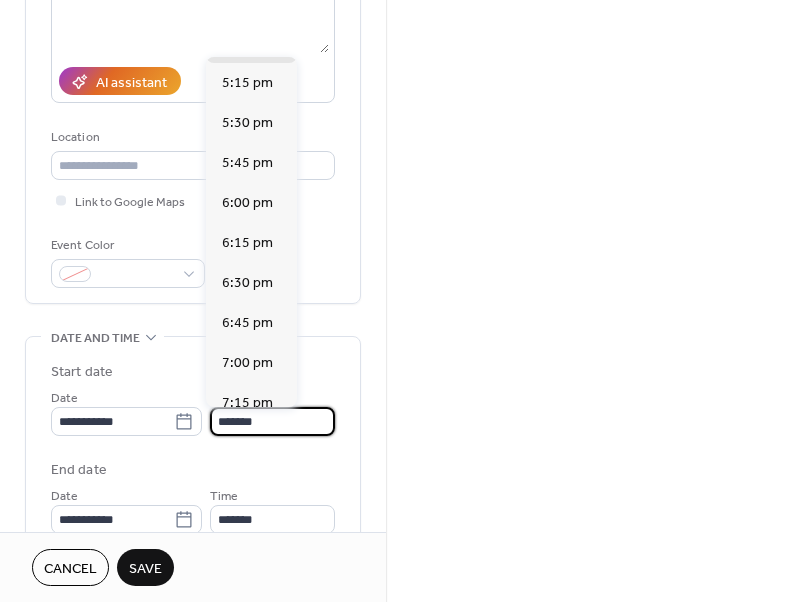 click on "*******" at bounding box center (272, 421) 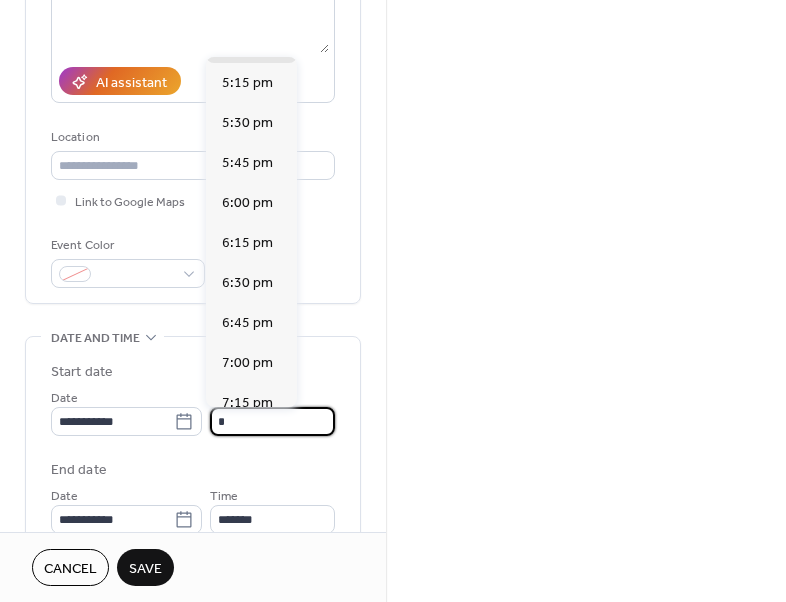 scroll, scrollTop: 0, scrollLeft: 0, axis: both 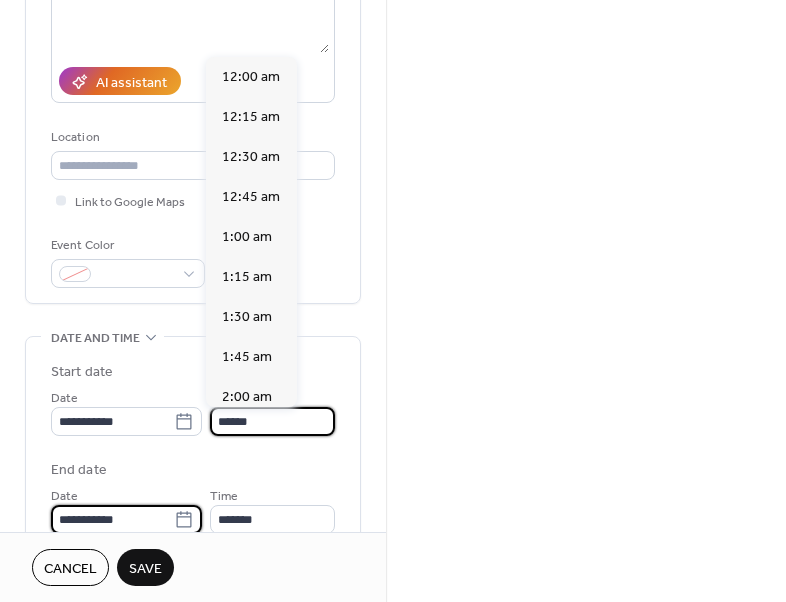 type on "*******" 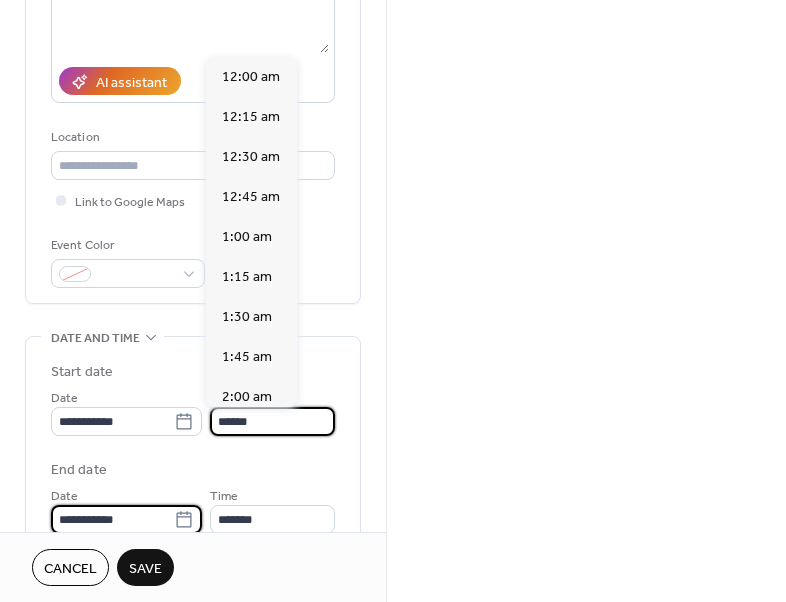 type on "*******" 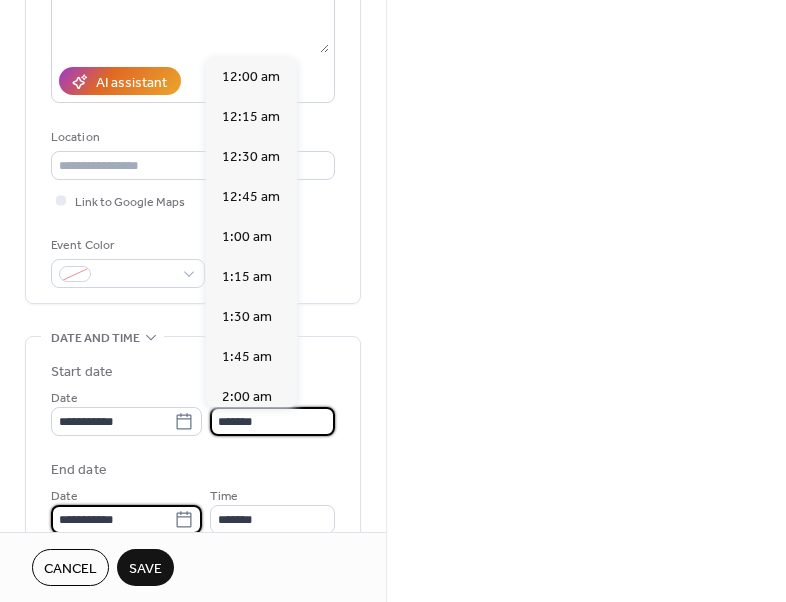 scroll, scrollTop: 306, scrollLeft: 0, axis: vertical 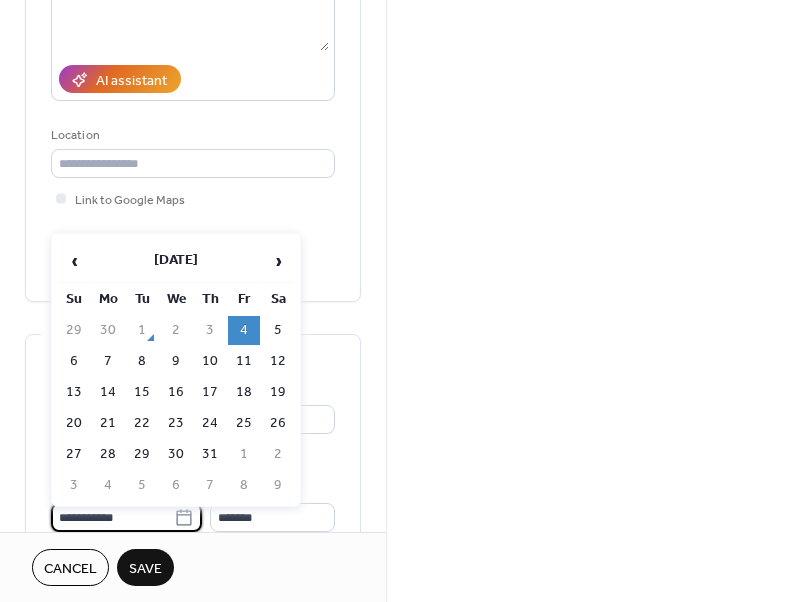 click on "**********" at bounding box center [193, 484] 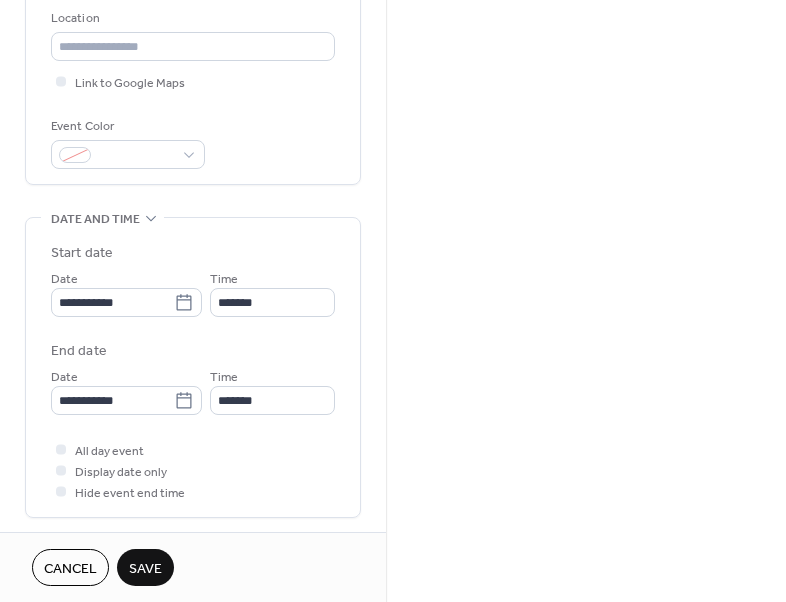 scroll, scrollTop: 439, scrollLeft: 0, axis: vertical 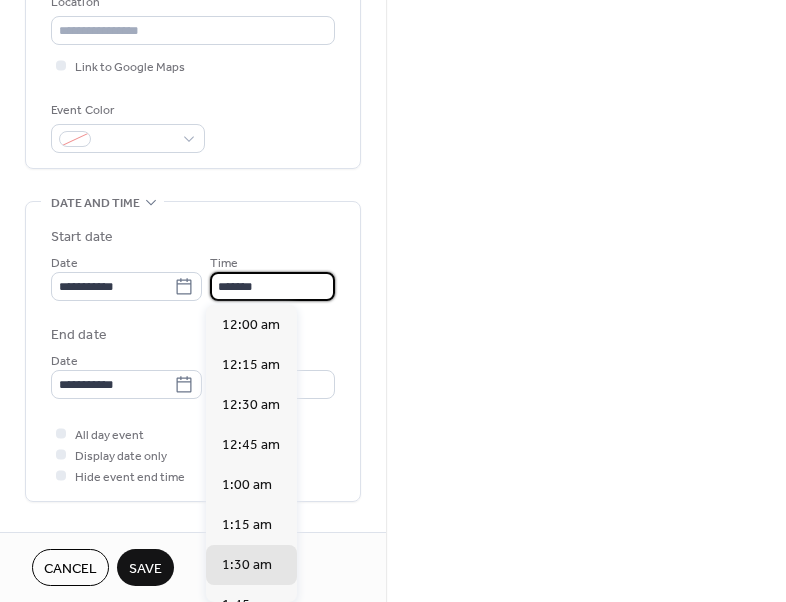 click on "*******" at bounding box center [272, 286] 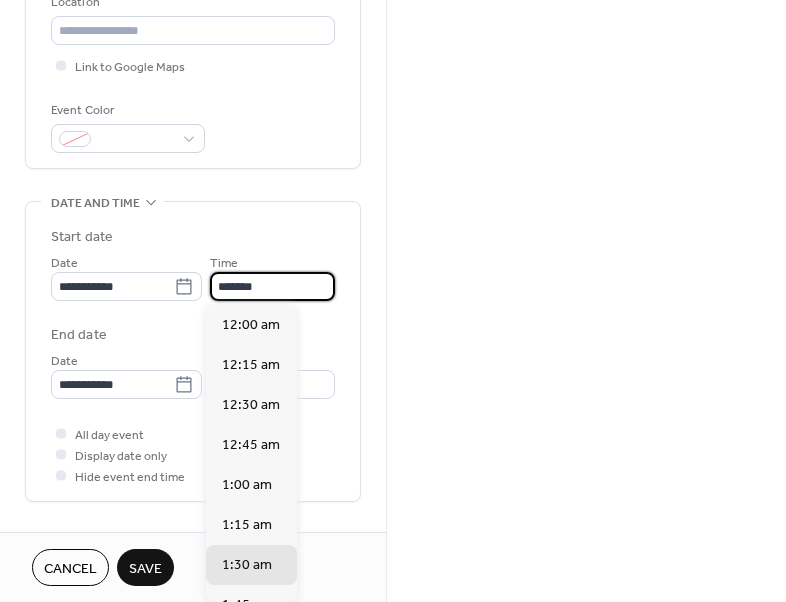 click on "*******" at bounding box center [272, 286] 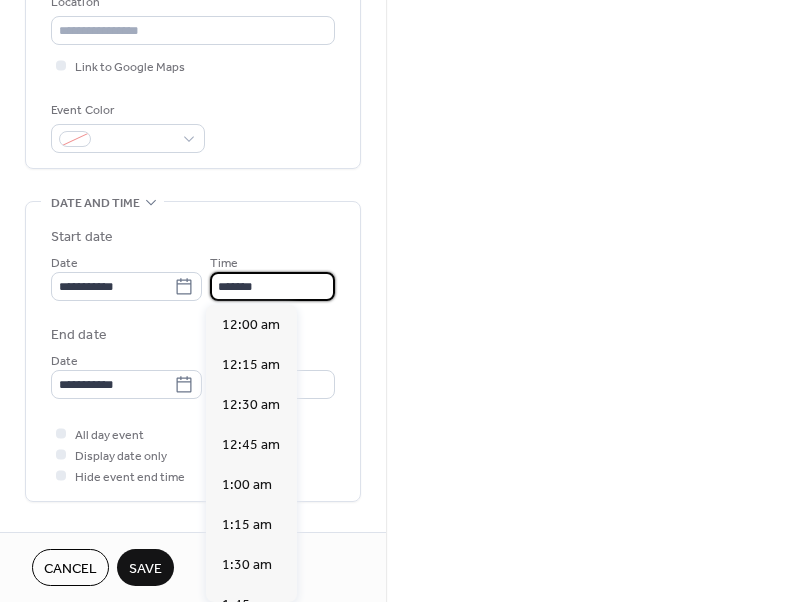 scroll, scrollTop: 2187, scrollLeft: 0, axis: vertical 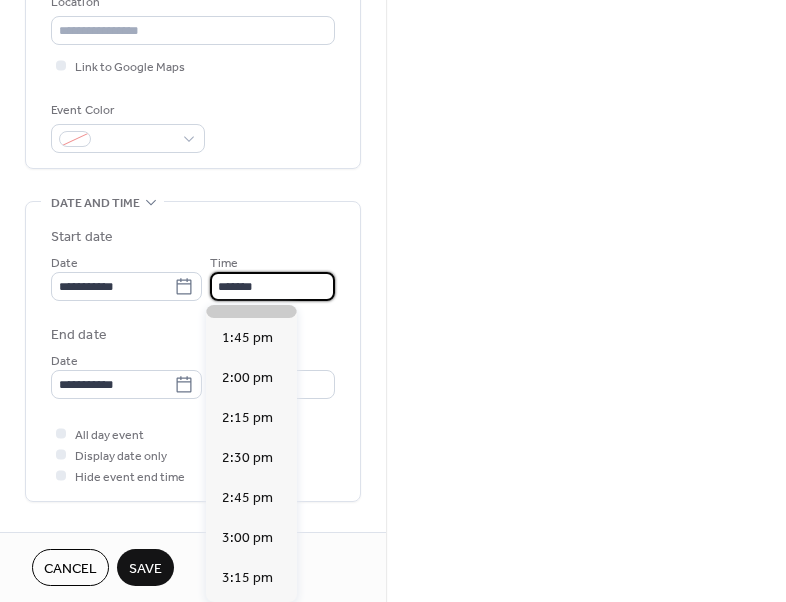 type on "*******" 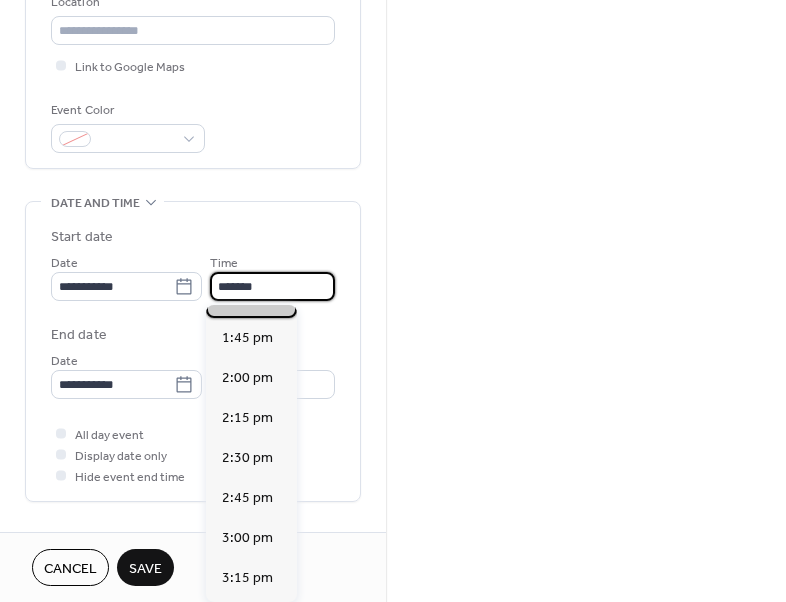 click on "1:30 pm" at bounding box center [247, 298] 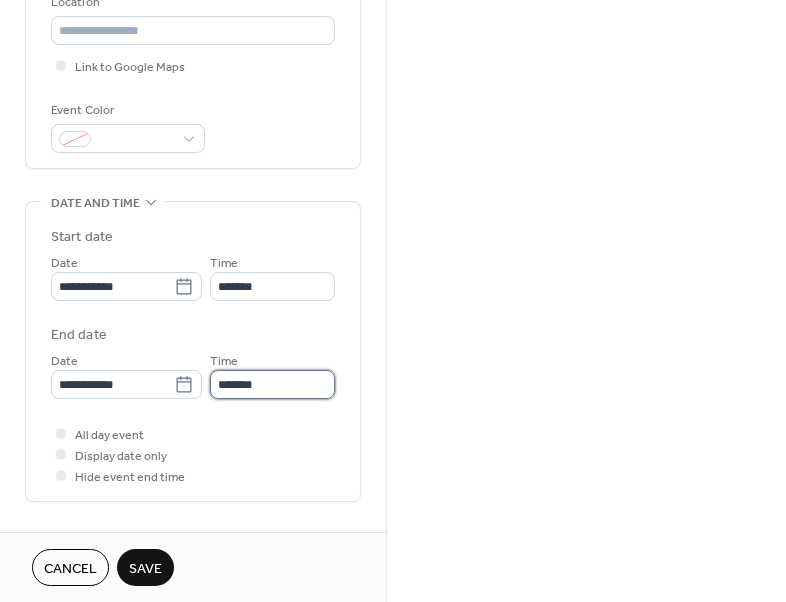 click on "*******" at bounding box center [272, 384] 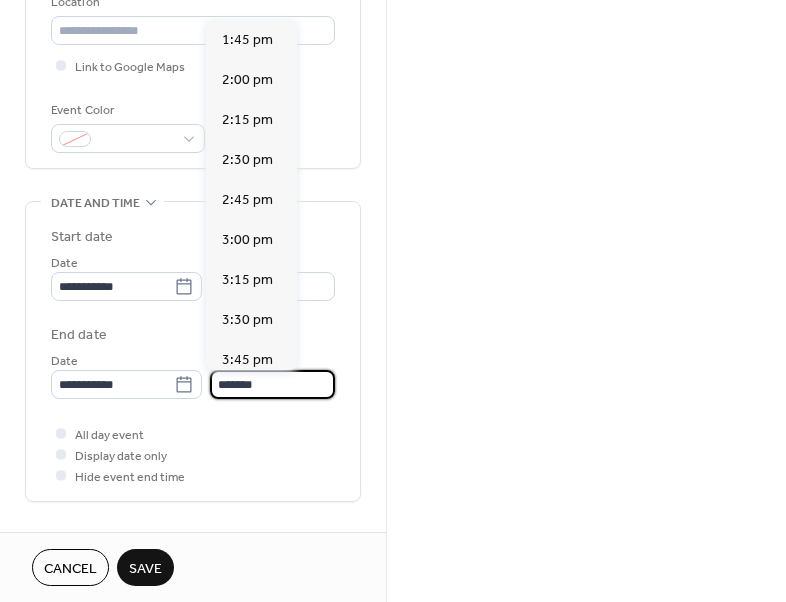 scroll, scrollTop: 607, scrollLeft: 0, axis: vertical 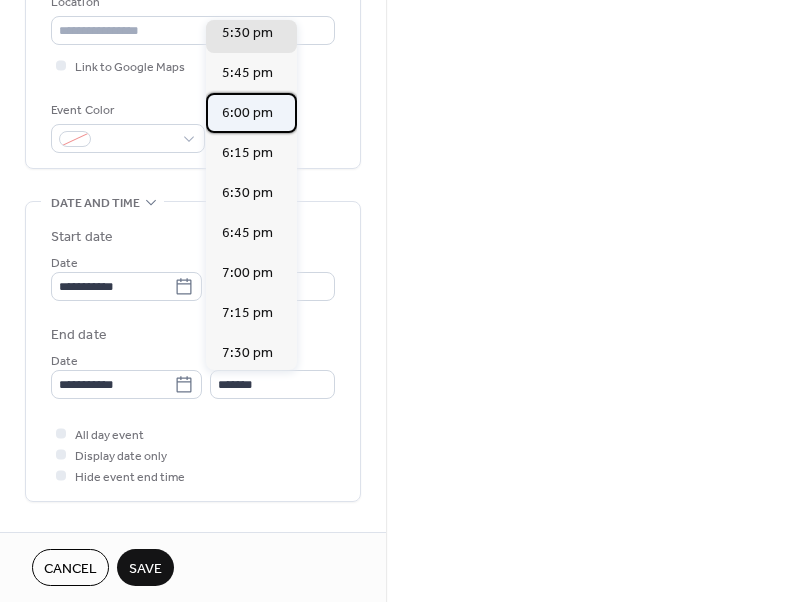 click on "6:00 pm" at bounding box center (247, 113) 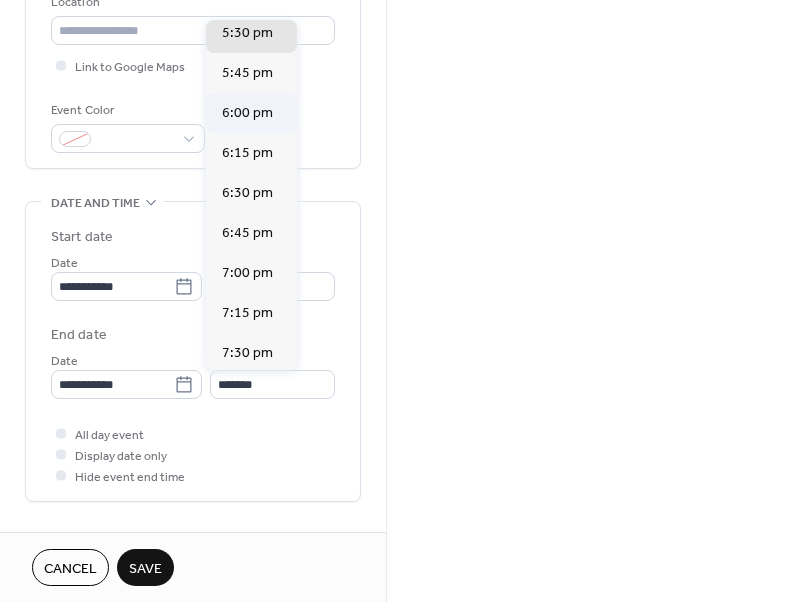 type on "*******" 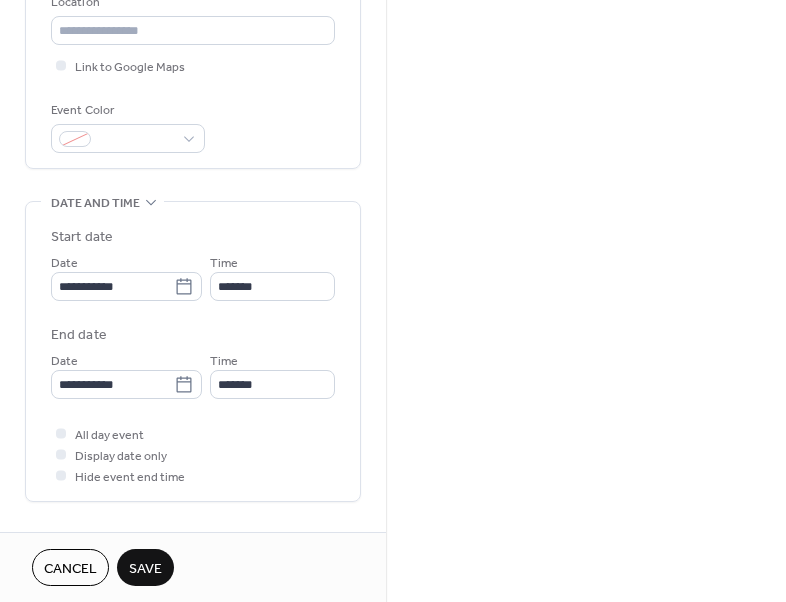 click on "All day event Display date only Hide event end time" at bounding box center (193, 454) 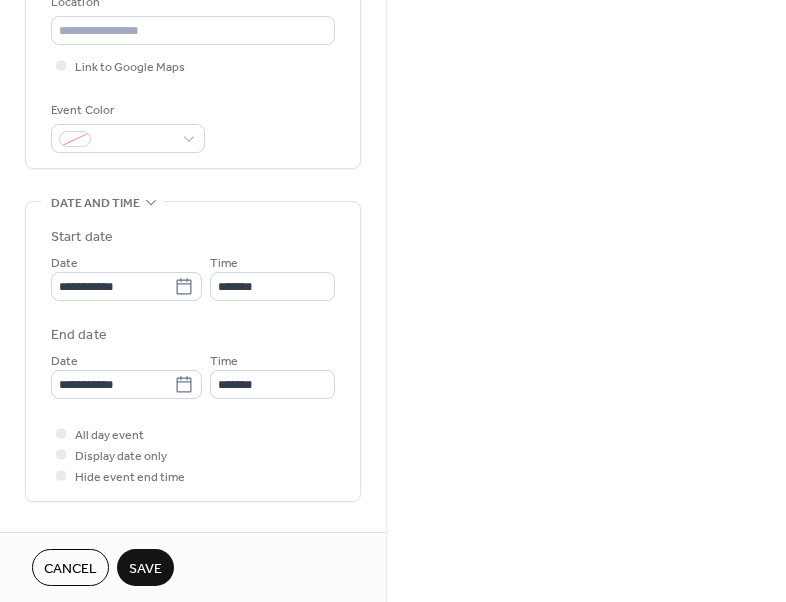 click on "Save" at bounding box center (145, 569) 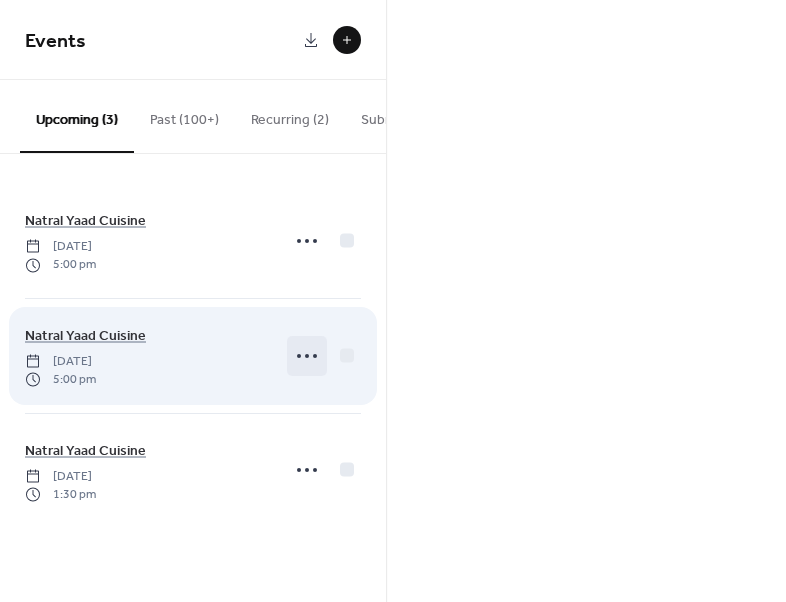click 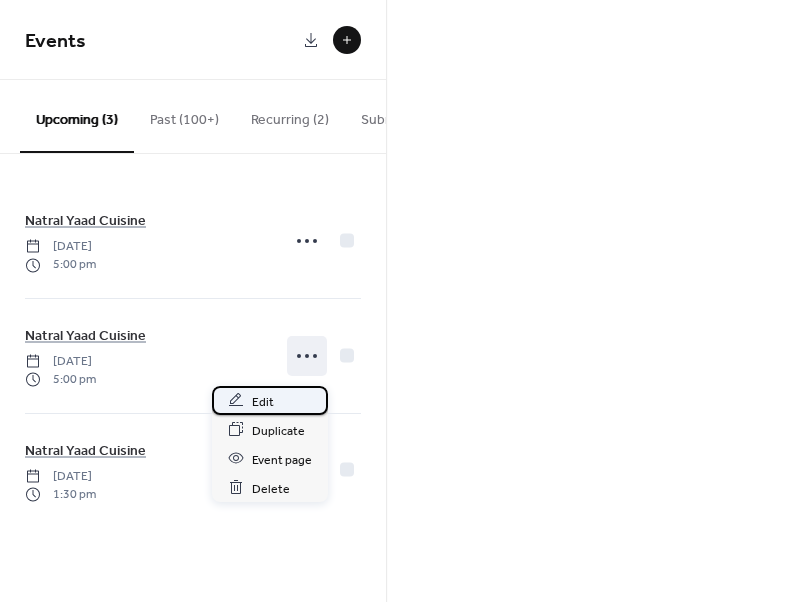 click on "Edit" at bounding box center [263, 401] 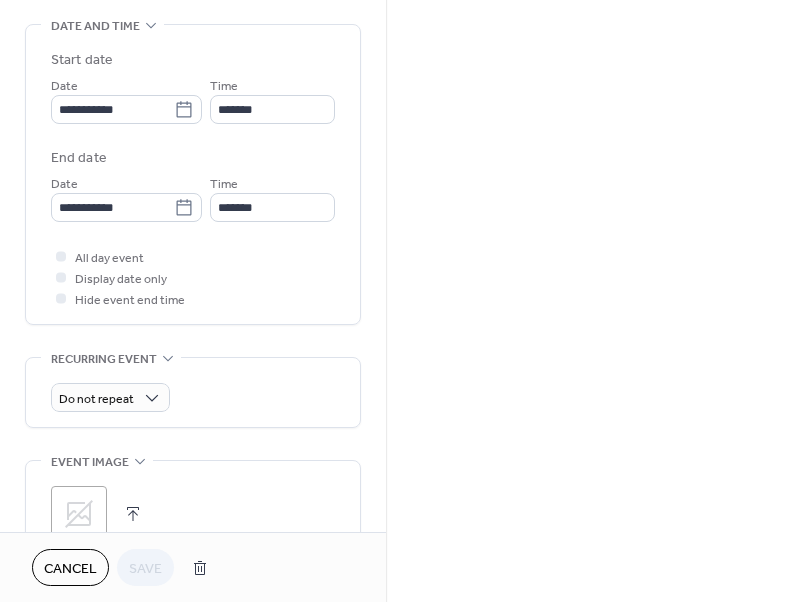 scroll, scrollTop: 623, scrollLeft: 0, axis: vertical 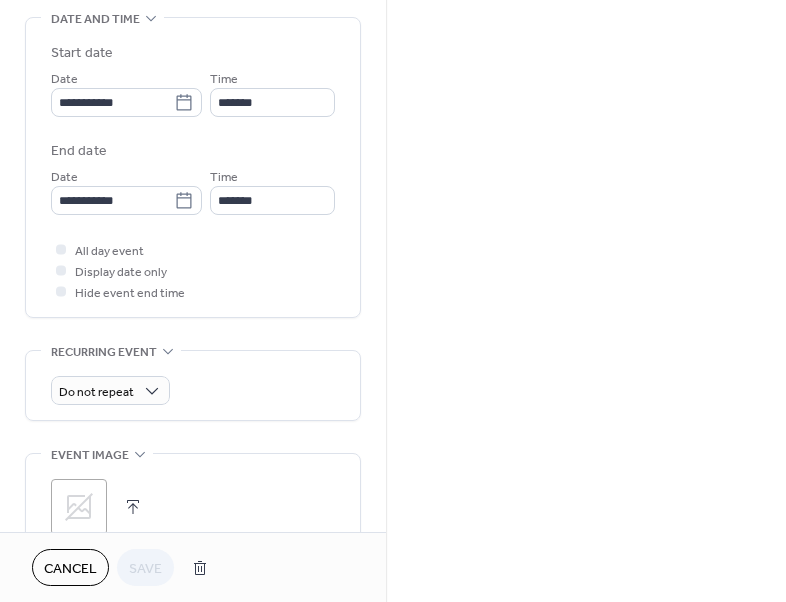 click on "Cancel" at bounding box center [70, 569] 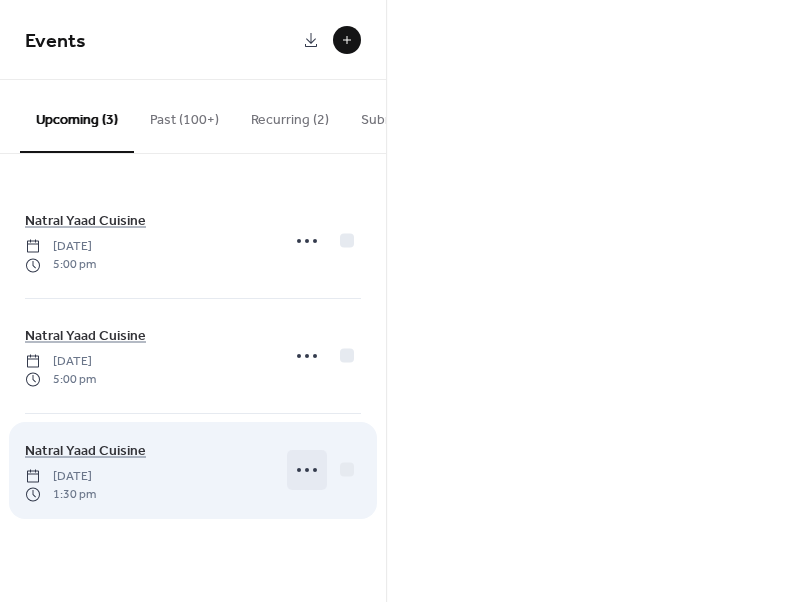 click 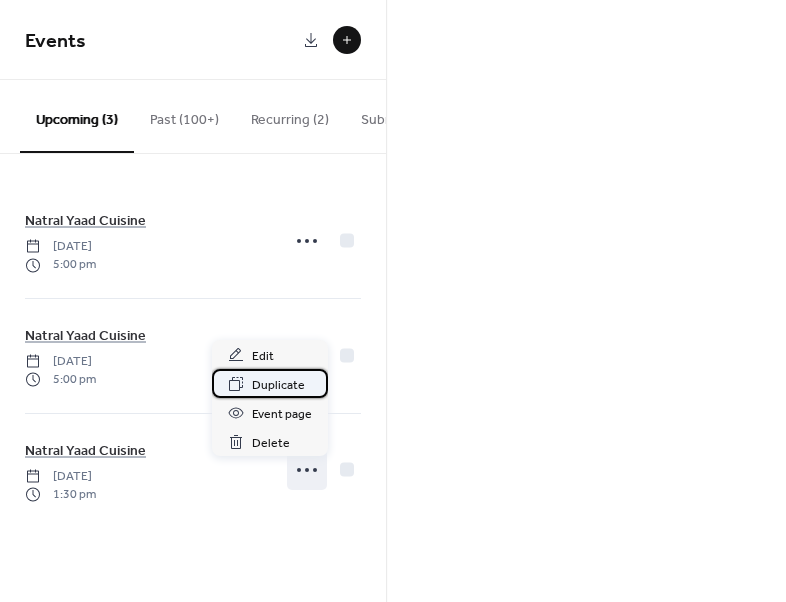 click on "Duplicate" at bounding box center [278, 385] 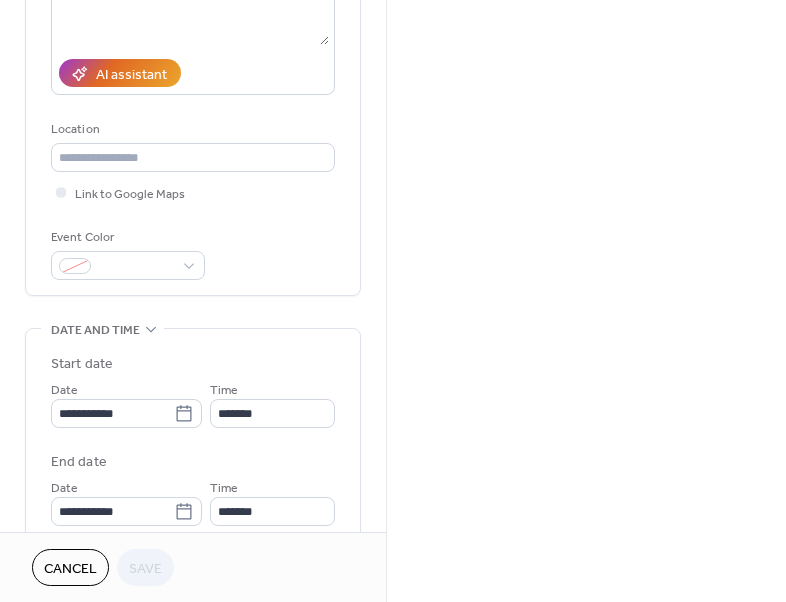 scroll, scrollTop: 318, scrollLeft: 0, axis: vertical 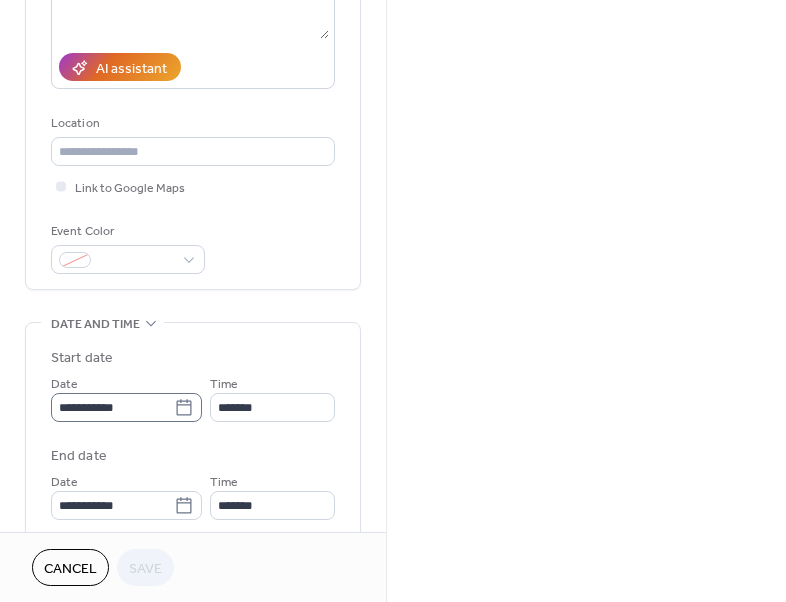 click 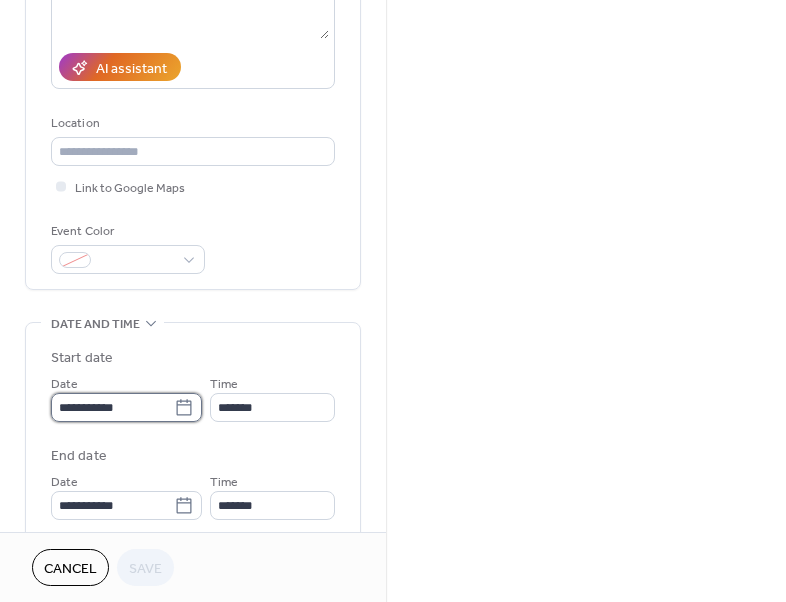 click on "**********" at bounding box center (112, 407) 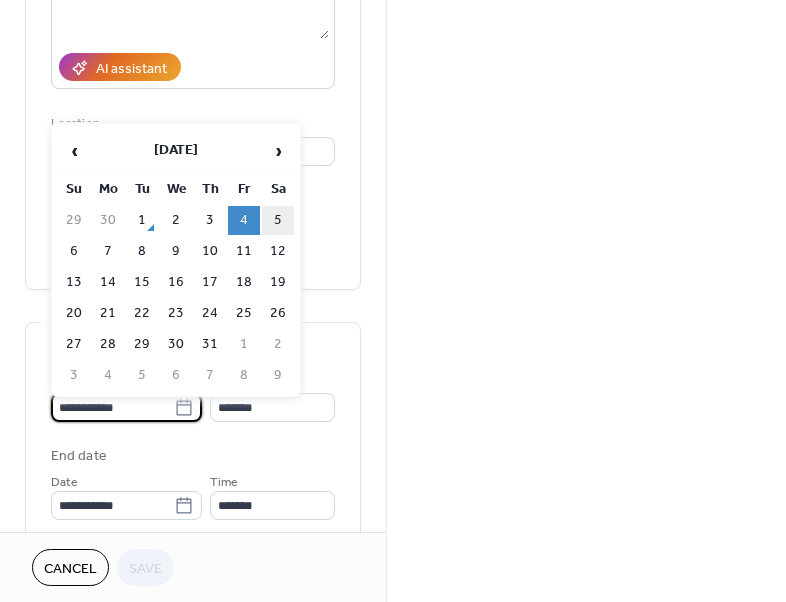 click on "5" at bounding box center [278, 220] 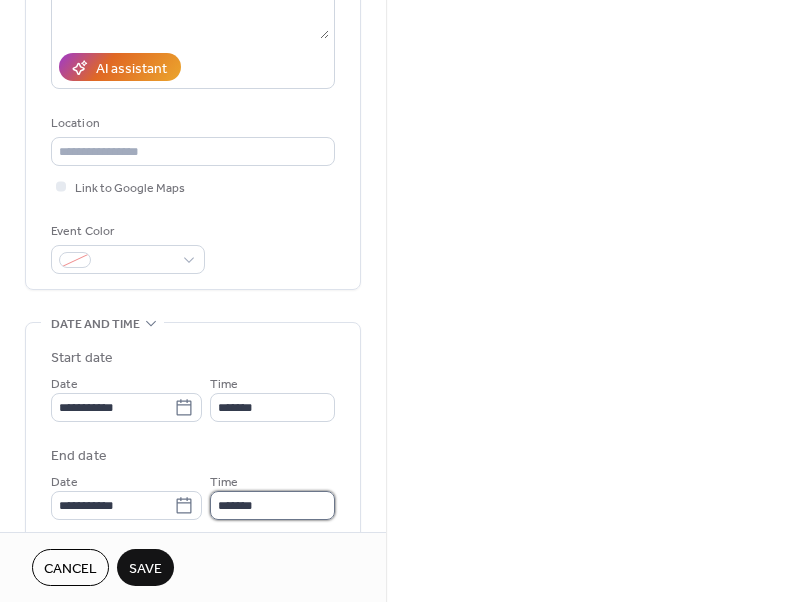 click on "*******" at bounding box center [272, 505] 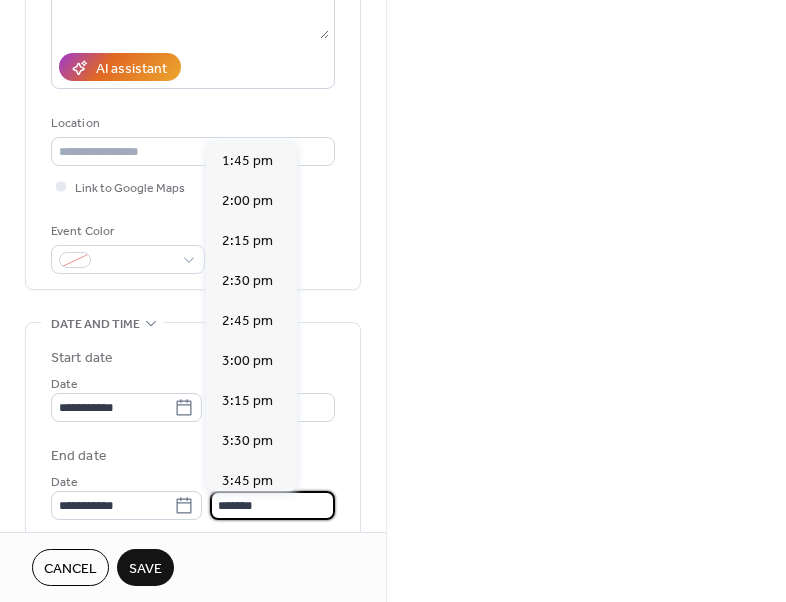 scroll, scrollTop: 688, scrollLeft: 0, axis: vertical 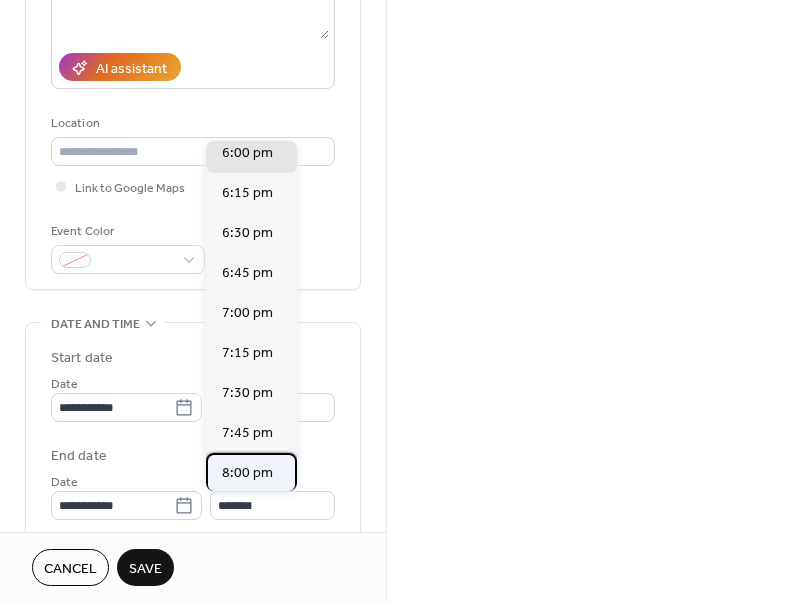 click on "8:00 pm" at bounding box center [247, 473] 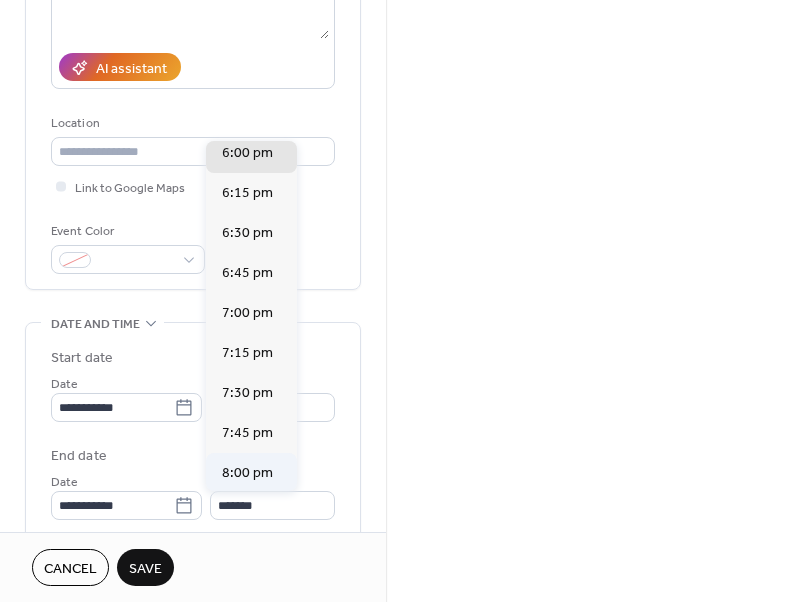 type on "*******" 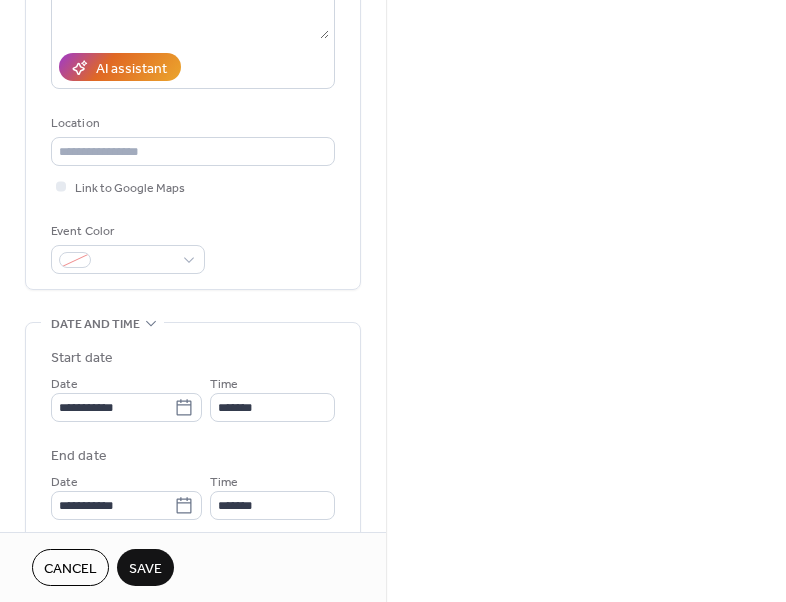 click on "Save" at bounding box center (145, 569) 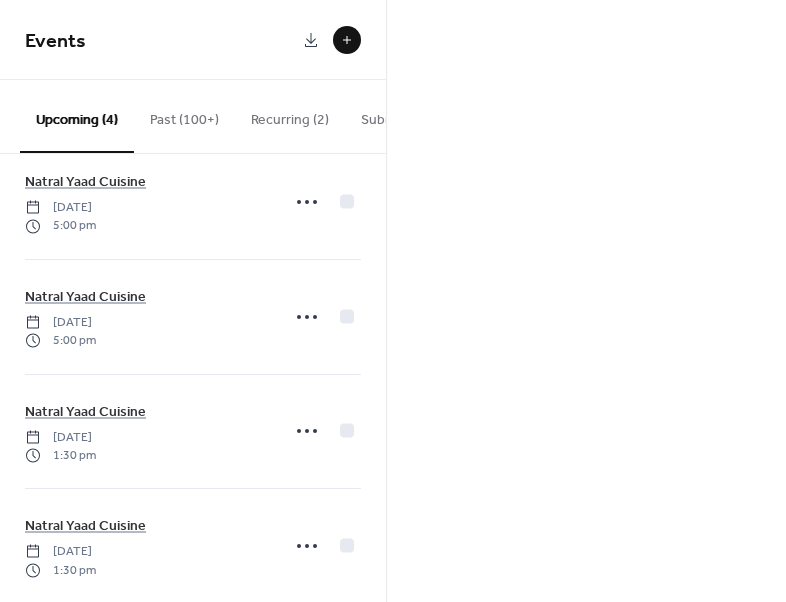 scroll, scrollTop: 76, scrollLeft: 0, axis: vertical 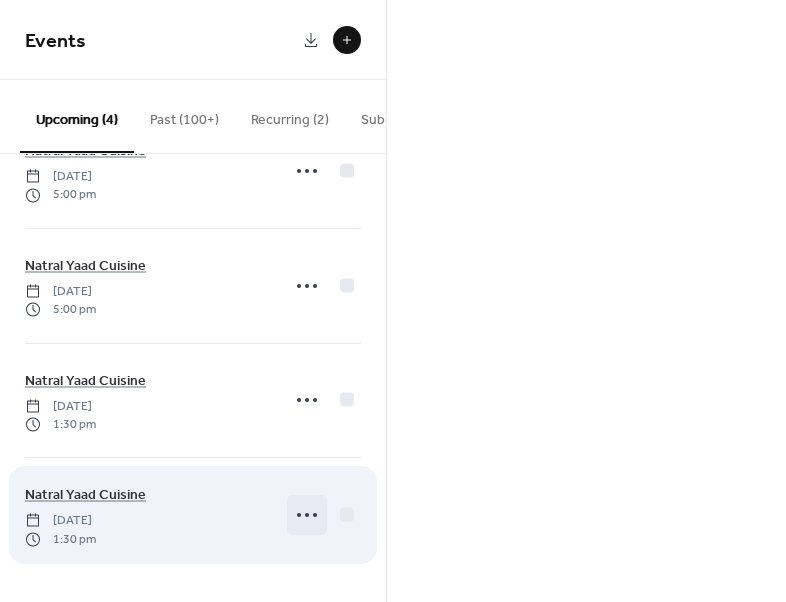 click 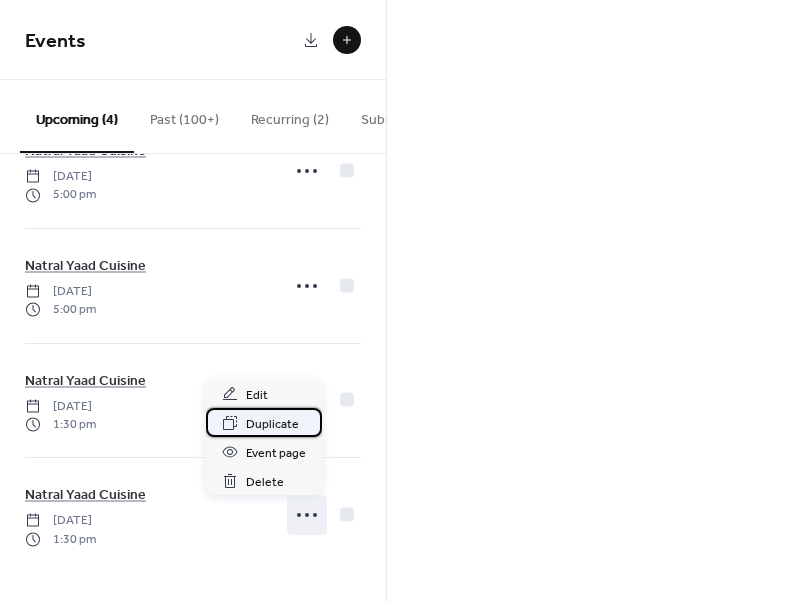click on "Duplicate" at bounding box center (272, 424) 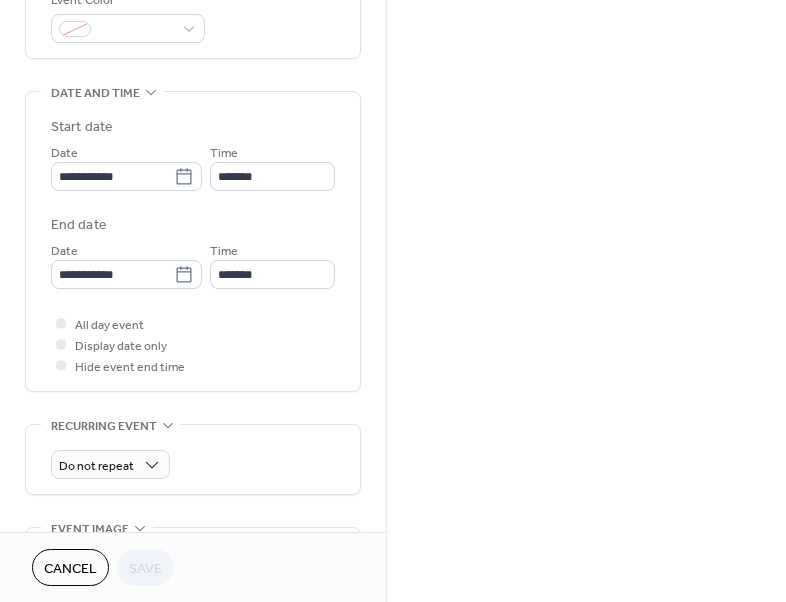 scroll, scrollTop: 550, scrollLeft: 0, axis: vertical 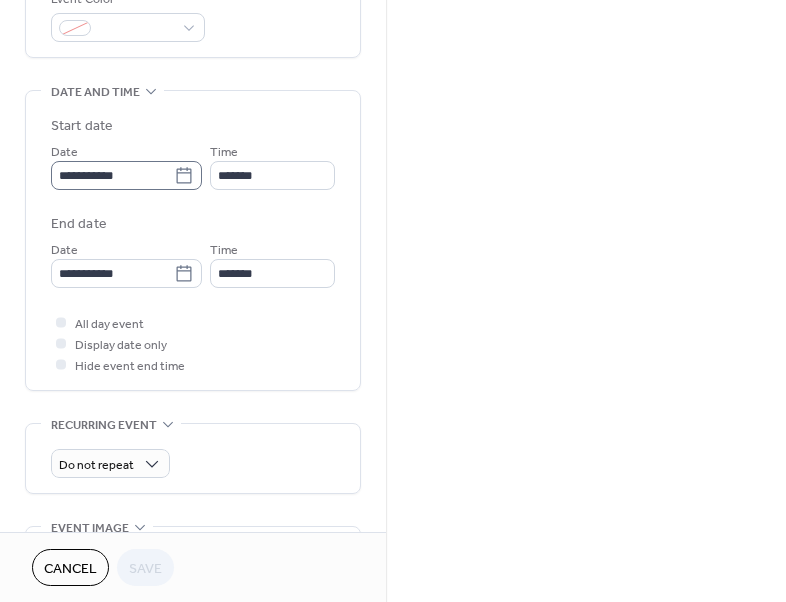 click 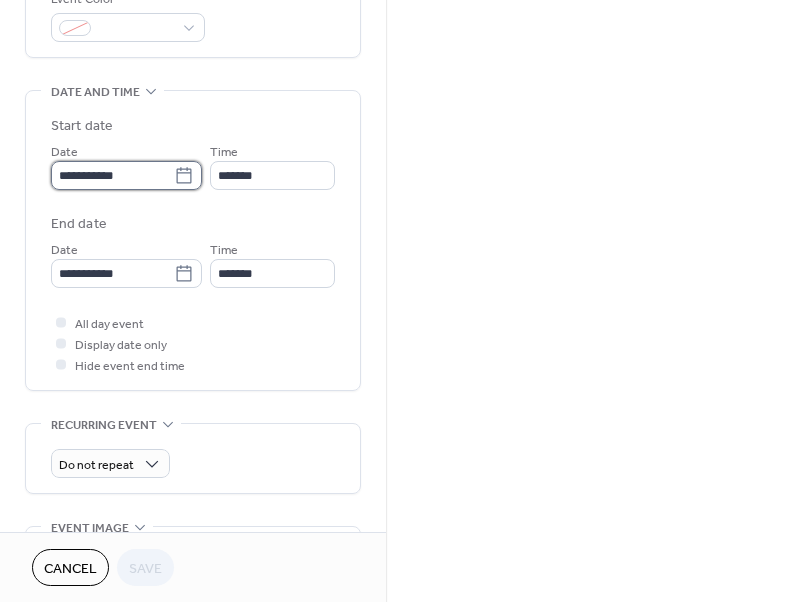 click on "**********" at bounding box center [112, 175] 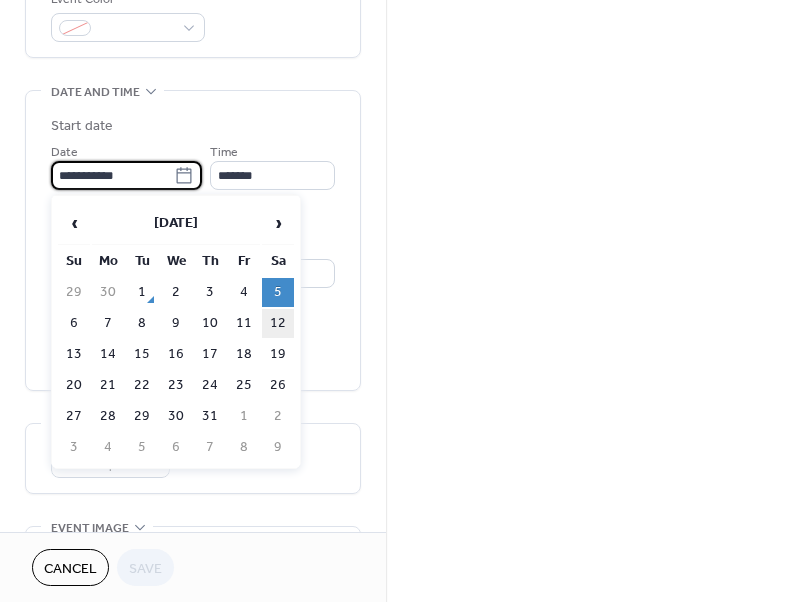 click on "12" at bounding box center (278, 323) 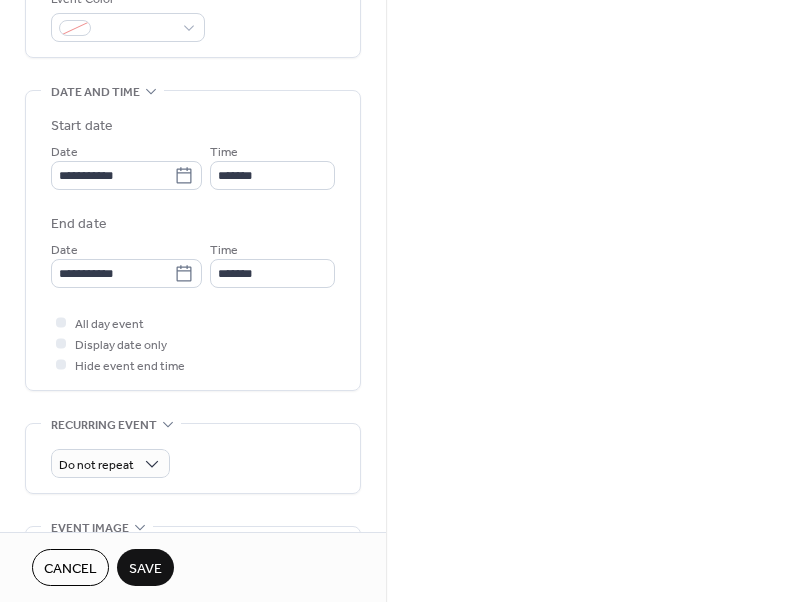 click on "Save" at bounding box center [145, 569] 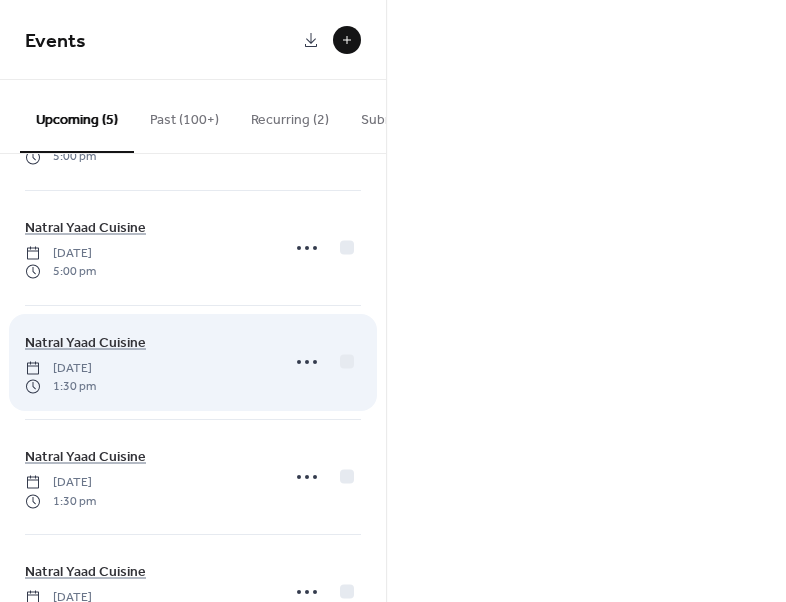 scroll, scrollTop: 191, scrollLeft: 0, axis: vertical 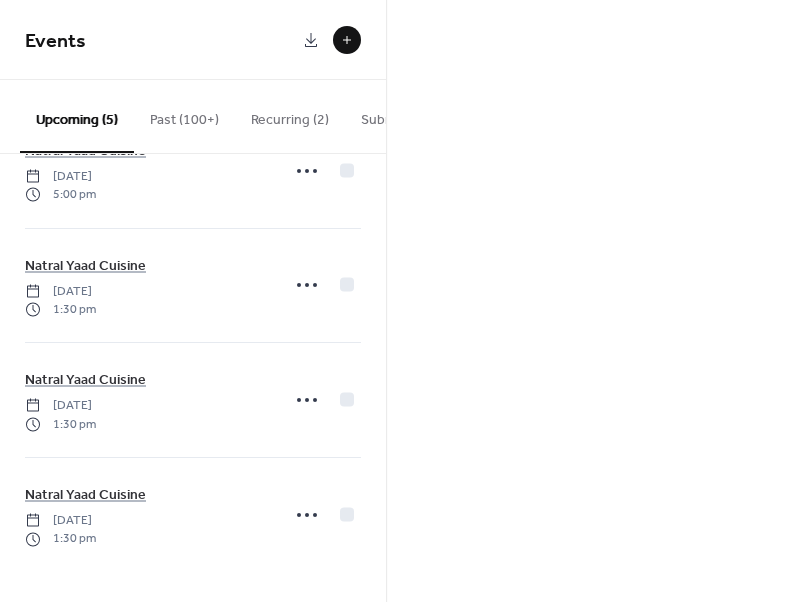 click on "Recurring  (2)" at bounding box center (290, 115) 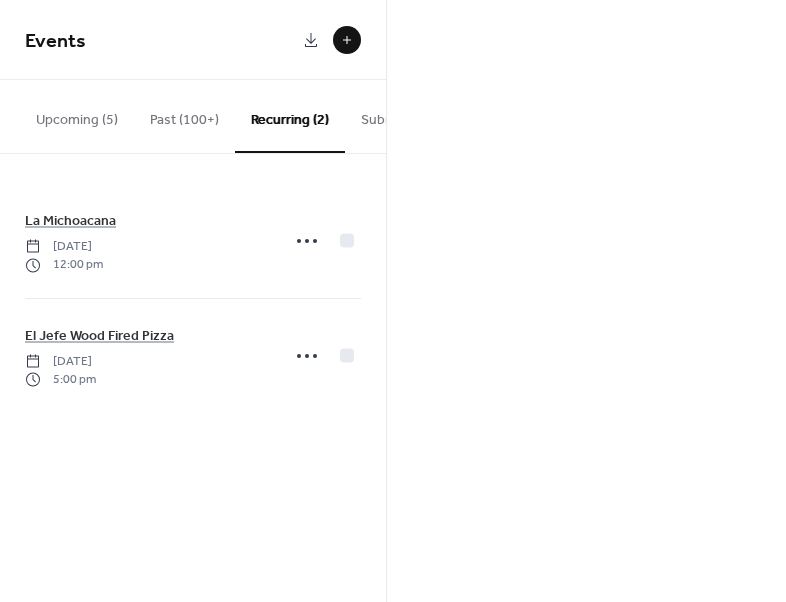 click on "Upcoming  (5)" at bounding box center [77, 115] 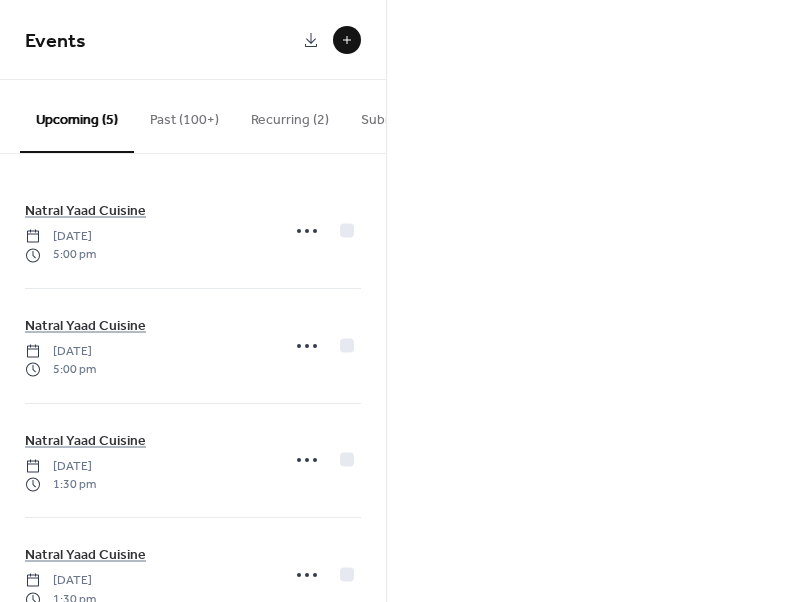 scroll, scrollTop: 7, scrollLeft: 0, axis: vertical 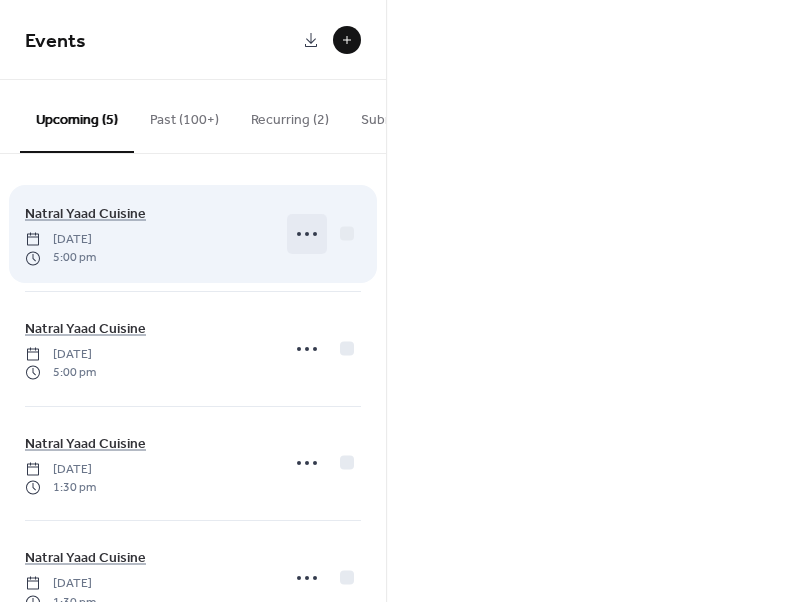 click 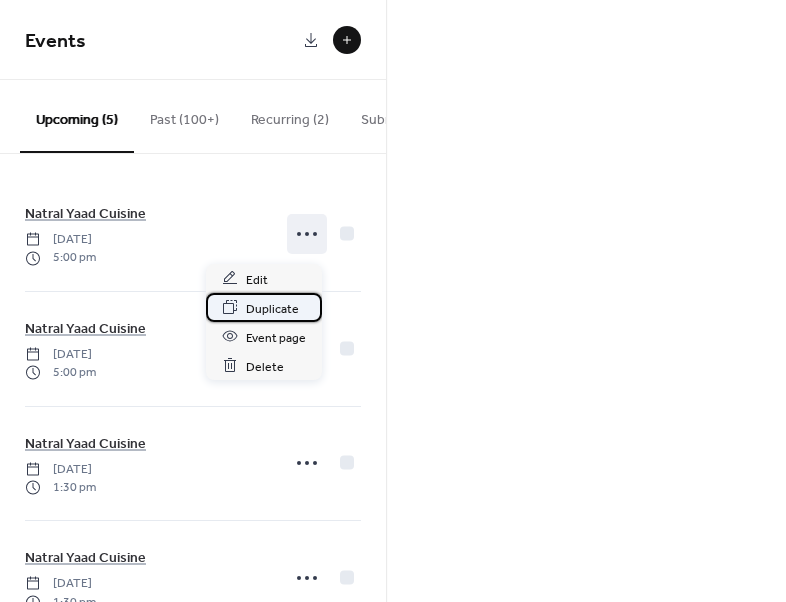 click on "Duplicate" at bounding box center [272, 308] 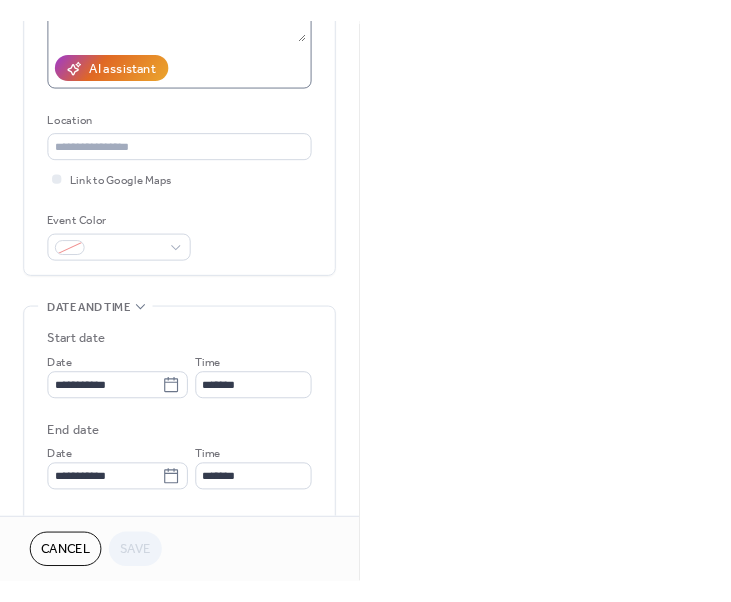 scroll, scrollTop: 373, scrollLeft: 0, axis: vertical 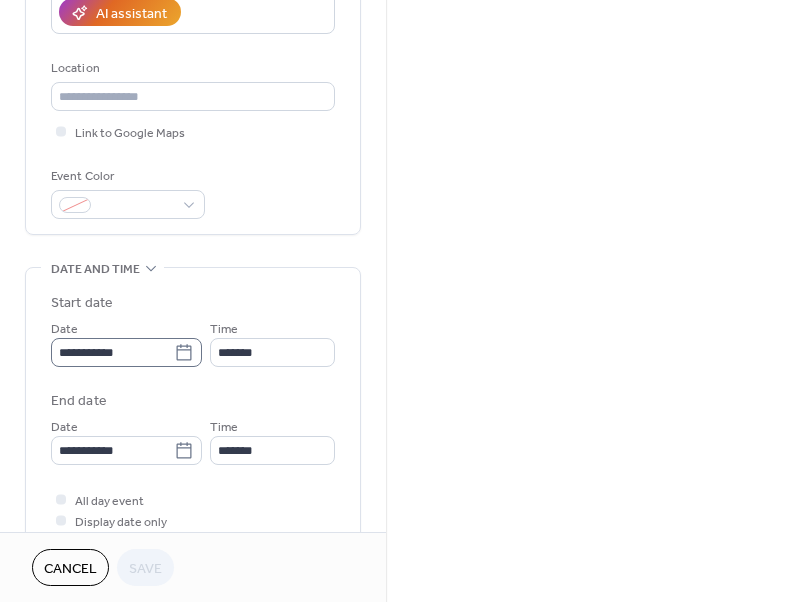 click 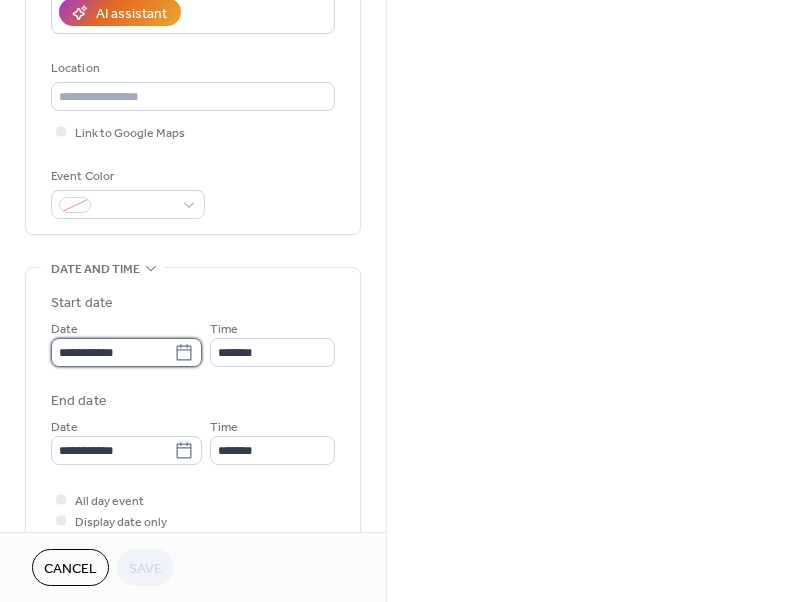click on "**********" at bounding box center (112, 352) 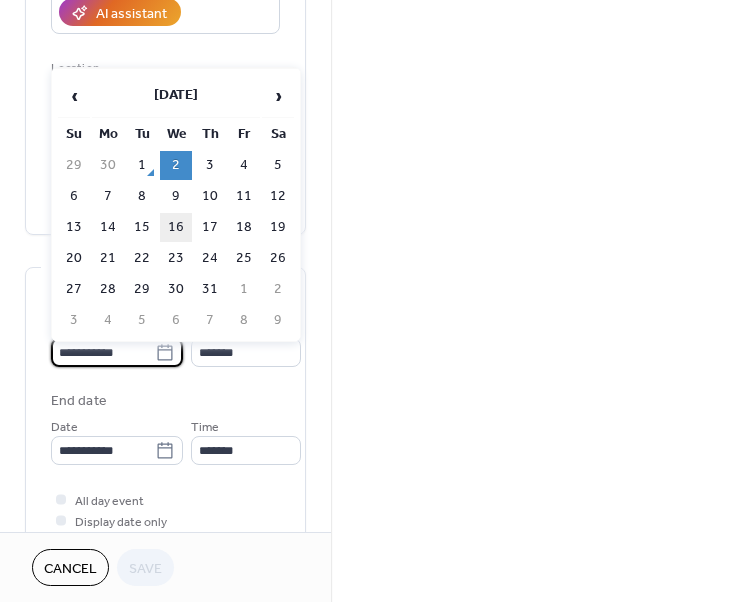 click on "16" at bounding box center [176, 227] 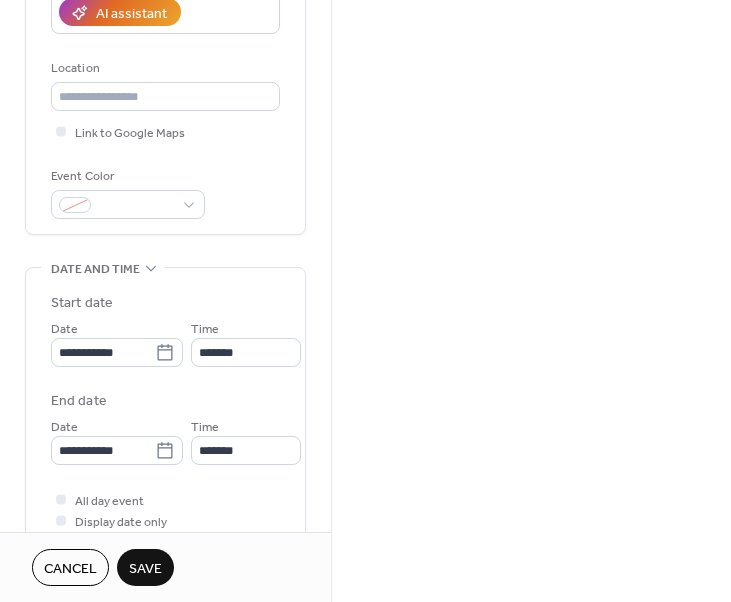 click on "Save" at bounding box center (145, 569) 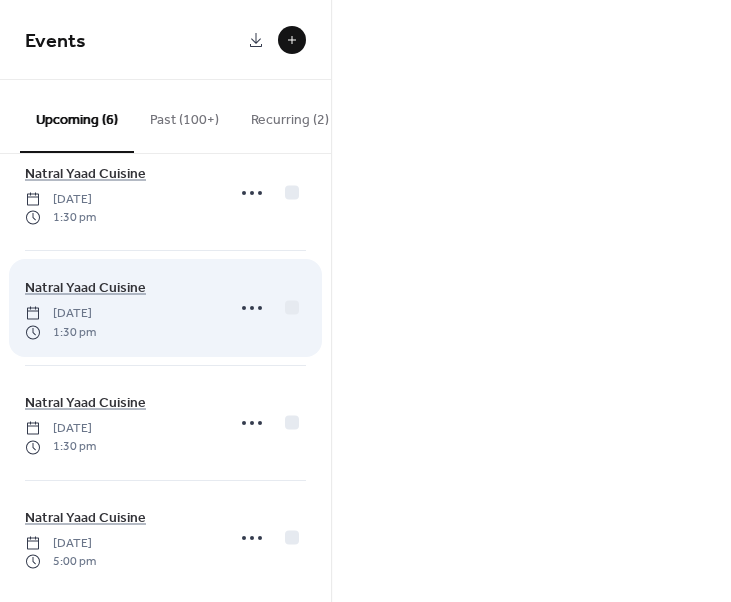 scroll, scrollTop: 305, scrollLeft: 0, axis: vertical 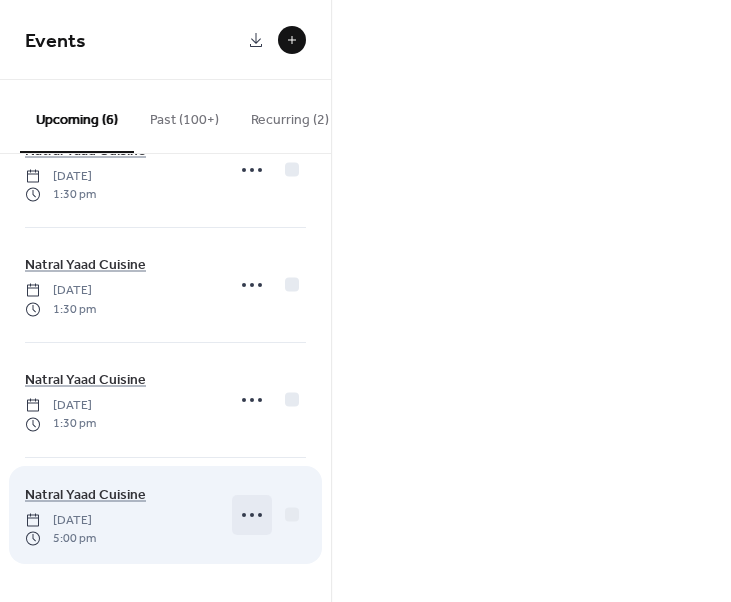 click 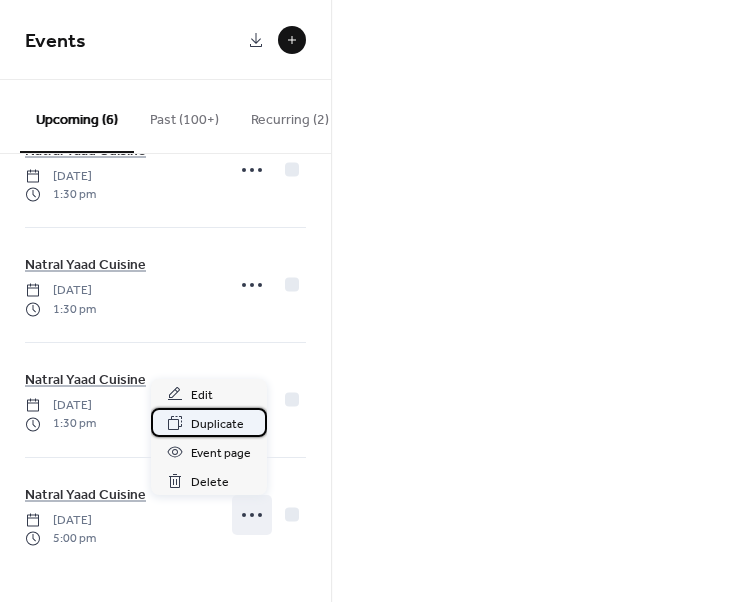 click on "Duplicate" at bounding box center (217, 424) 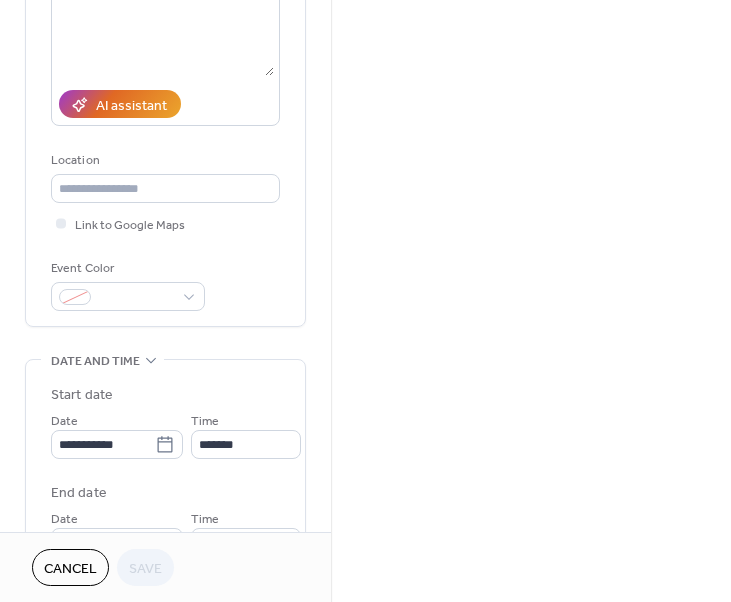 scroll, scrollTop: 286, scrollLeft: 0, axis: vertical 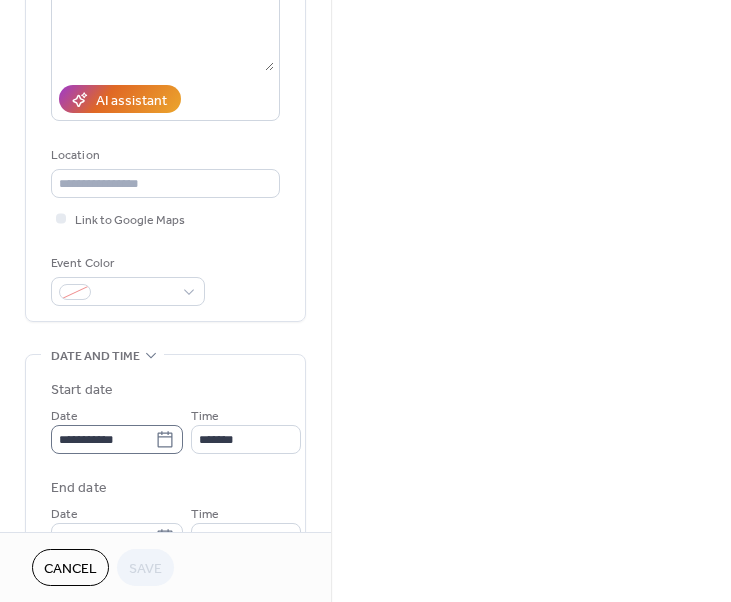 click 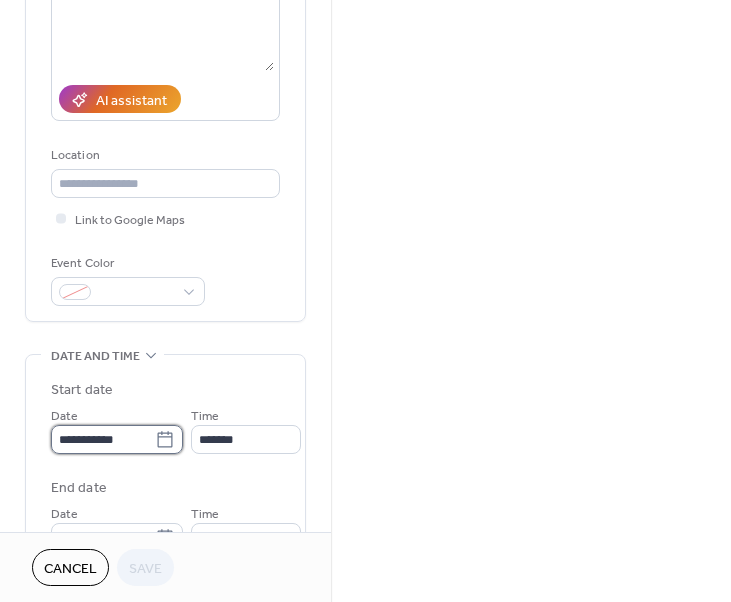 click on "**********" at bounding box center [103, 439] 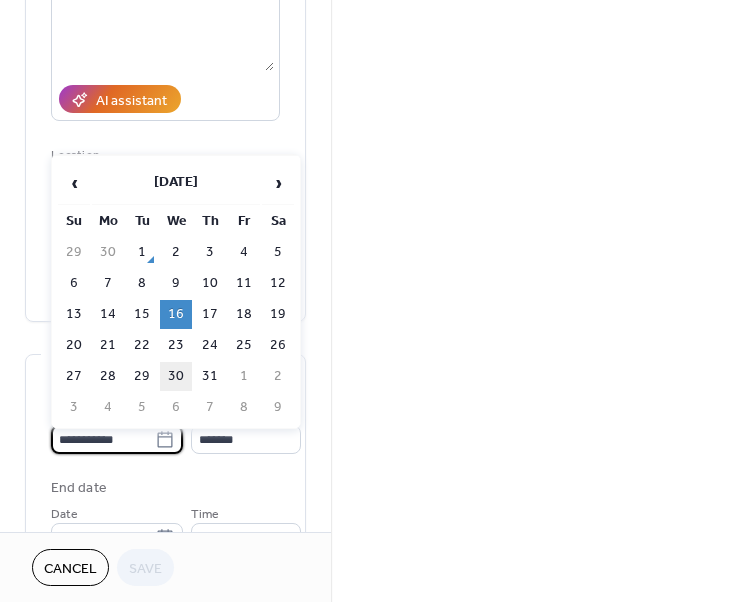 click on "30" at bounding box center [176, 376] 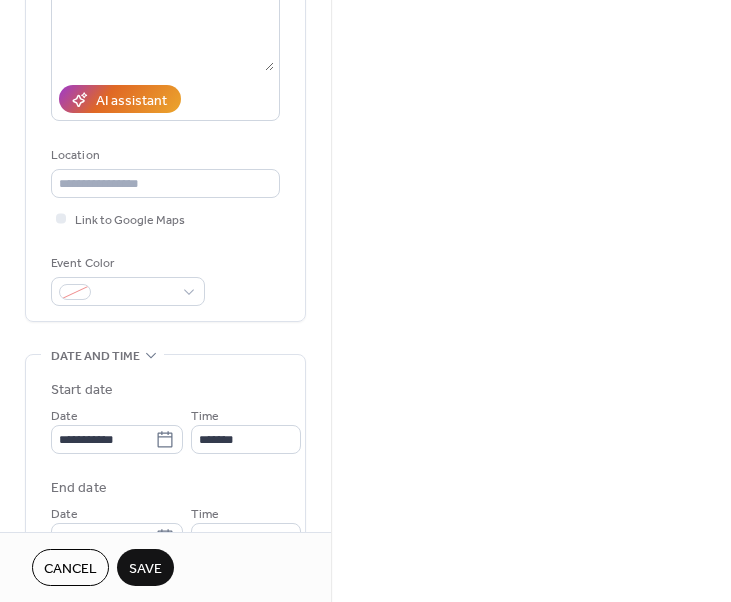 click on "Save" at bounding box center (145, 569) 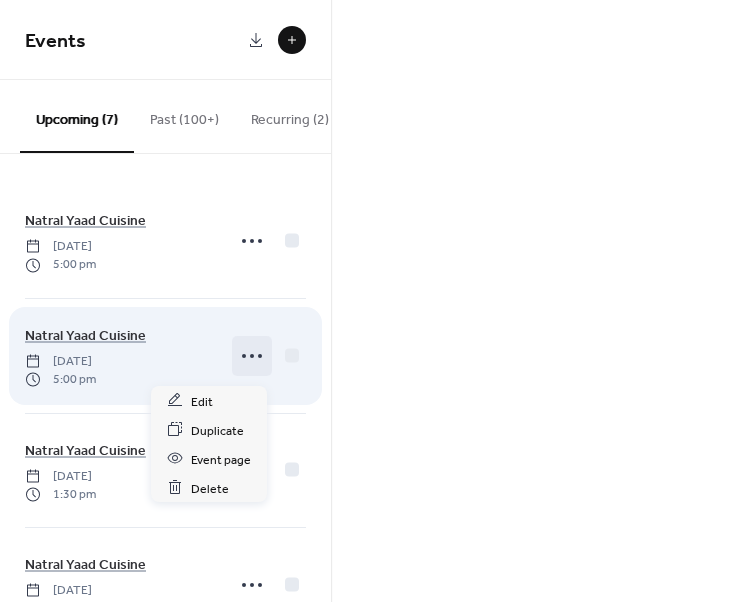 click 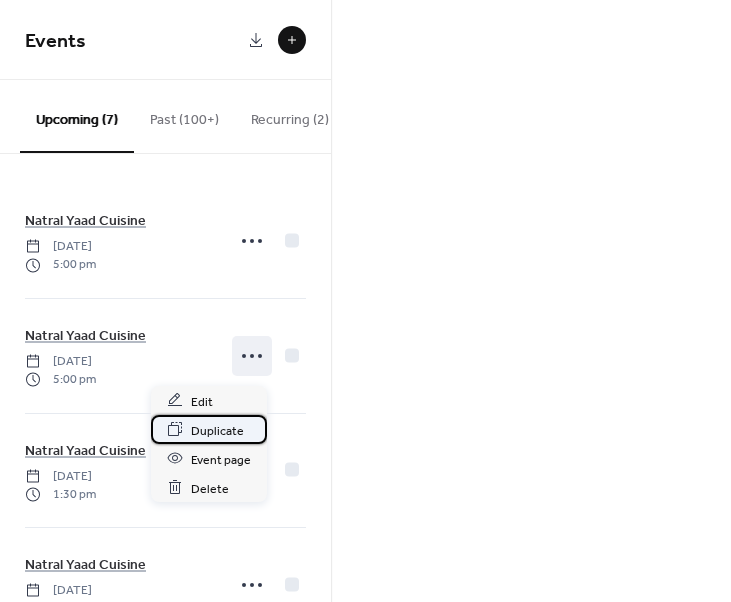 click on "Duplicate" at bounding box center [217, 430] 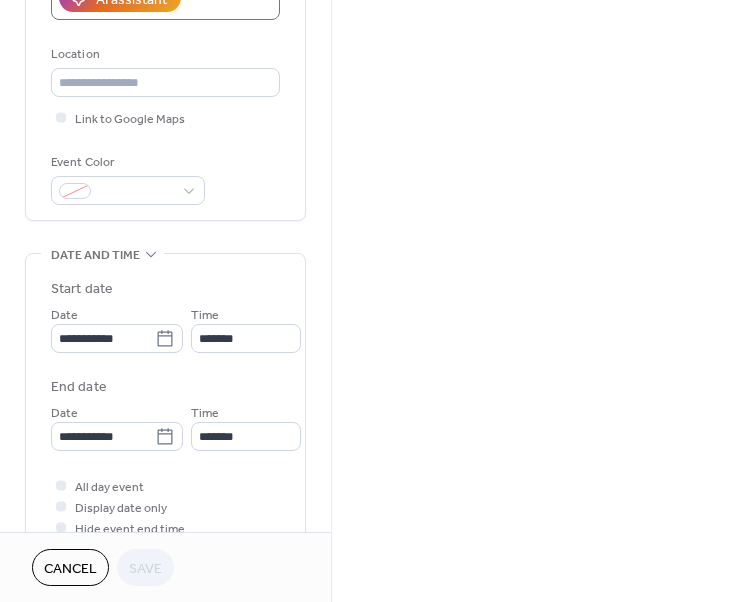scroll, scrollTop: 392, scrollLeft: 0, axis: vertical 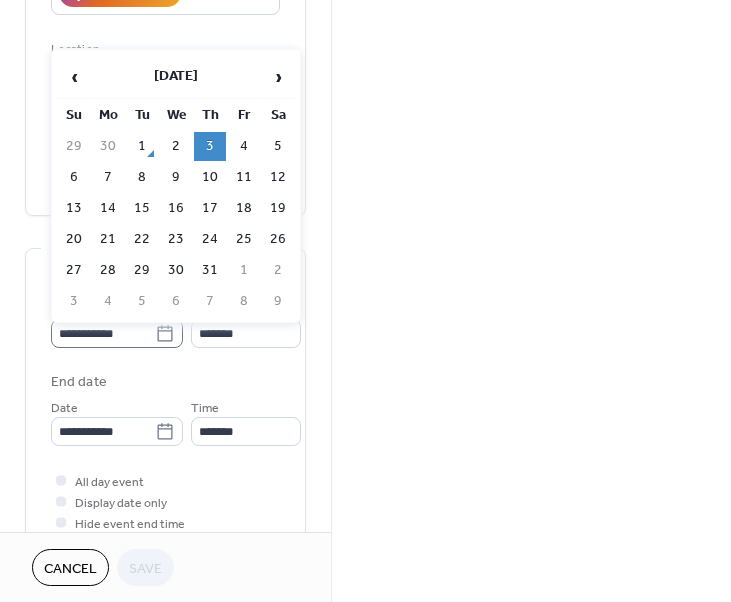 click 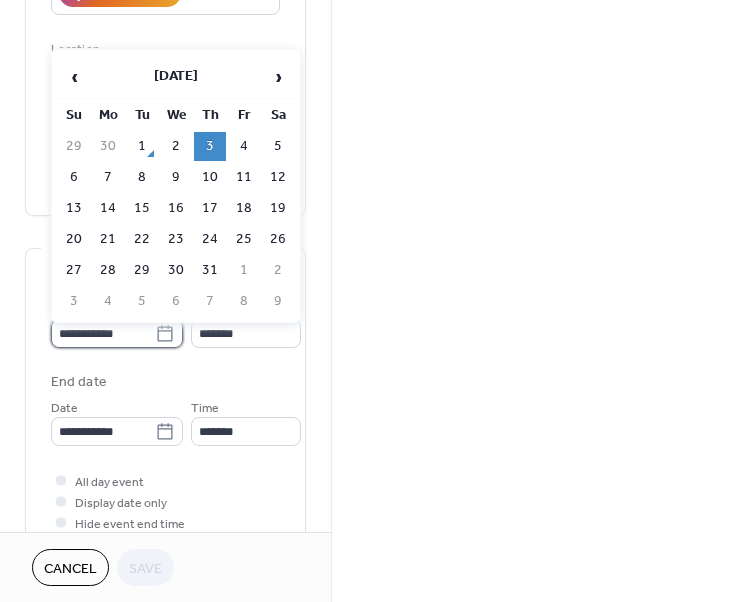 click on "**********" at bounding box center [103, 333] 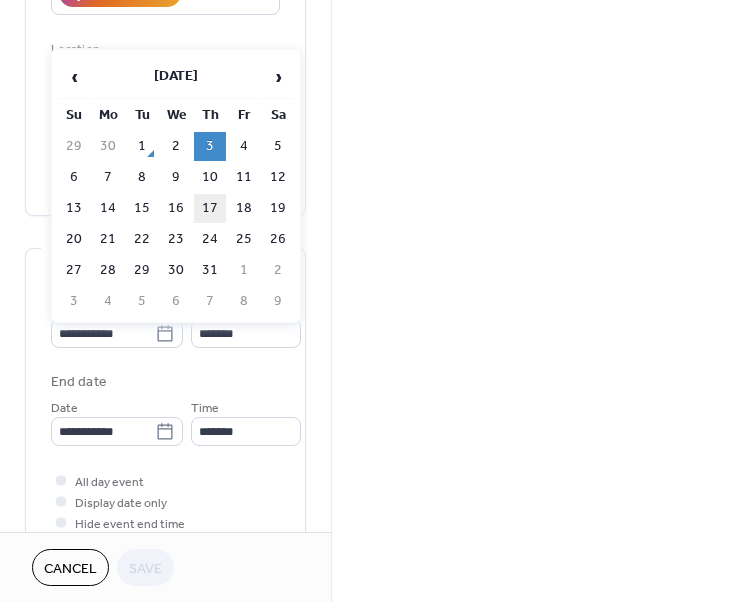 click on "17" at bounding box center (210, 208) 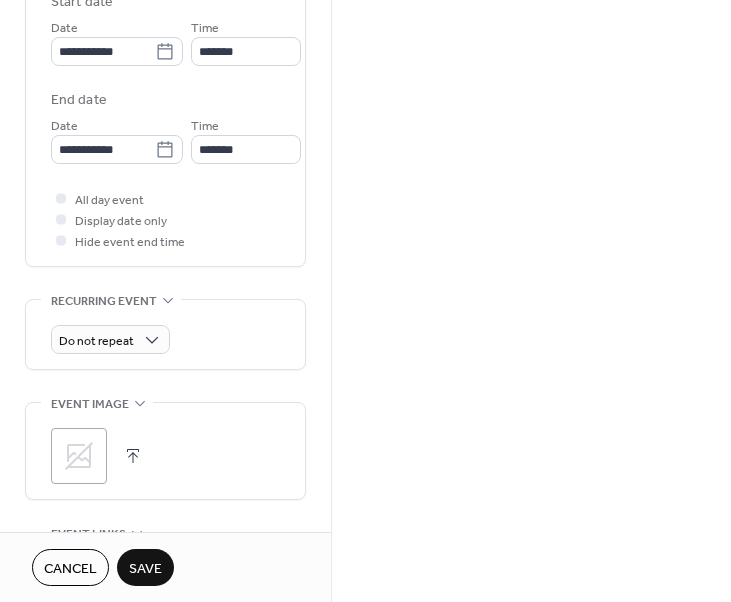 scroll, scrollTop: 679, scrollLeft: 0, axis: vertical 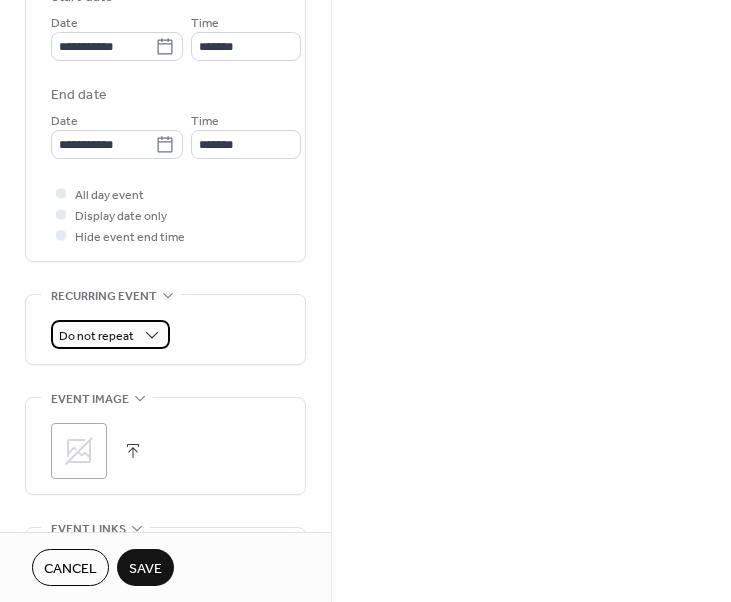 click on "Do not repeat" at bounding box center (110, 334) 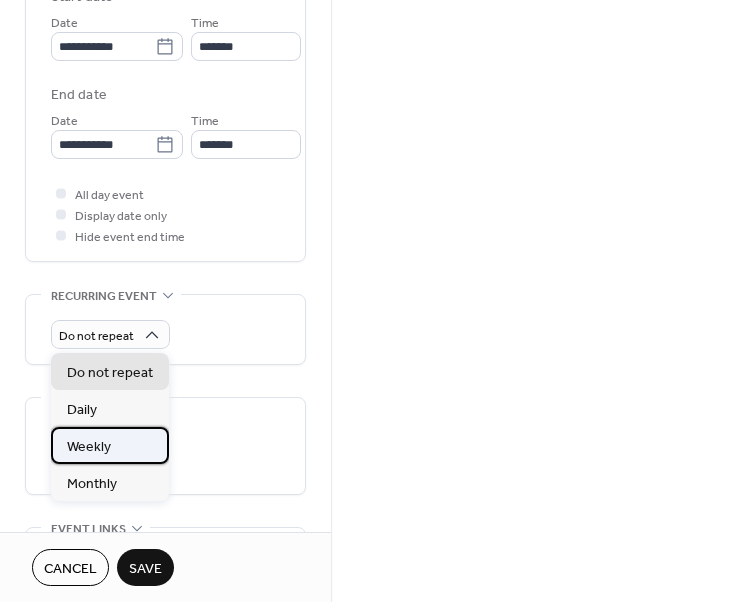 click on "Weekly" at bounding box center (89, 447) 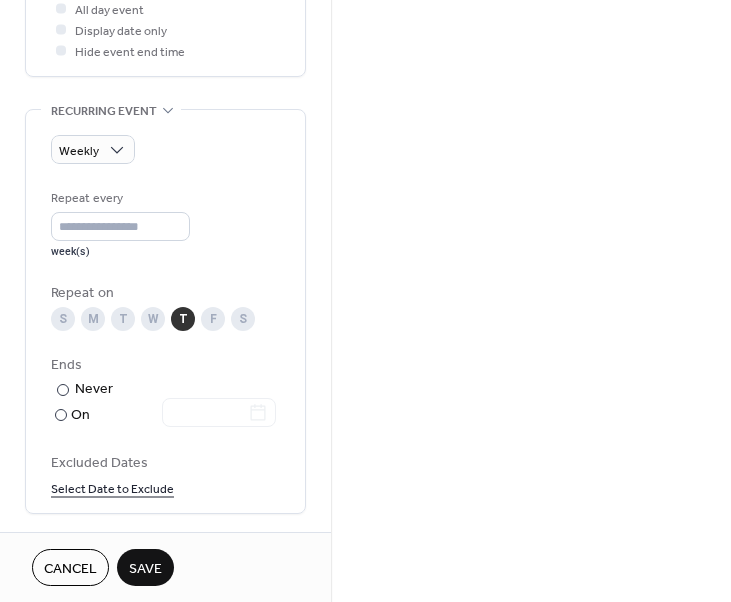 scroll, scrollTop: 865, scrollLeft: 0, axis: vertical 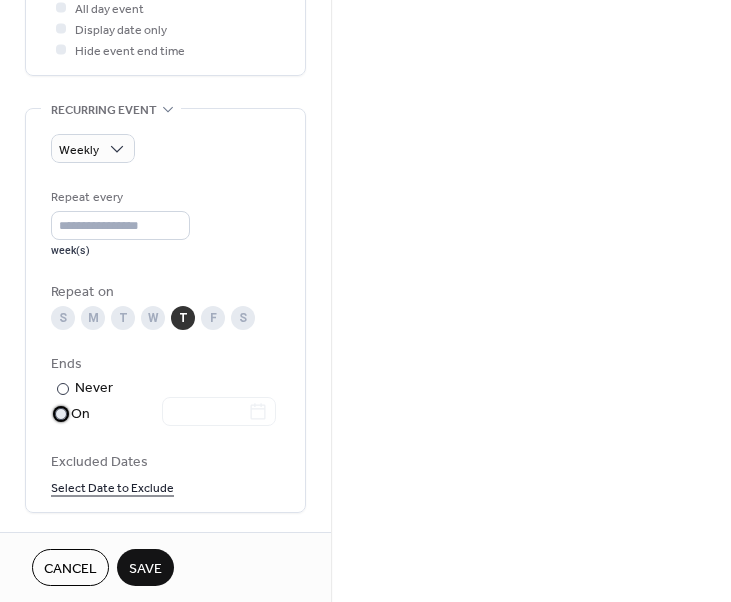 click at bounding box center [61, 414] 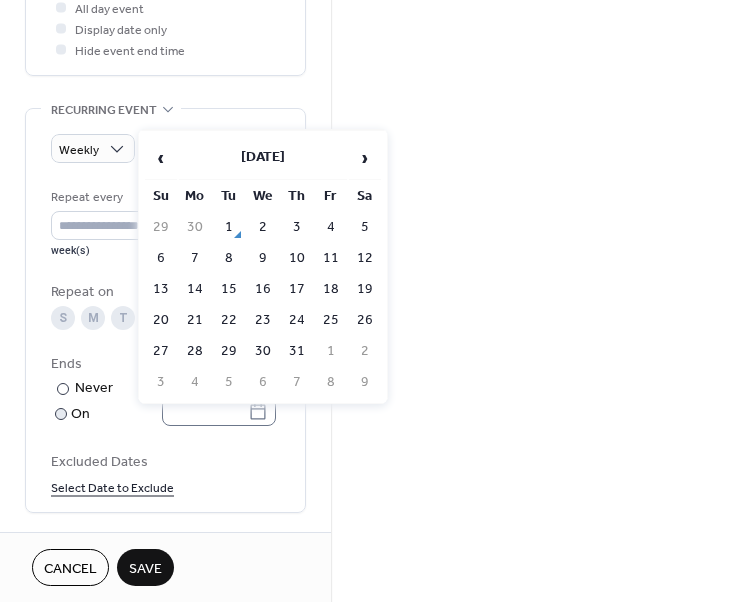 click 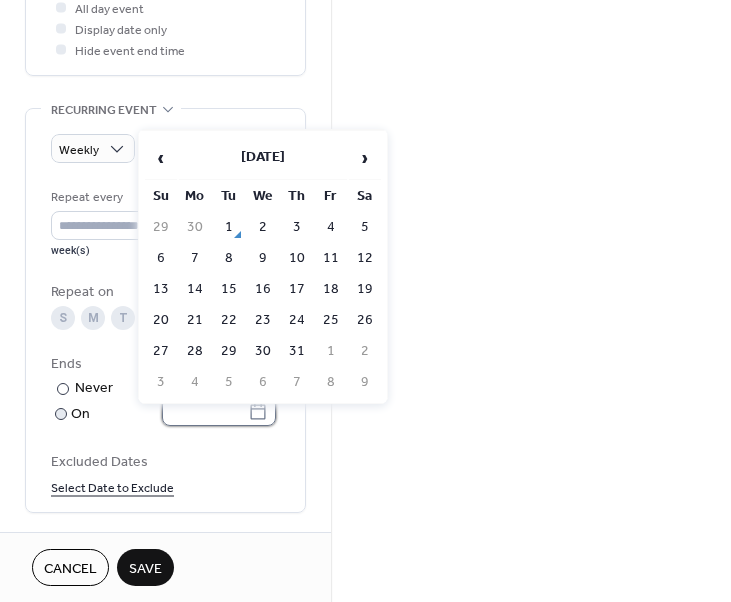 click at bounding box center (205, 411) 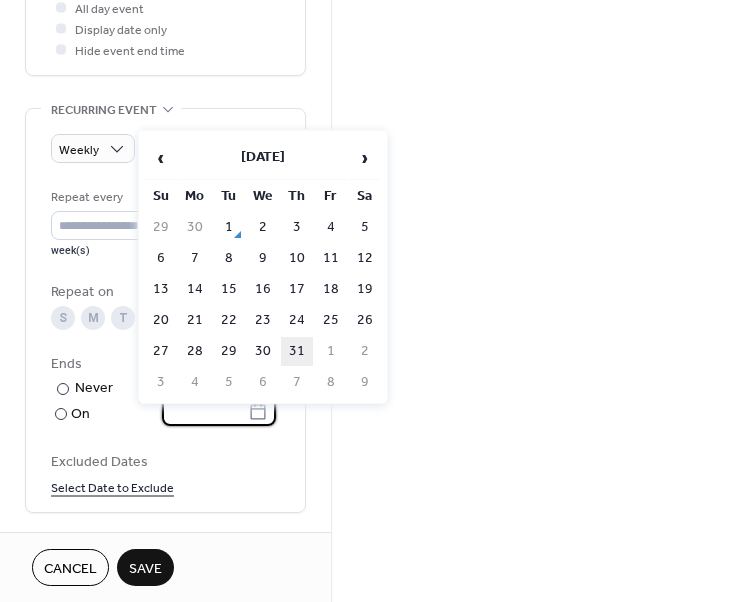 click on "31" at bounding box center [297, 351] 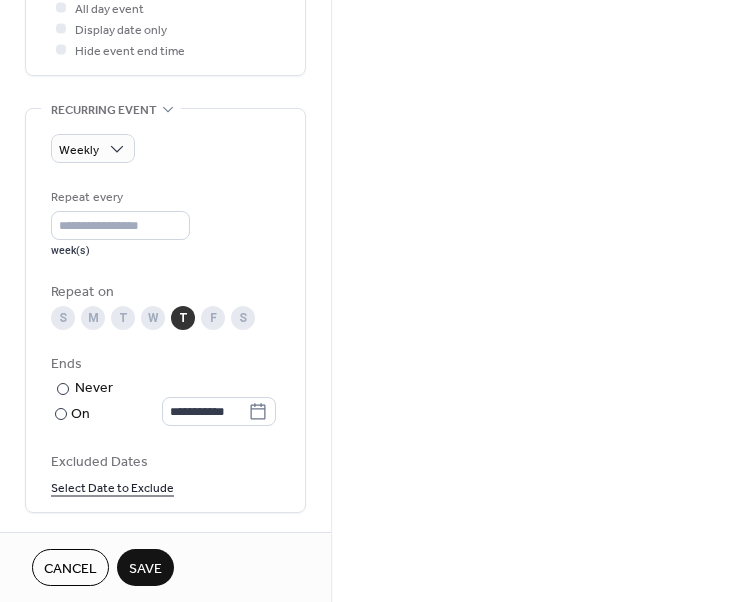 click on "Save" at bounding box center (145, 569) 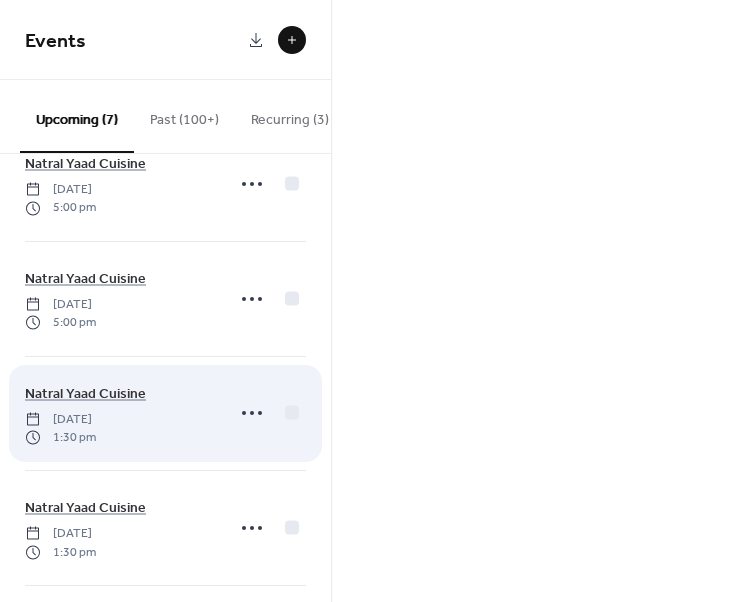 scroll, scrollTop: 83, scrollLeft: 0, axis: vertical 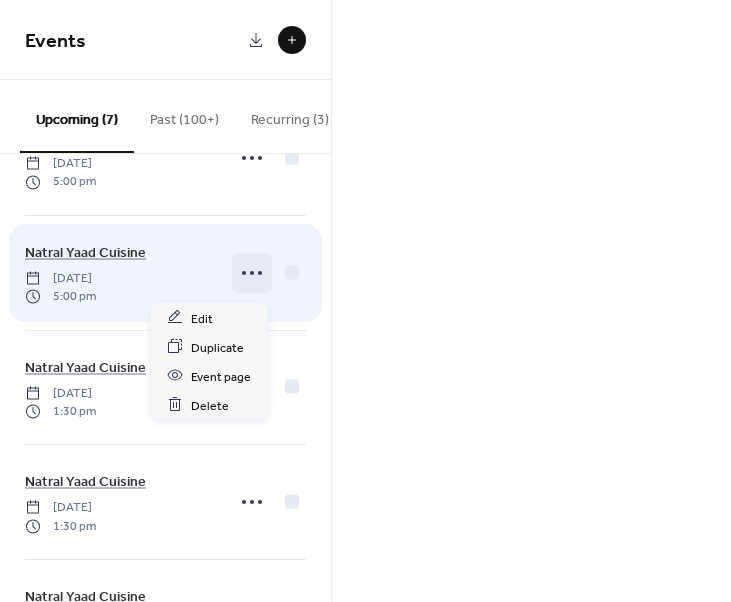 click 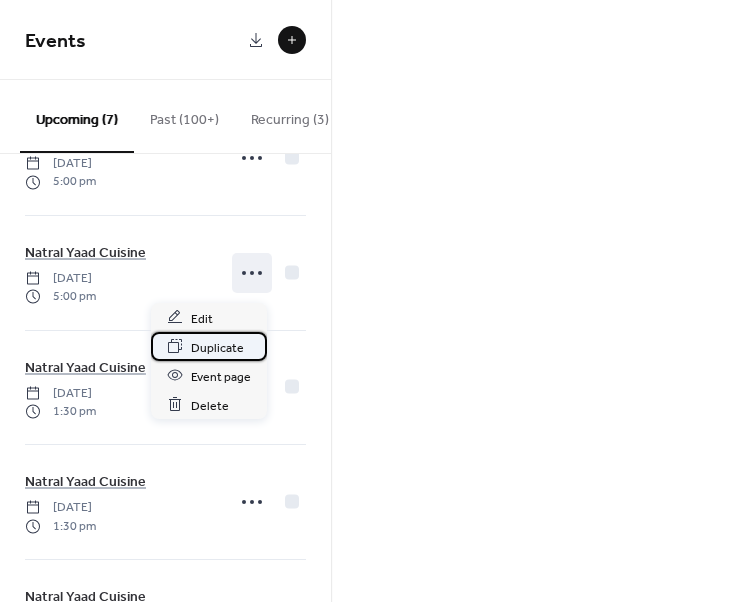 click on "Duplicate" at bounding box center [217, 347] 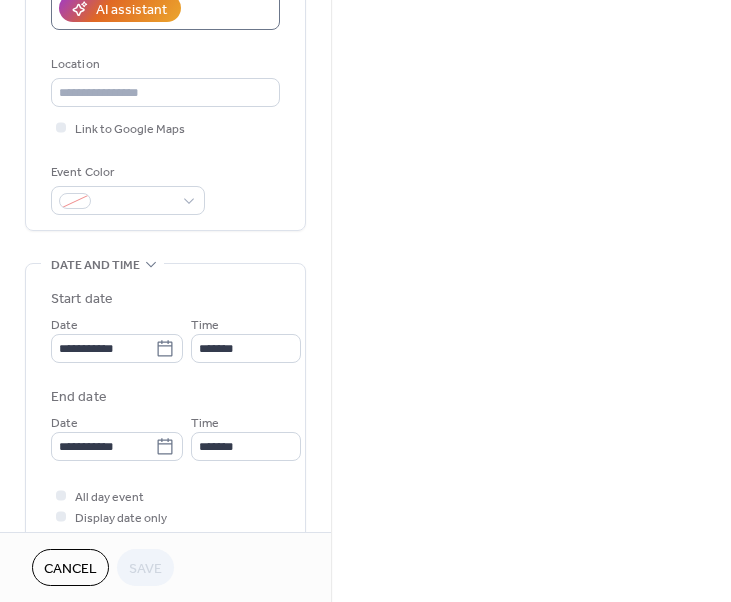 scroll, scrollTop: 391, scrollLeft: 0, axis: vertical 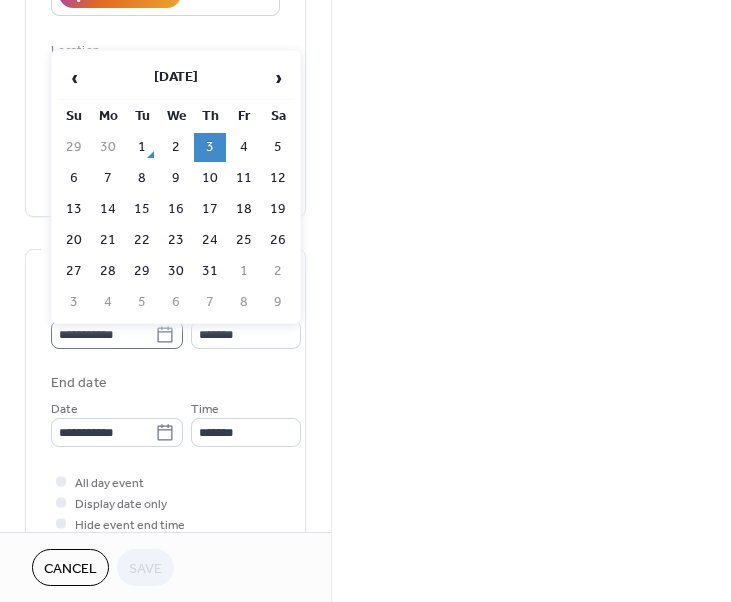 click 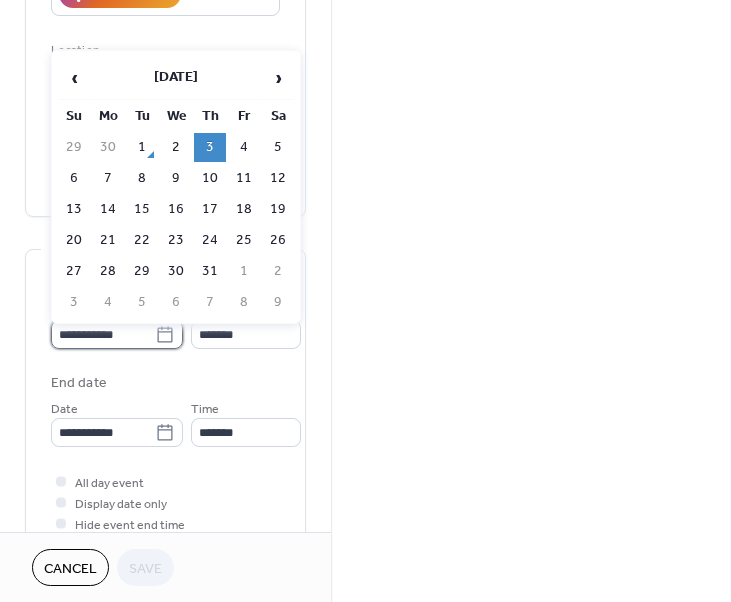 click on "**********" at bounding box center (103, 334) 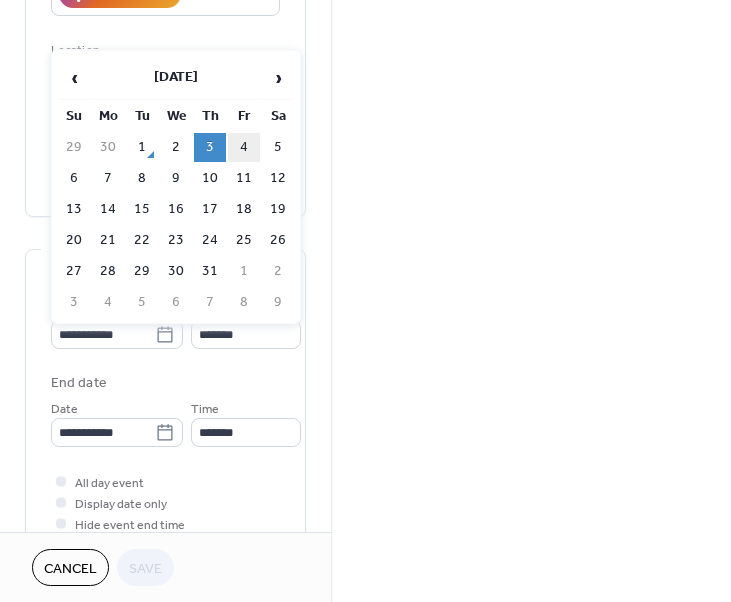 click on "4" at bounding box center (244, 147) 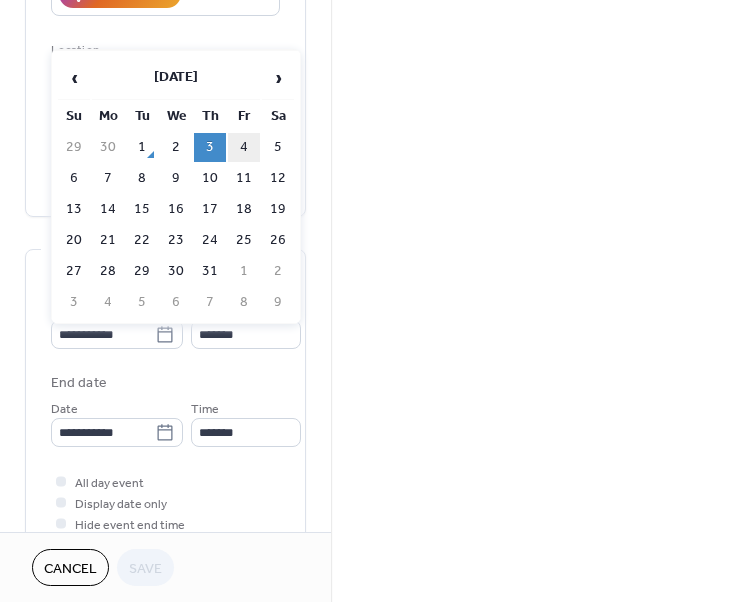 type on "**********" 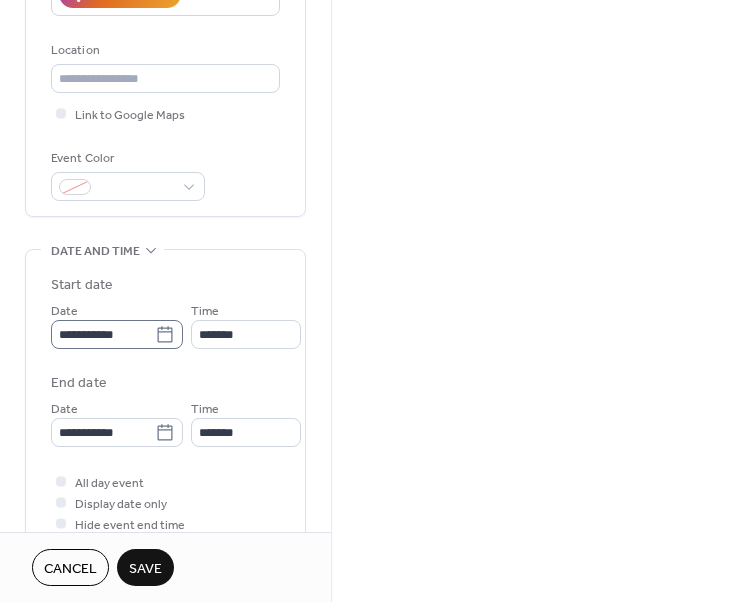 click on "**********" at bounding box center [117, 334] 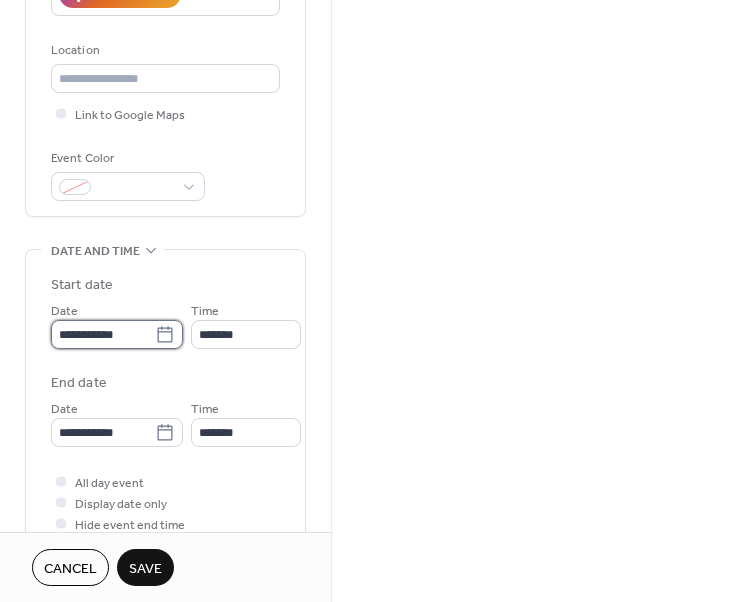 click on "**********" at bounding box center [103, 334] 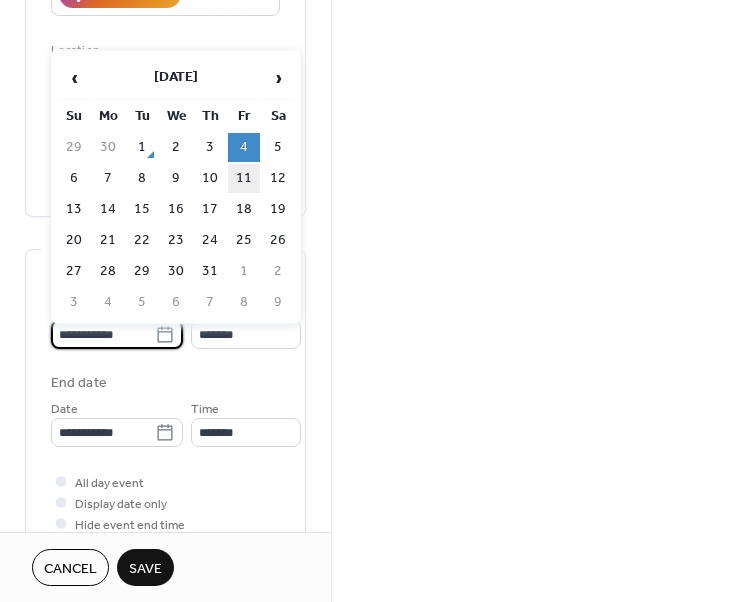 click on "11" at bounding box center (244, 178) 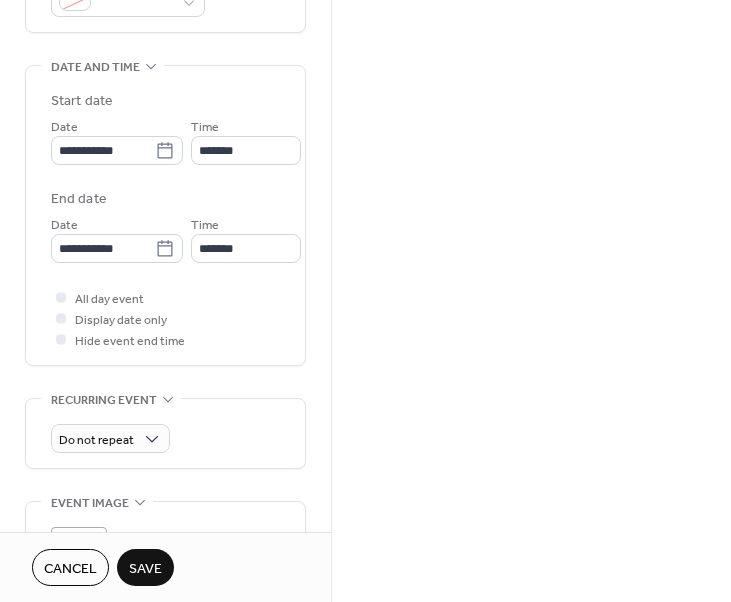 scroll, scrollTop: 577, scrollLeft: 0, axis: vertical 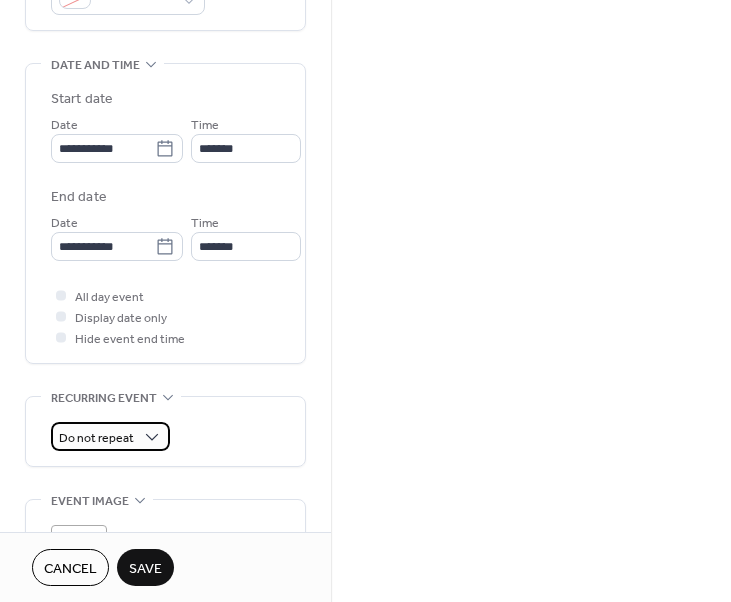 click on "Do not repeat" at bounding box center (96, 438) 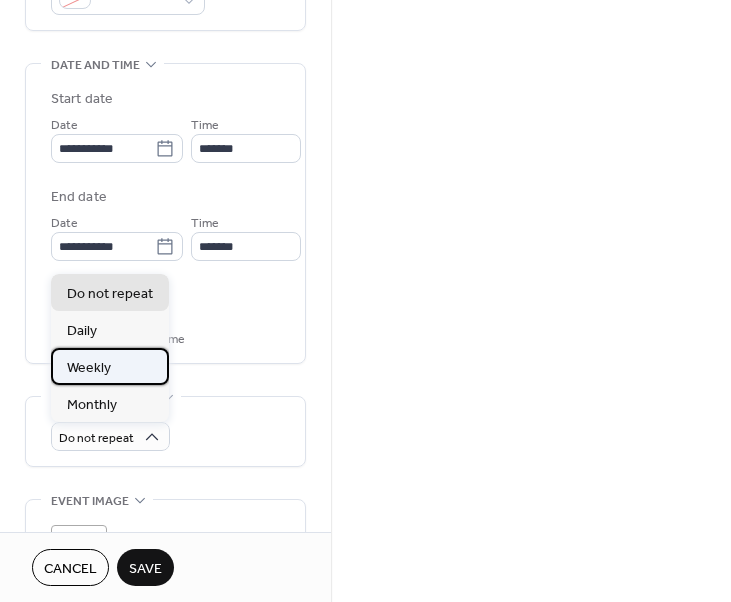click on "Weekly" at bounding box center (110, 366) 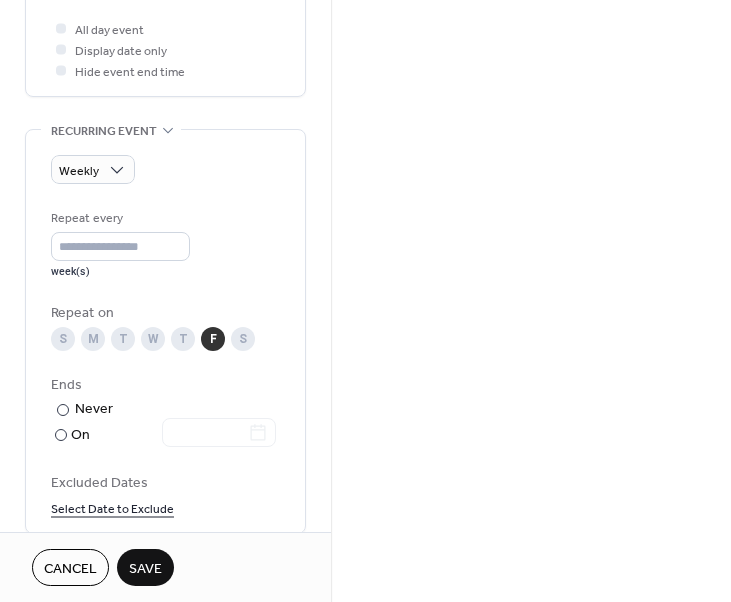 scroll, scrollTop: 849, scrollLeft: 0, axis: vertical 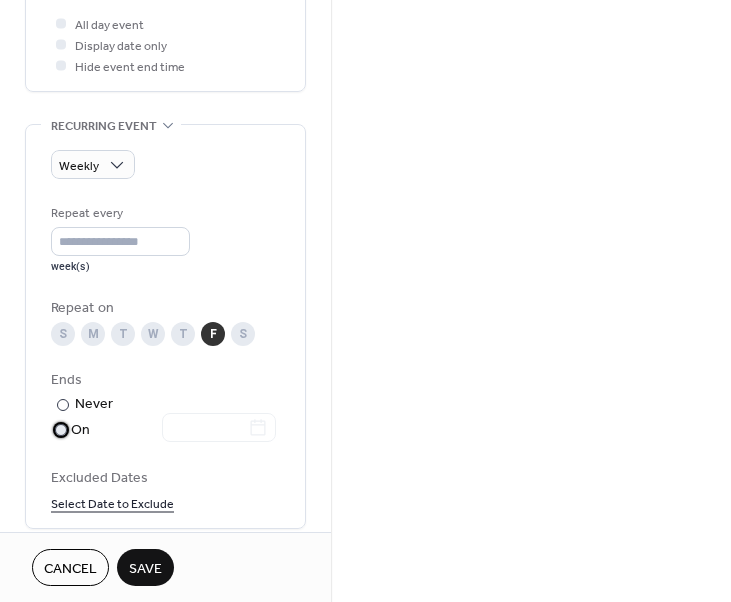 click at bounding box center [61, 430] 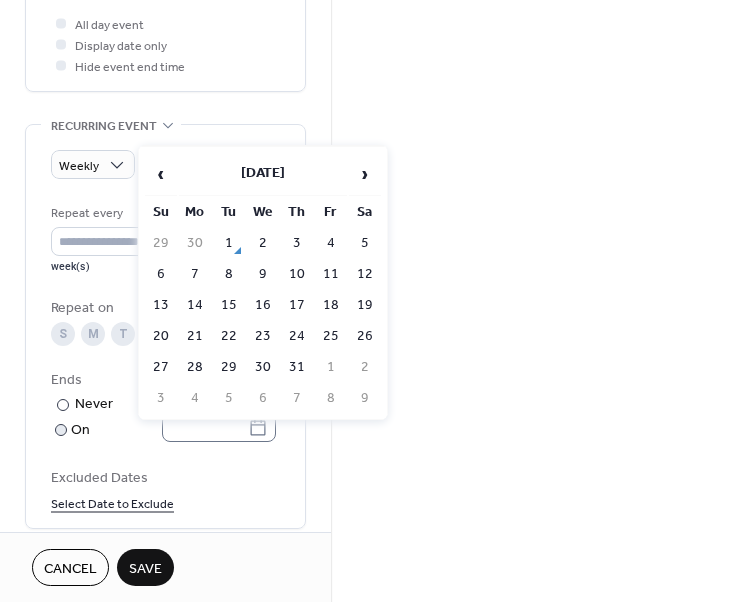 click 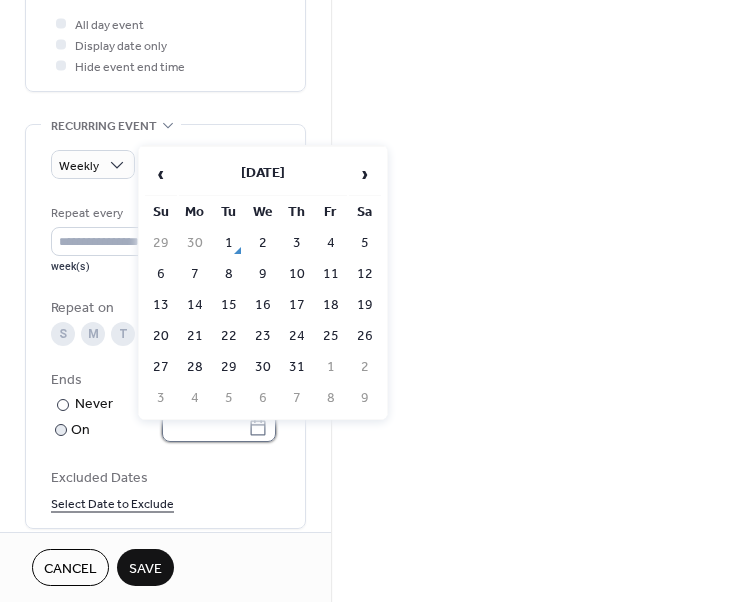 click at bounding box center (205, 427) 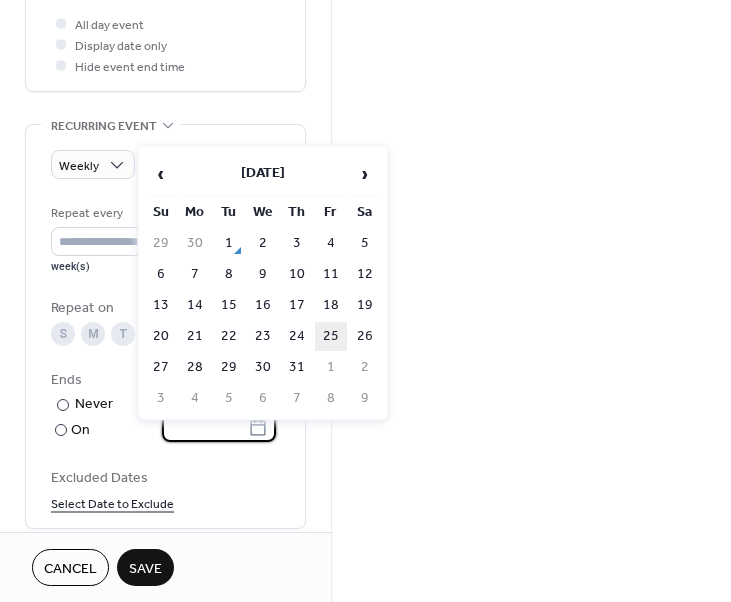 click on "25" at bounding box center [331, 336] 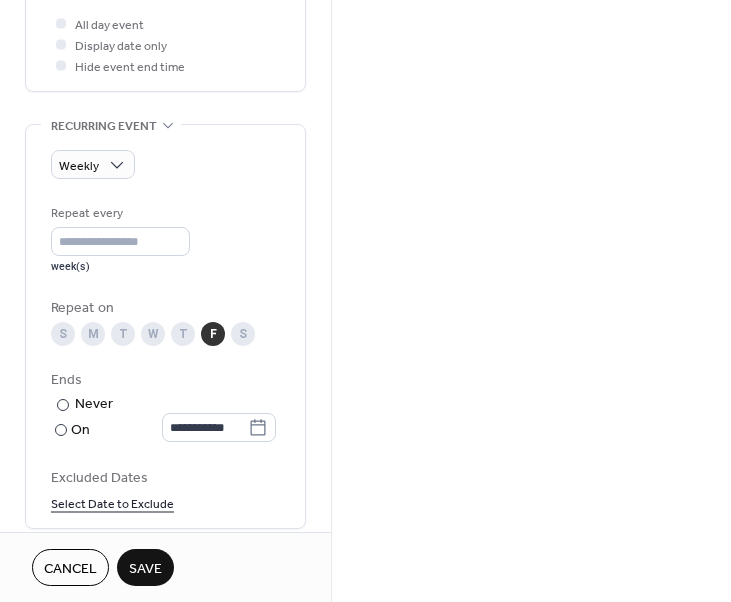 click on "Save" at bounding box center (145, 569) 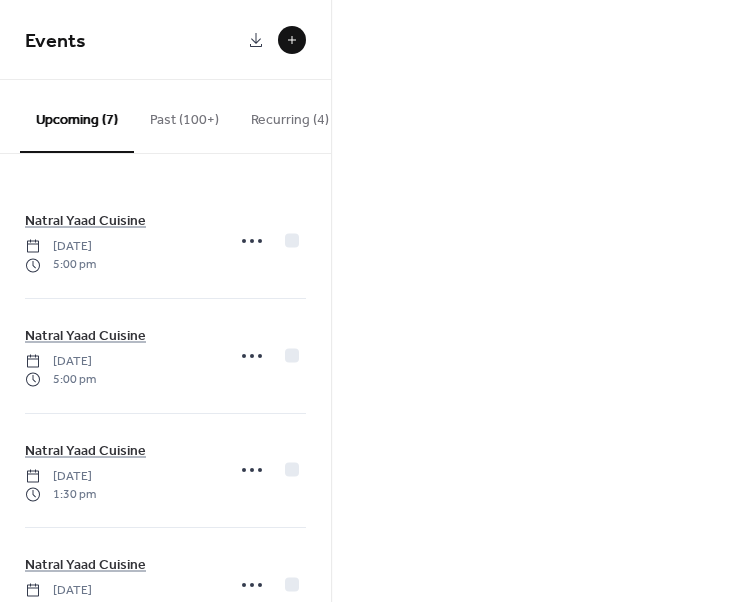 click on "Past  (100+)" at bounding box center [184, 115] 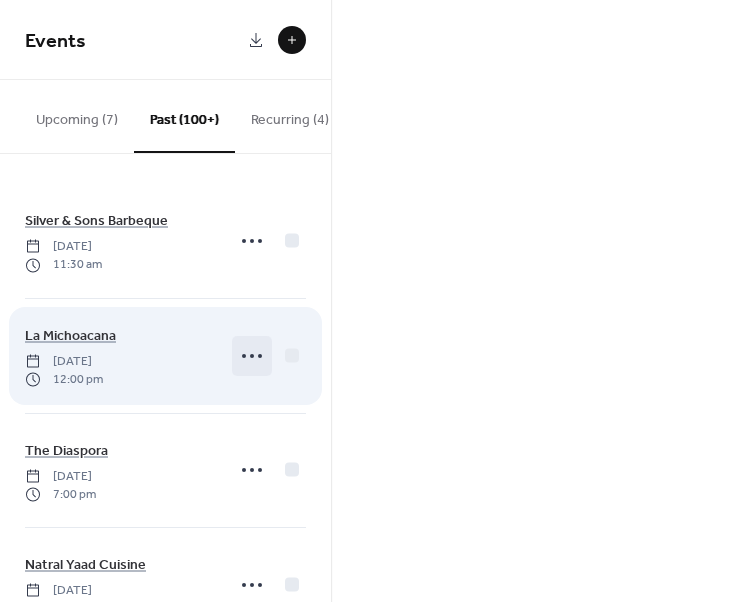 click 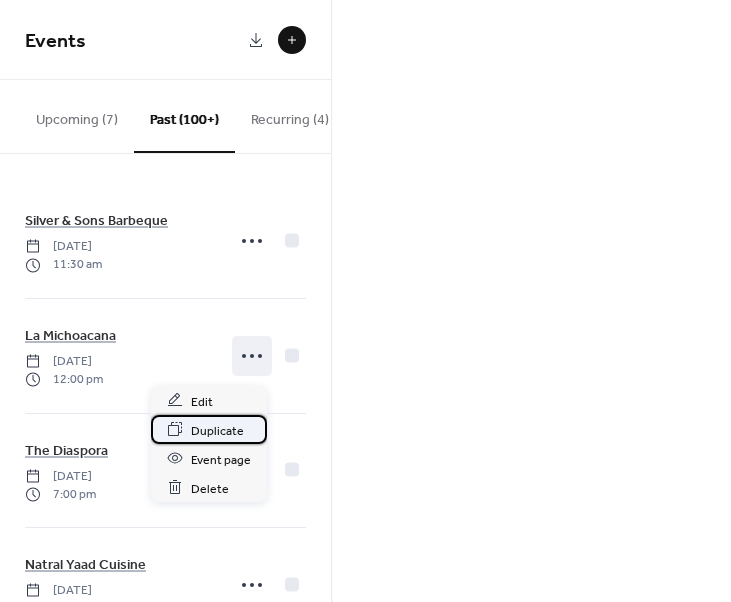 click on "Duplicate" at bounding box center [217, 430] 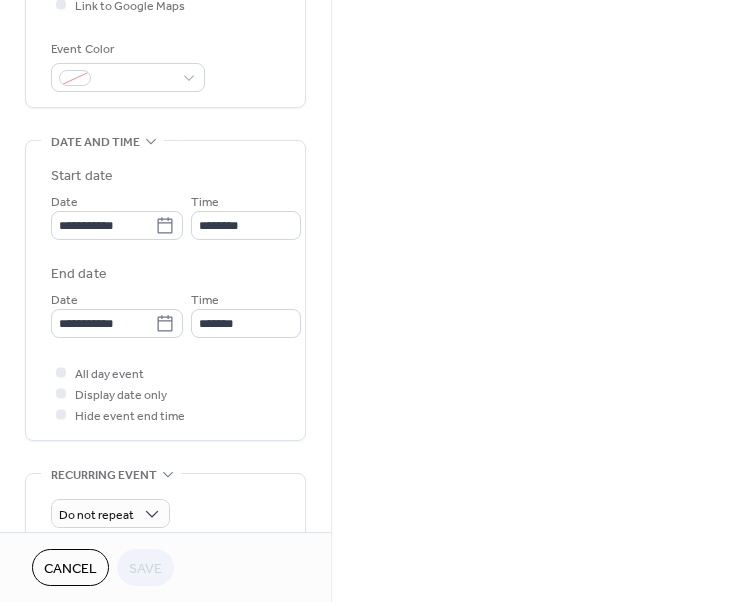 scroll, scrollTop: 506, scrollLeft: 0, axis: vertical 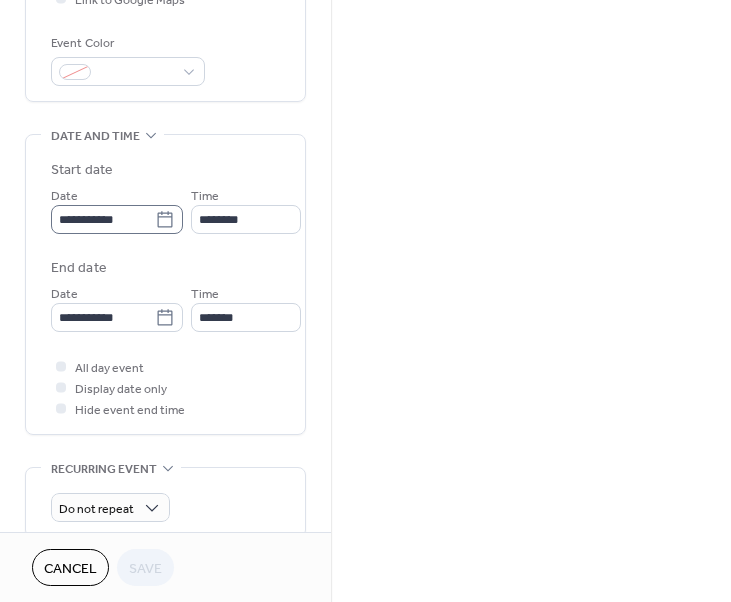 click 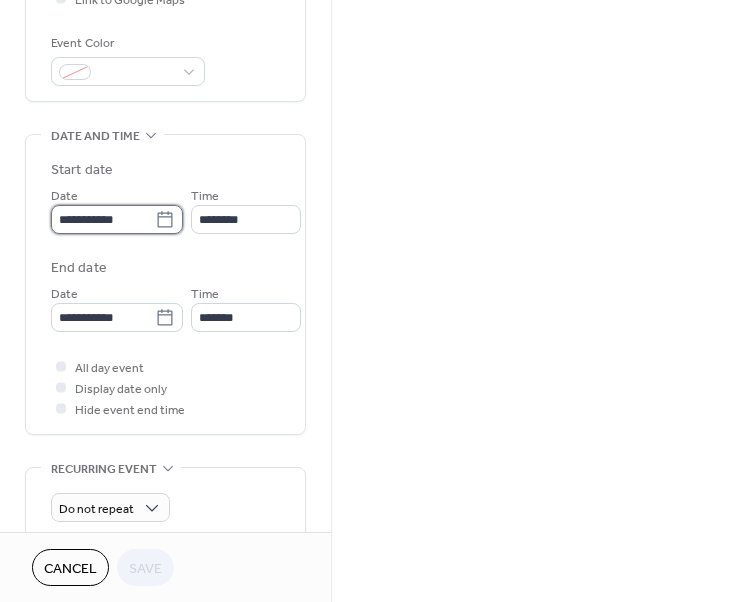 click on "**********" at bounding box center [103, 219] 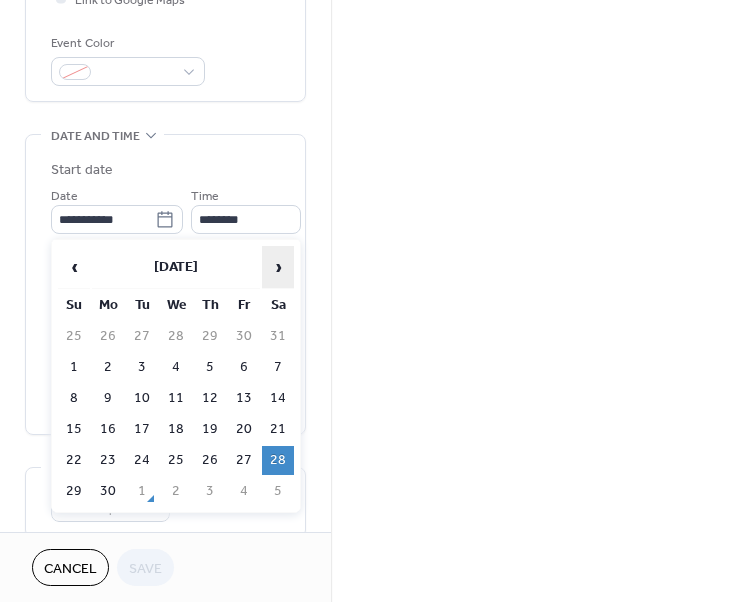 click on "›" at bounding box center (278, 267) 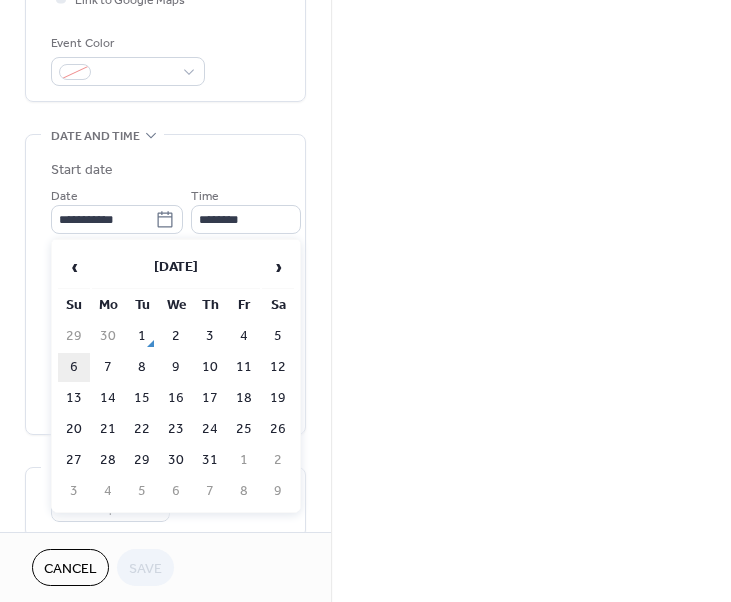 click on "6" at bounding box center [74, 367] 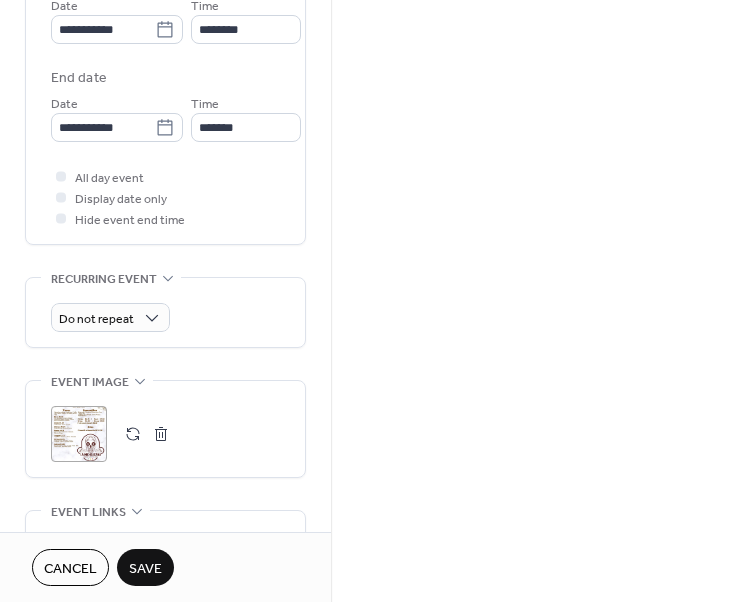 scroll, scrollTop: 704, scrollLeft: 0, axis: vertical 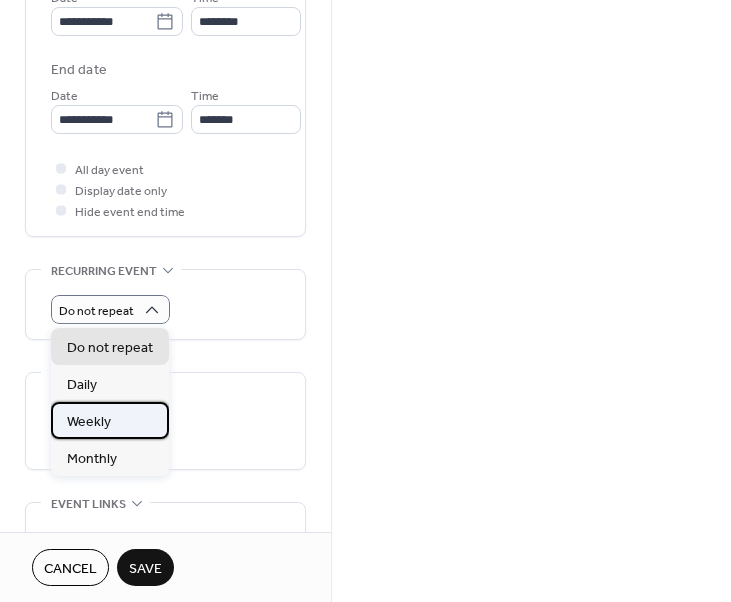 click on "Weekly" at bounding box center (89, 422) 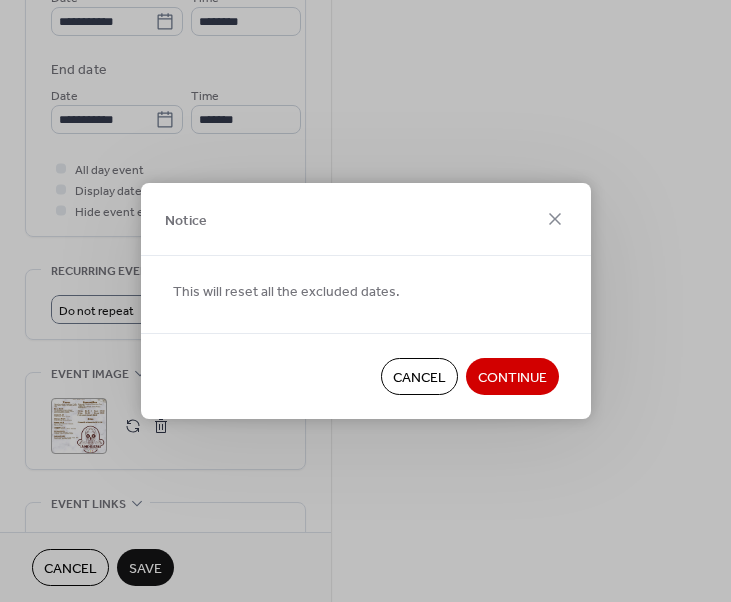 click on "Cancel" at bounding box center (419, 378) 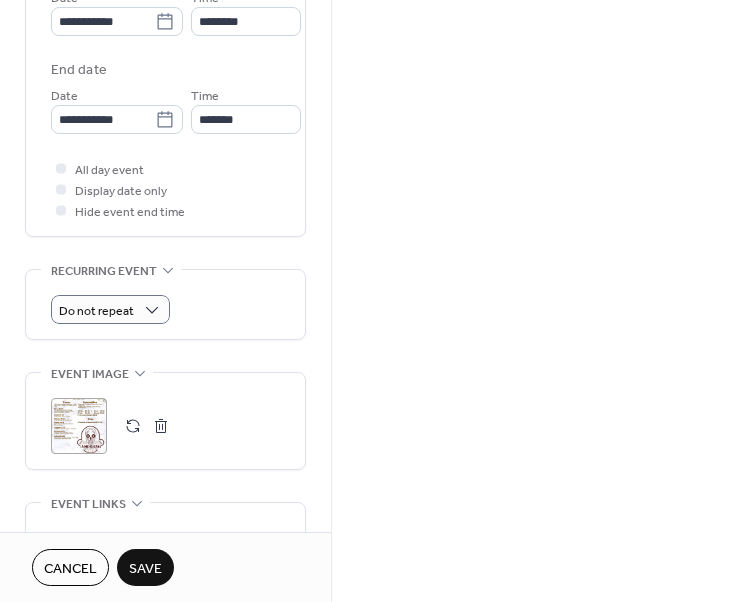 click on "Cancel" at bounding box center [70, 569] 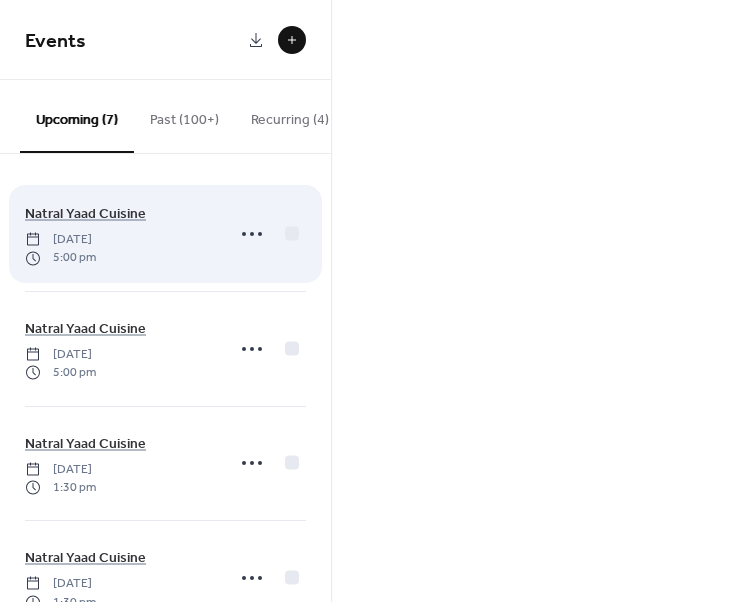 scroll, scrollTop: 0, scrollLeft: 0, axis: both 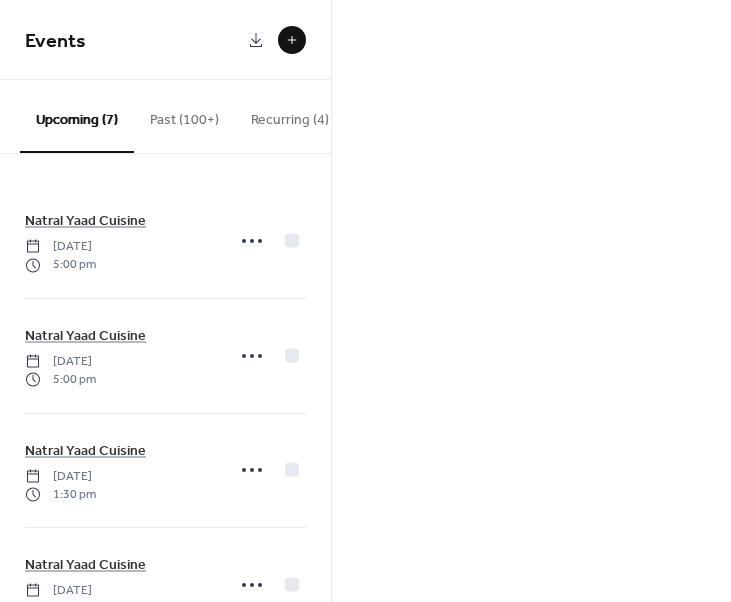 click on "Past  (100+)" at bounding box center [184, 115] 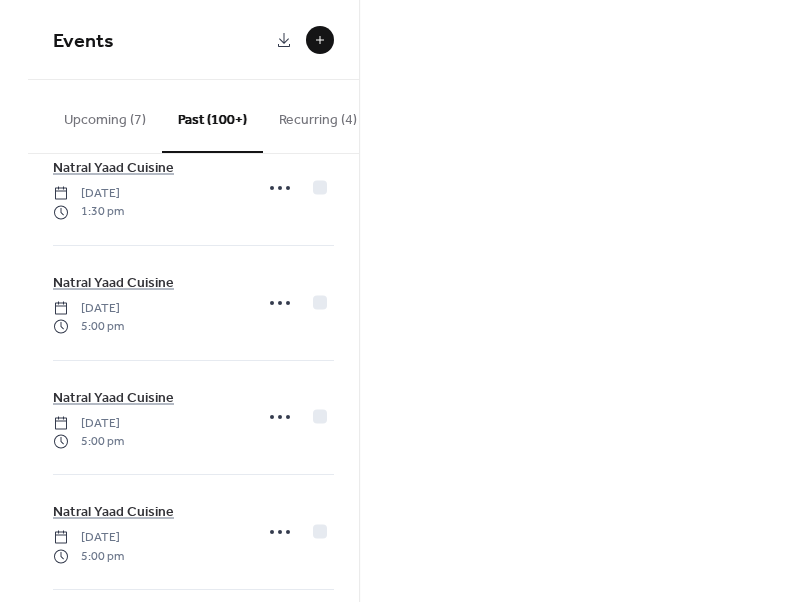 scroll, scrollTop: 0, scrollLeft: 0, axis: both 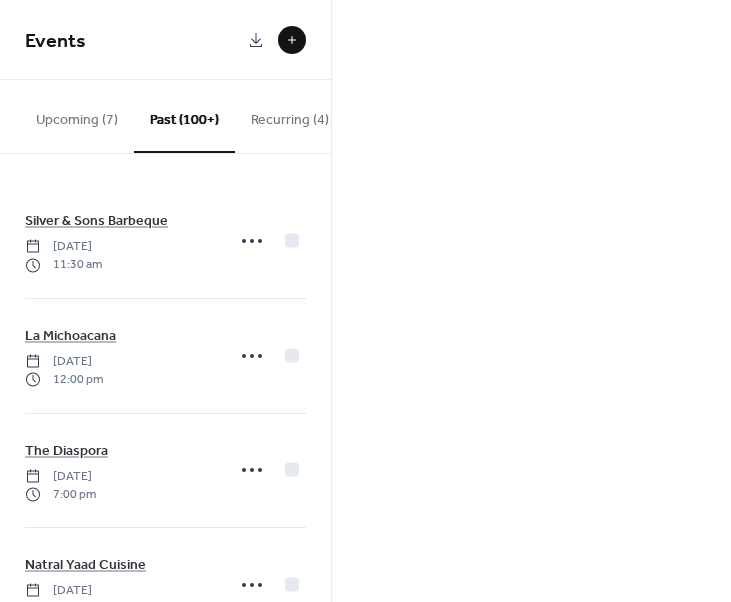 click on "Events Upcoming  (7) Past  (100+) Recurring  (4) Submissions  Natral Yaad Cuisine Wednesday, July 2, 2025 5:00 pm Natral Yaad Cuisine Thursday, July 3, 2025 5:00 pm Natral Yaad Cuisine Friday, July 4, 2025 1:30 pm Natral Yaad Cuisine Saturday, July 5, 2025 1:30 pm Natral Yaad Cuisine Saturday, July 12, 2025 1:30 pm Natral Yaad Cuisine Wednesday, July 16, 2025 5:00 pm Natral Yaad Cuisine Wednesday, July 30, 2025 5:00 pm Silver & Sons Barbeque Sunday, June 29, 2025 11:30 am La Michoacana Saturday, June 28, 2025 12:00 pm The Diaspora Friday, June 27, 2025 7:00 pm Natral Yaad Cuisine Thursday, June 26, 2025 5:00 pm Silver & Sons Barbeque Sunday, June 22, 2025 11:30 am El Jefe Wood Fired Pizza Saturday, June 21, 2025 12:00 pm Natral Yaad Cuisine Friday, June 20, 2025 5:00 pm Natral Yaad Cuisine Thursday, June 19, 2025 1:00 pm Natral Yaad Cuisine Saturday, June 14, 2025 1:30 pm Natral Yaad Cuisine Friday, June 13, 2025 5:00 pm Natral Yaad Cuisine Thursday, June 12, 2025 5:00 pm Natral Yaad Cuisine 5:00 pm 5:00 pm" at bounding box center [365, 301] 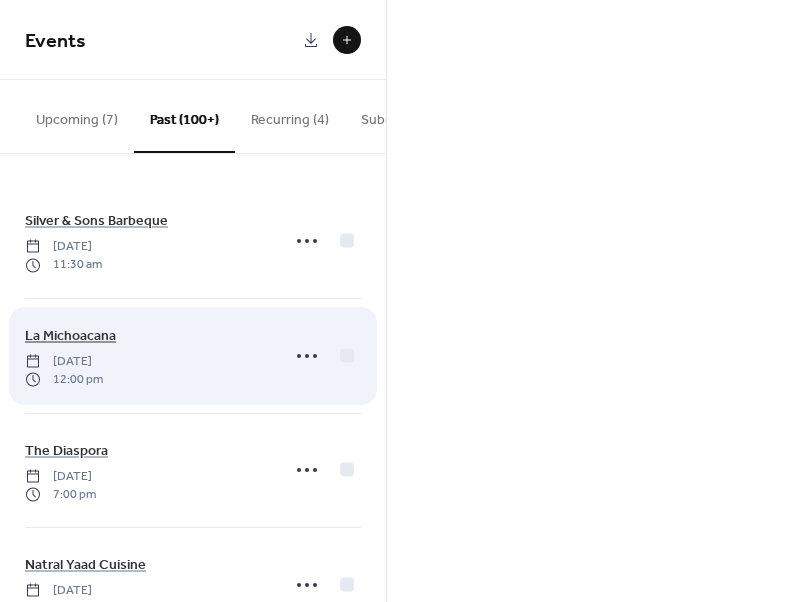 click on "La Michoacana" at bounding box center [70, 335] 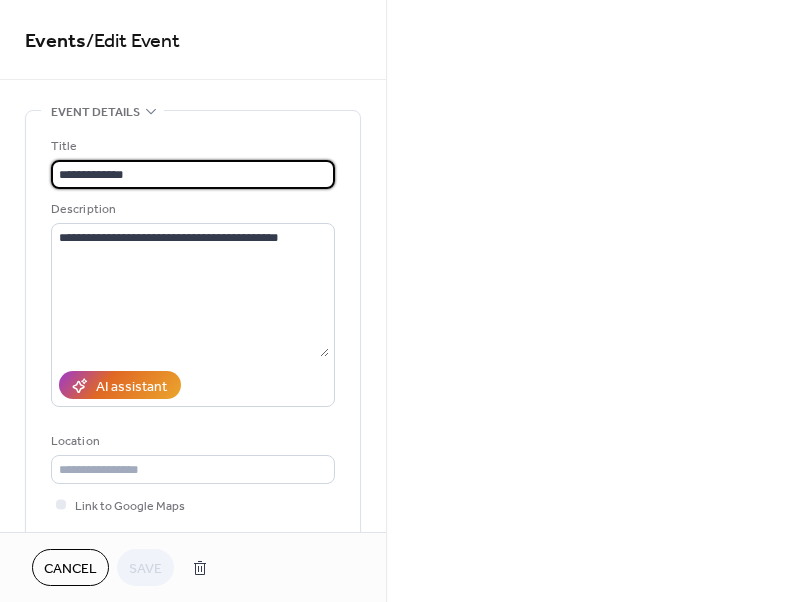 click on "Cancel" at bounding box center [70, 569] 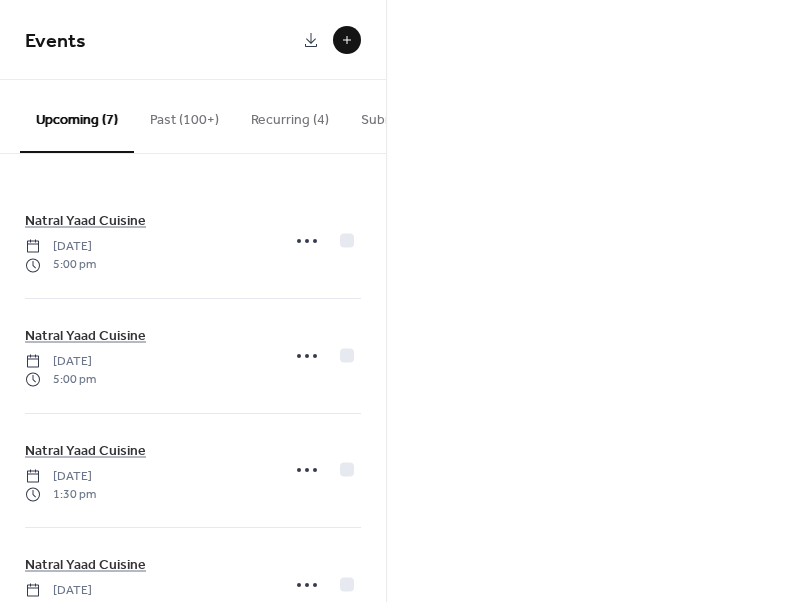 click on "Past  (100+)" at bounding box center (184, 115) 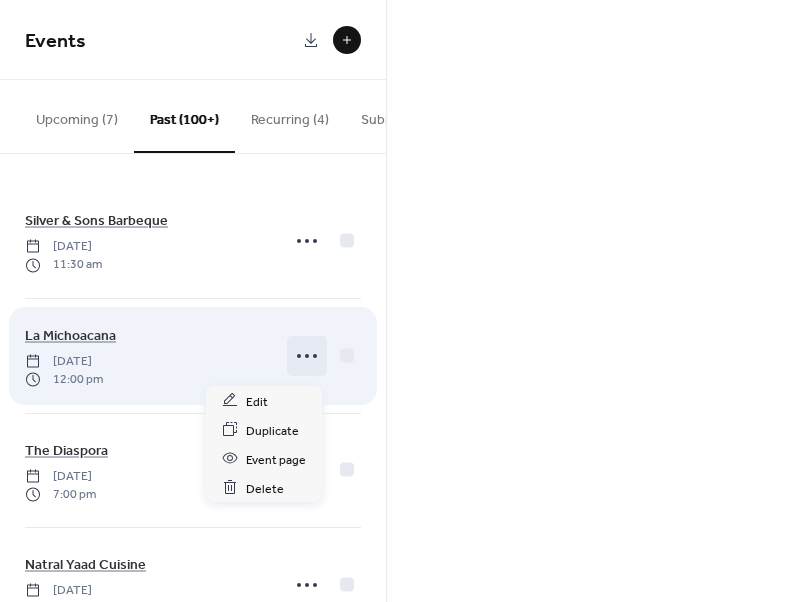 click 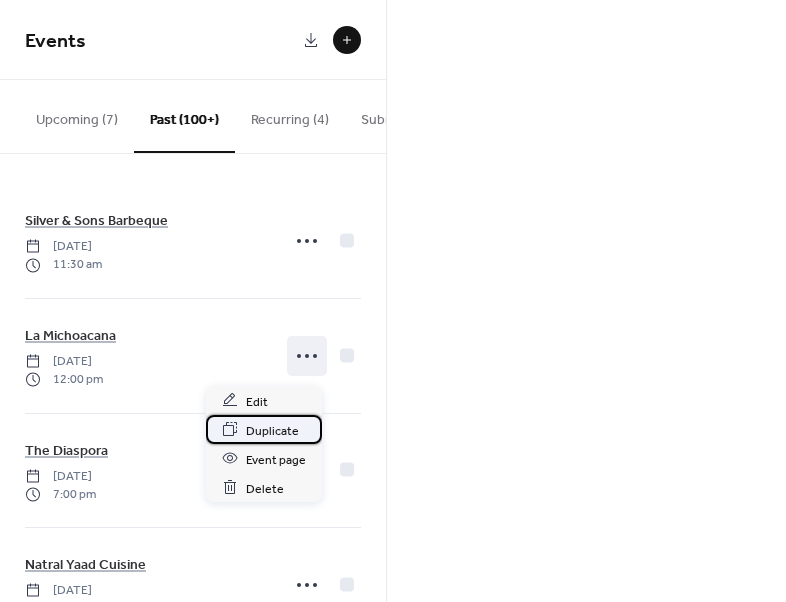 click on "Duplicate" at bounding box center (272, 430) 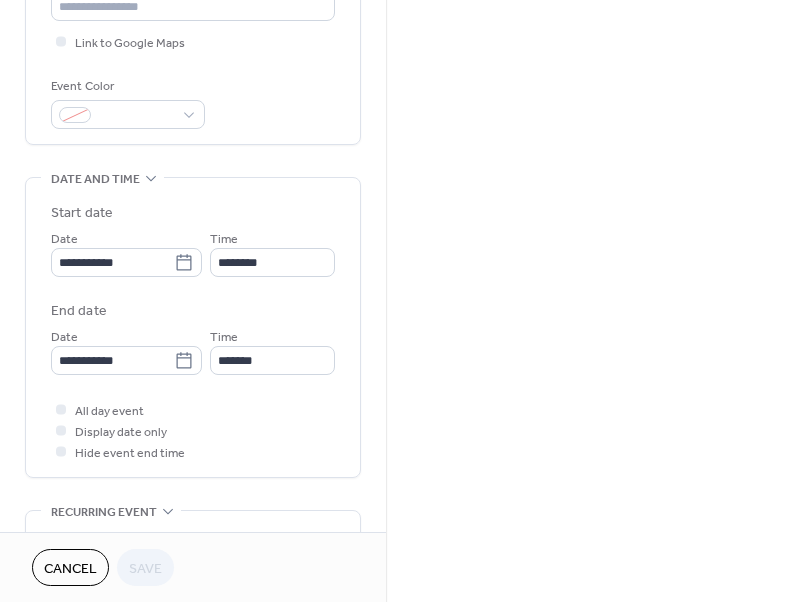 scroll, scrollTop: 504, scrollLeft: 0, axis: vertical 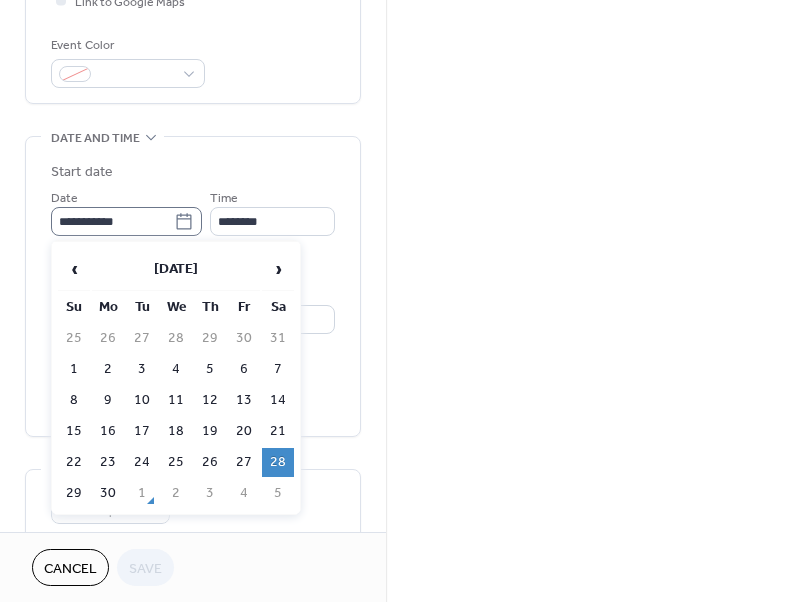click 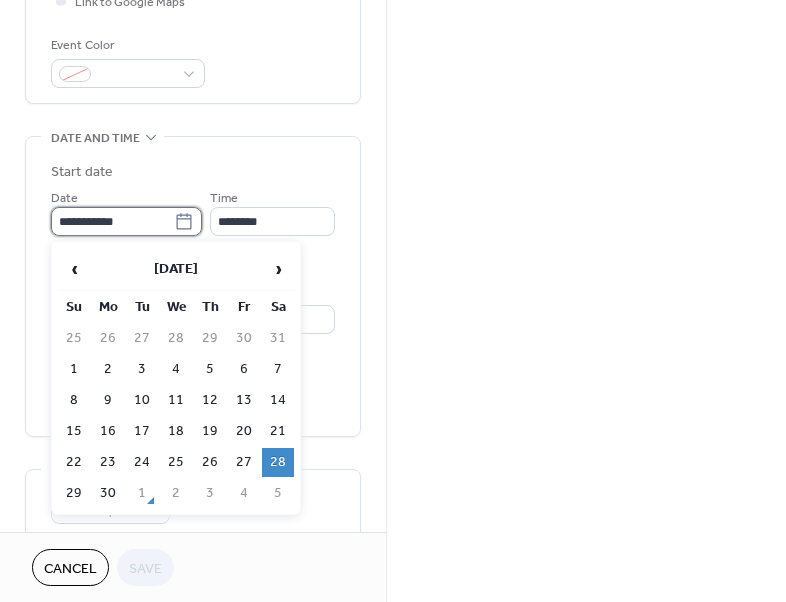 click on "**********" at bounding box center (112, 221) 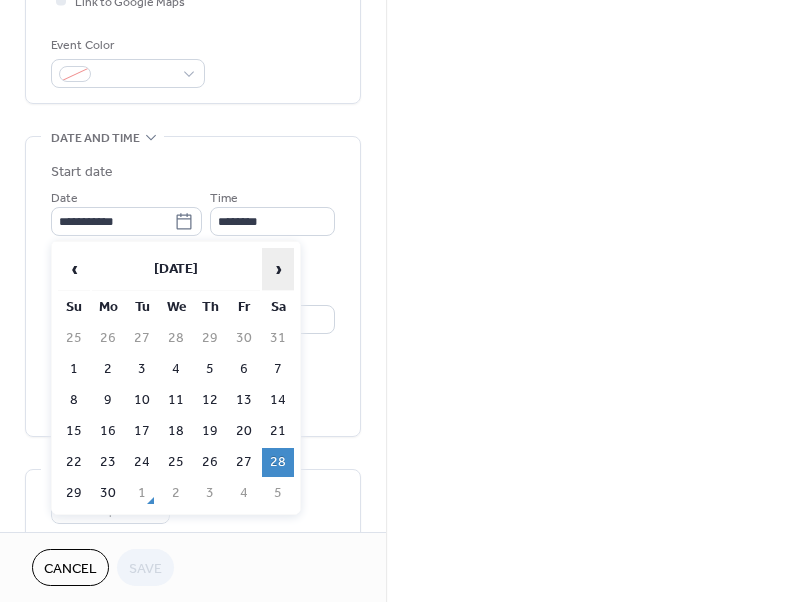 click on "›" at bounding box center [278, 269] 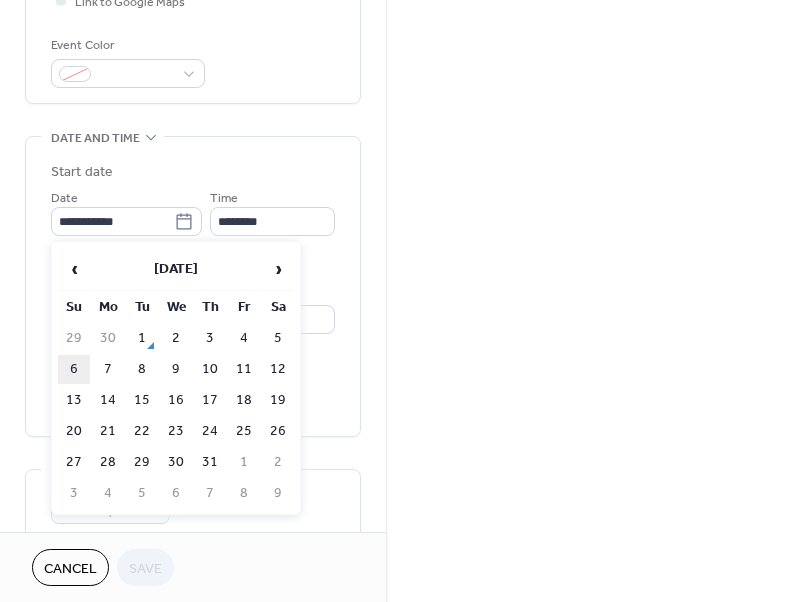 click on "6" at bounding box center (74, 369) 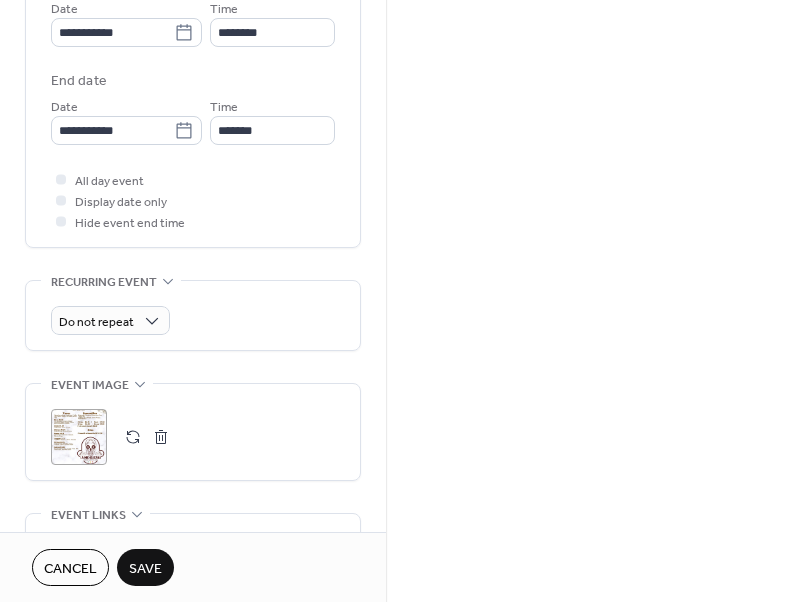 scroll, scrollTop: 703, scrollLeft: 0, axis: vertical 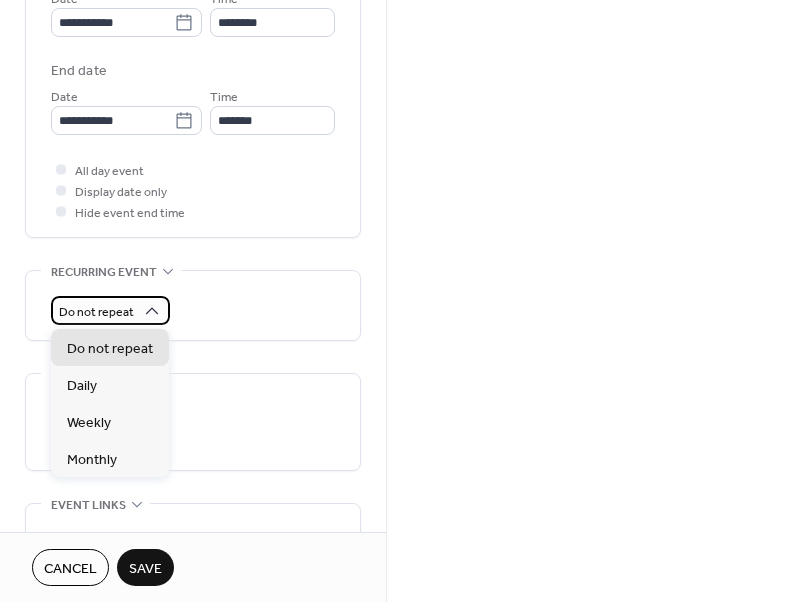 click on "Do not repeat" at bounding box center (110, 310) 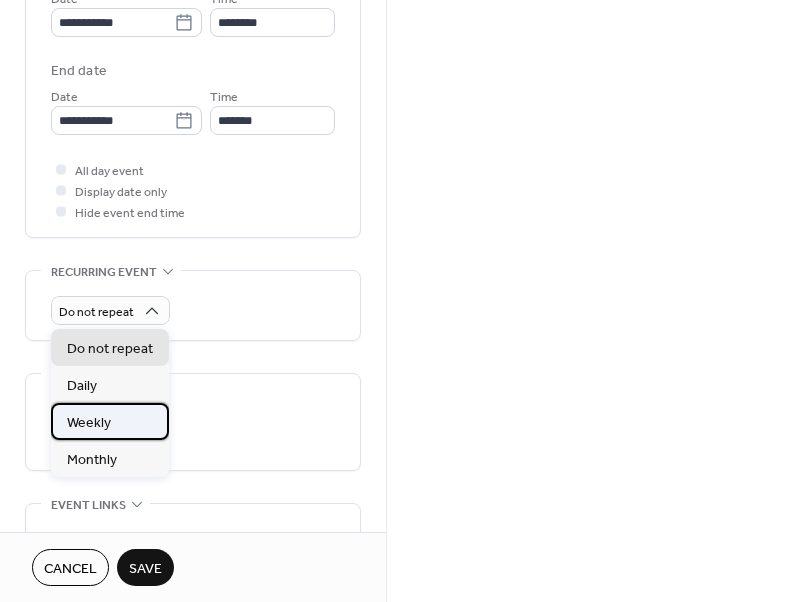click on "Weekly" at bounding box center (89, 423) 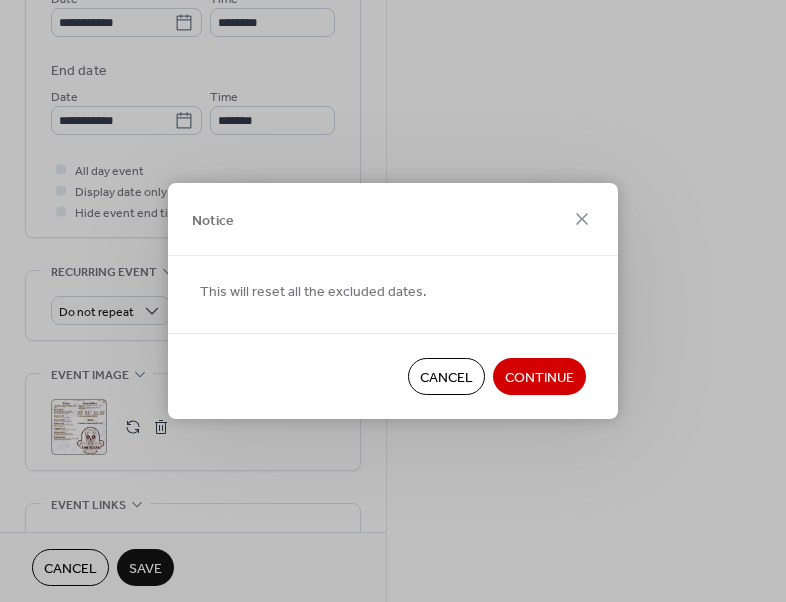 click on "Continue" at bounding box center (539, 378) 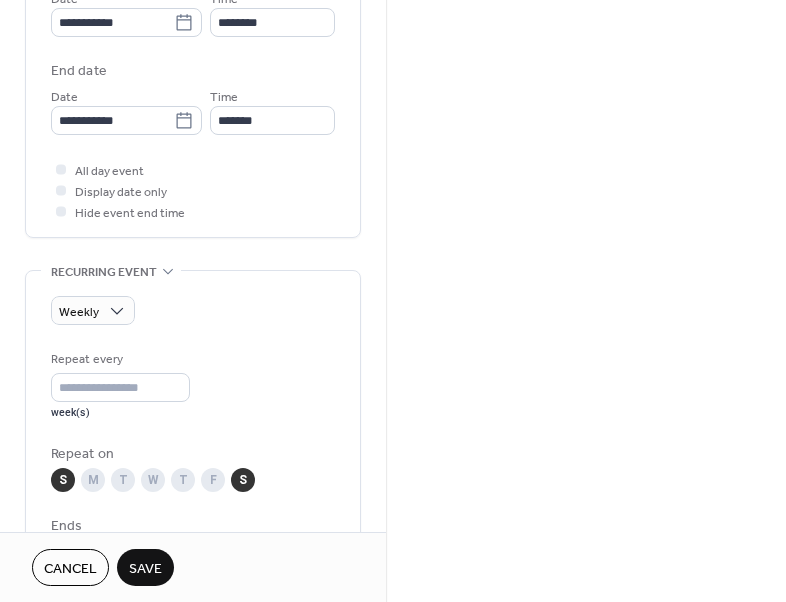click on "S" at bounding box center (243, 480) 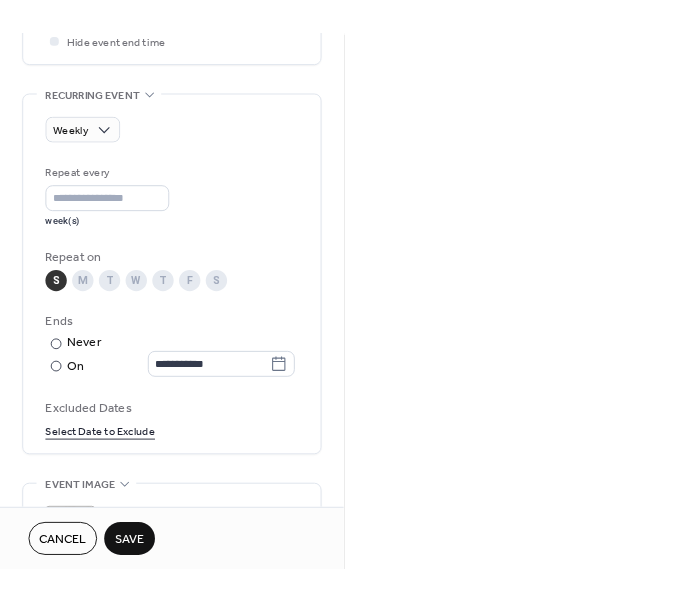 scroll, scrollTop: 908, scrollLeft: 0, axis: vertical 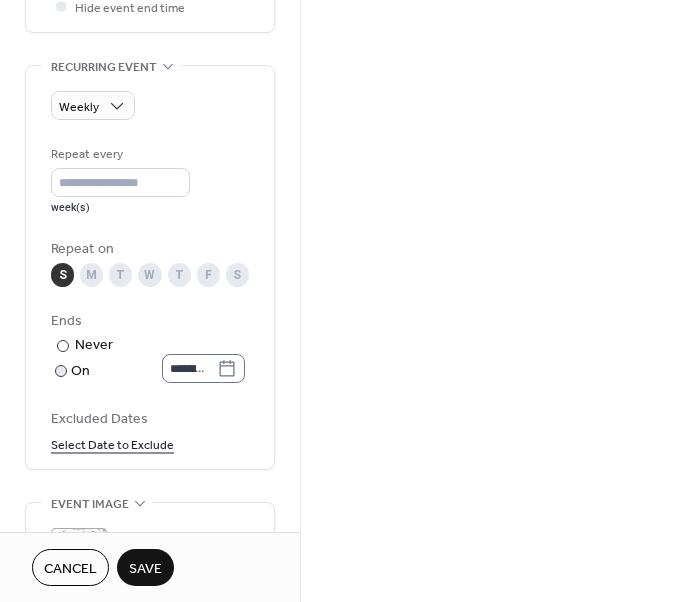click 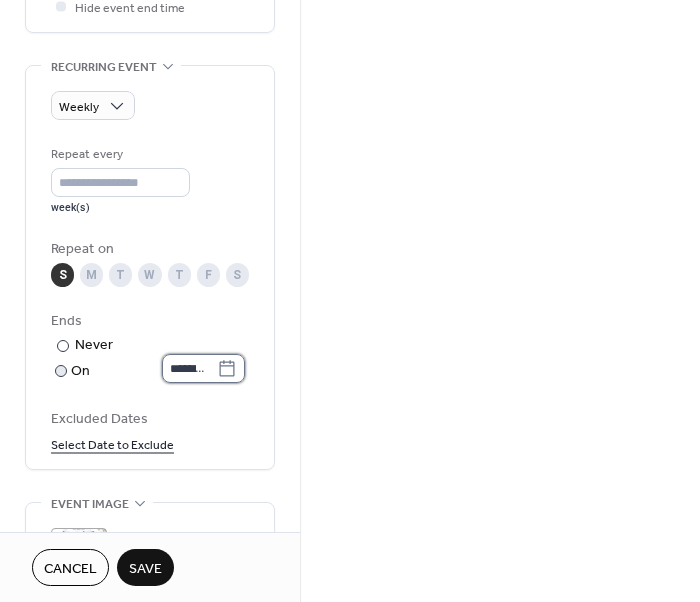 click on "**********" at bounding box center [189, 368] 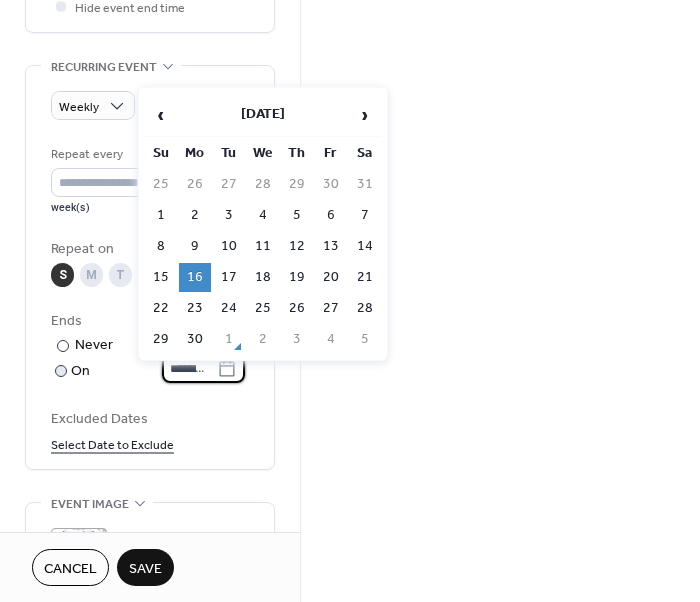 scroll, scrollTop: 0, scrollLeft: 35, axis: horizontal 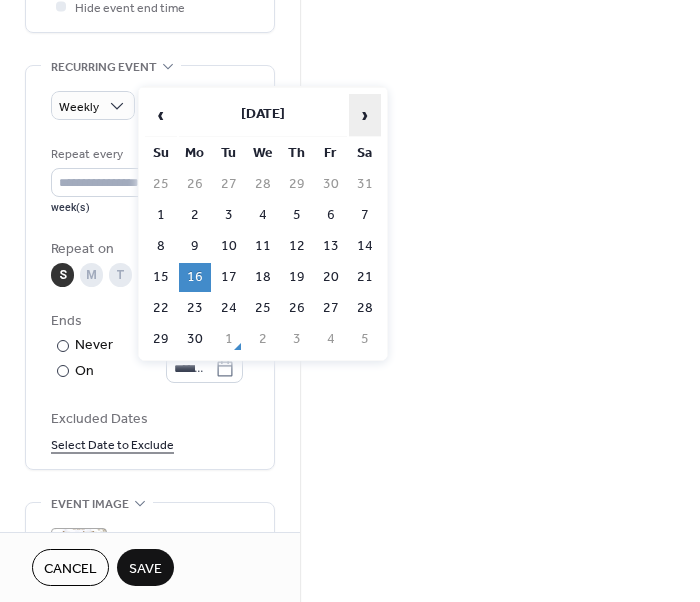 click on "›" at bounding box center (365, 115) 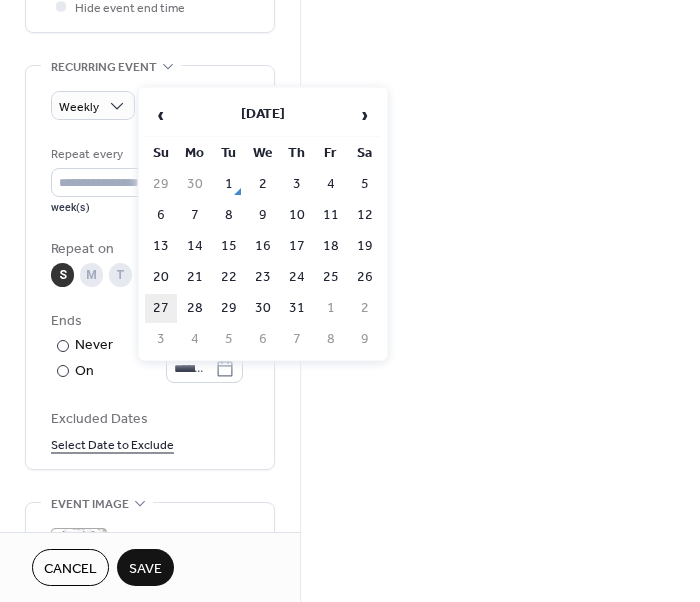 click on "27" at bounding box center (161, 308) 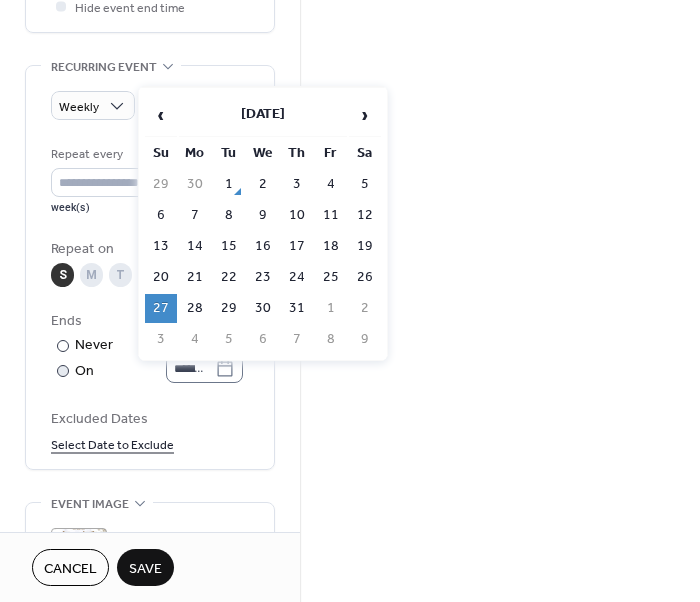 click 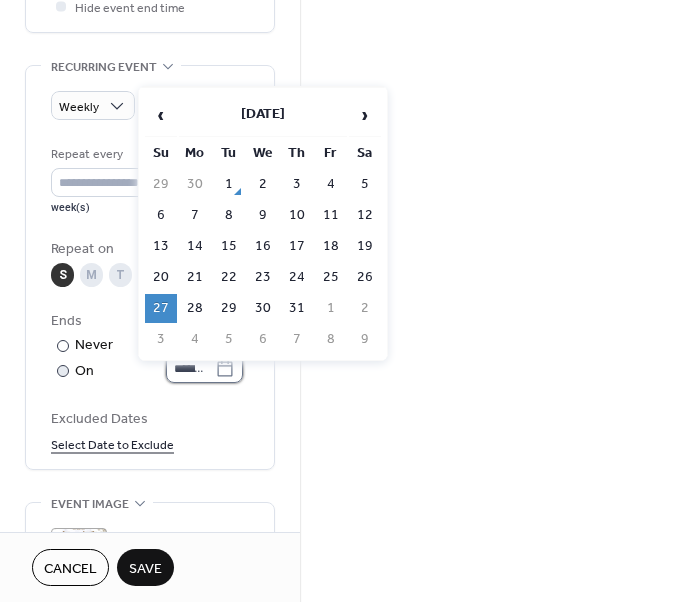 click on "**********" at bounding box center [190, 368] 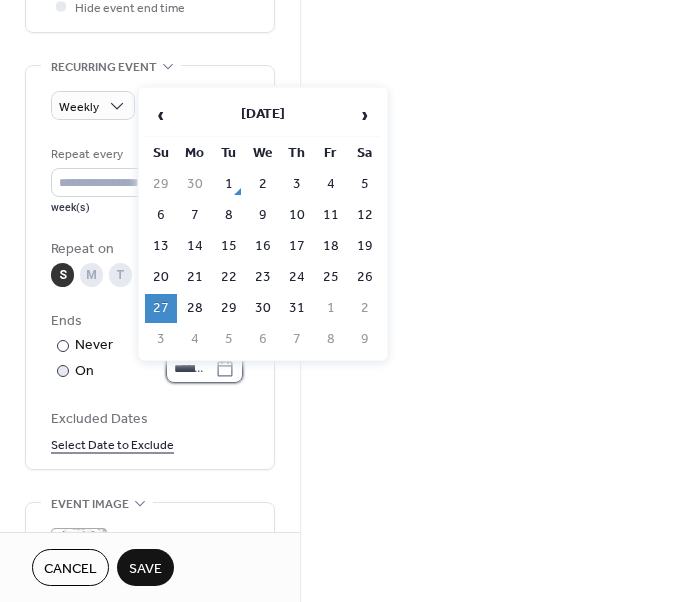 scroll, scrollTop: 0, scrollLeft: 31, axis: horizontal 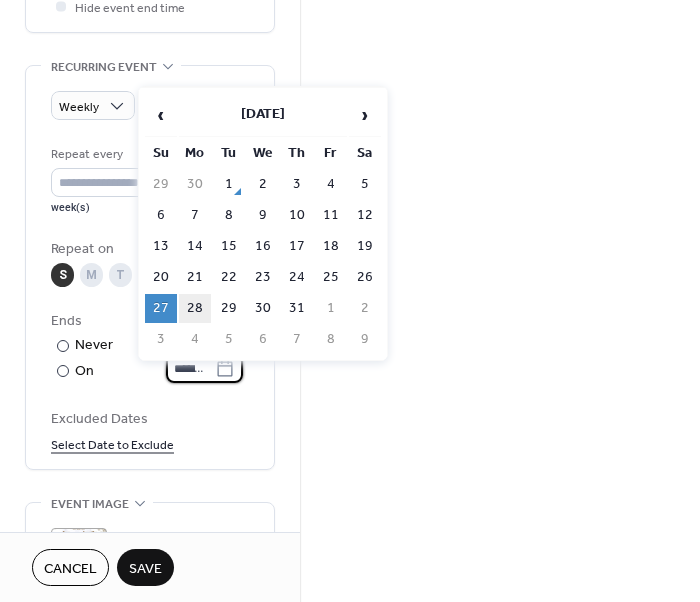 click on "28" at bounding box center [195, 308] 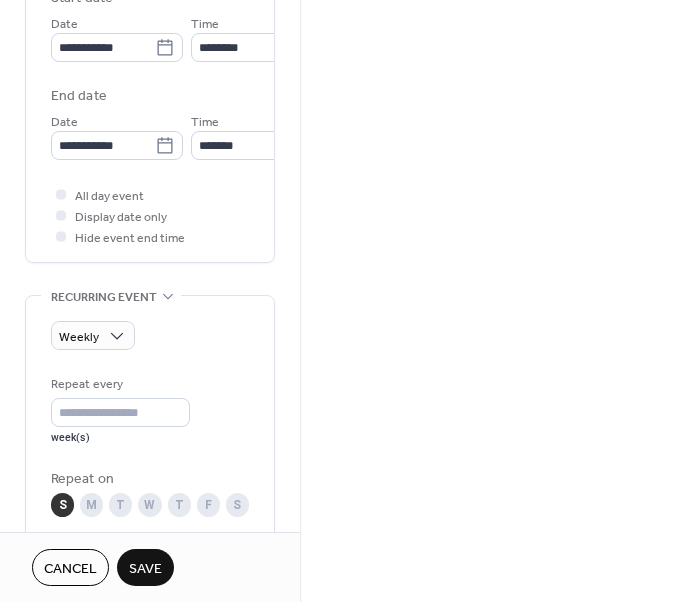 scroll, scrollTop: 677, scrollLeft: 0, axis: vertical 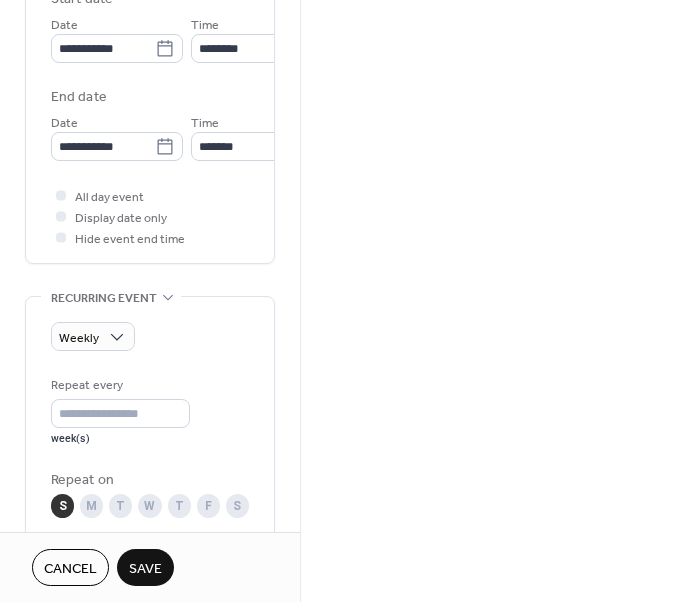 click on "Save" at bounding box center (145, 569) 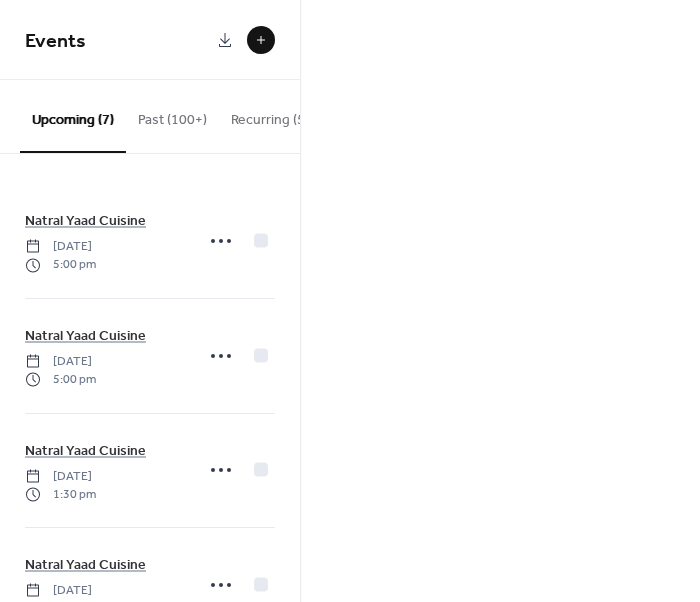 click on "Recurring  (5)" at bounding box center [270, 115] 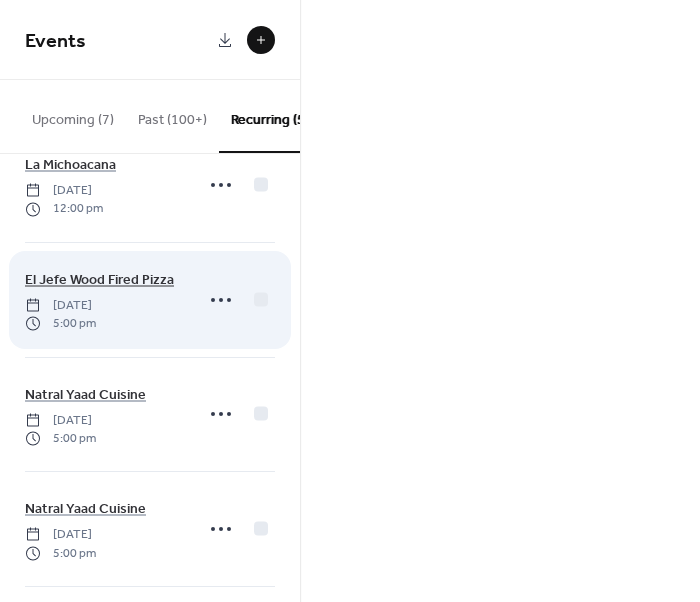 scroll, scrollTop: 55, scrollLeft: 0, axis: vertical 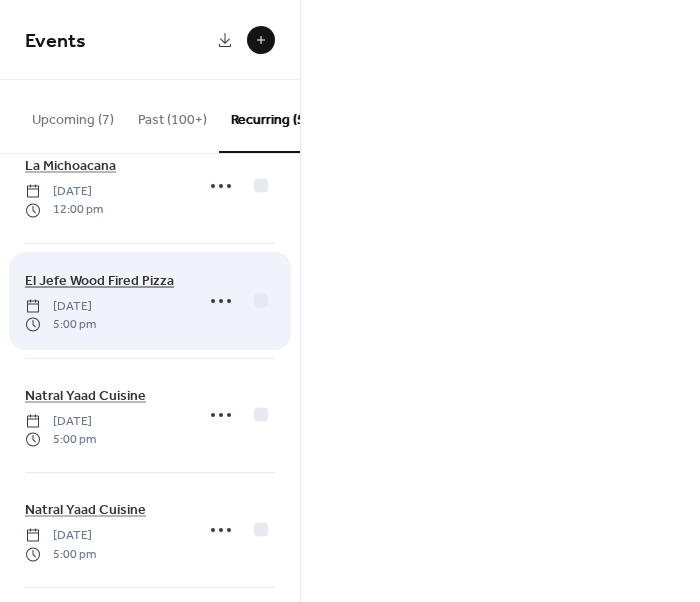click on "El Jefe Wood Fired Pizza" at bounding box center (99, 280) 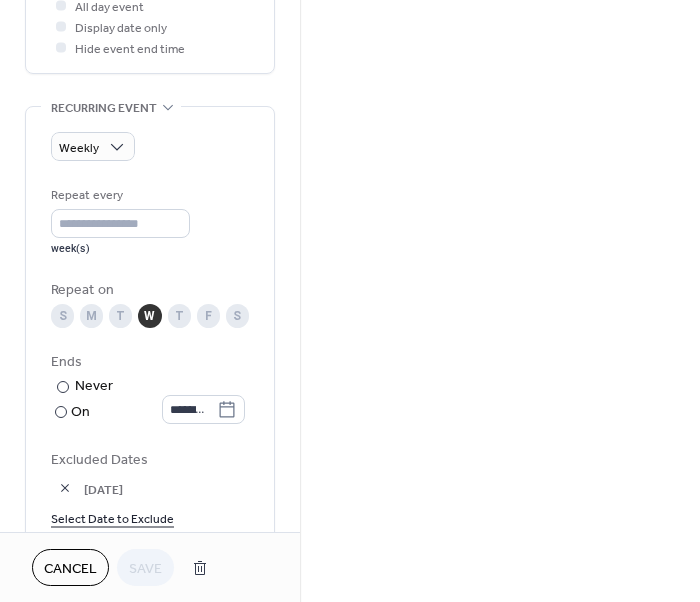 scroll, scrollTop: 868, scrollLeft: 0, axis: vertical 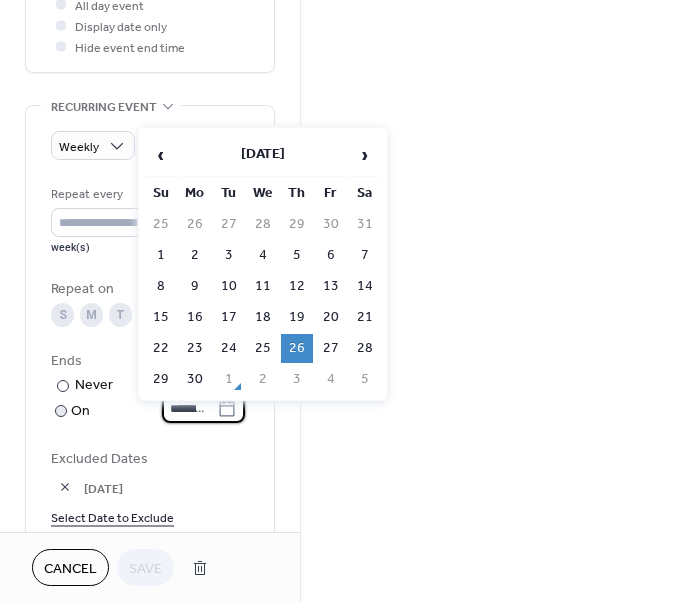 click on "**********" at bounding box center (189, 408) 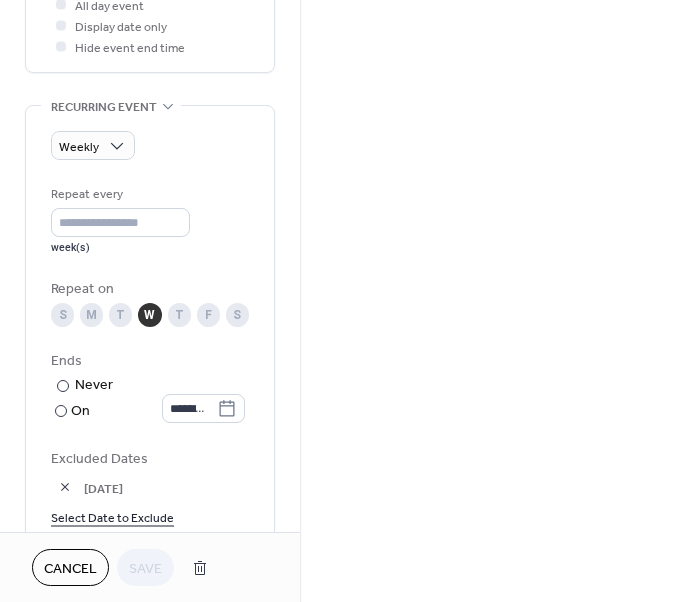 click on "**********" at bounding box center [350, 301] 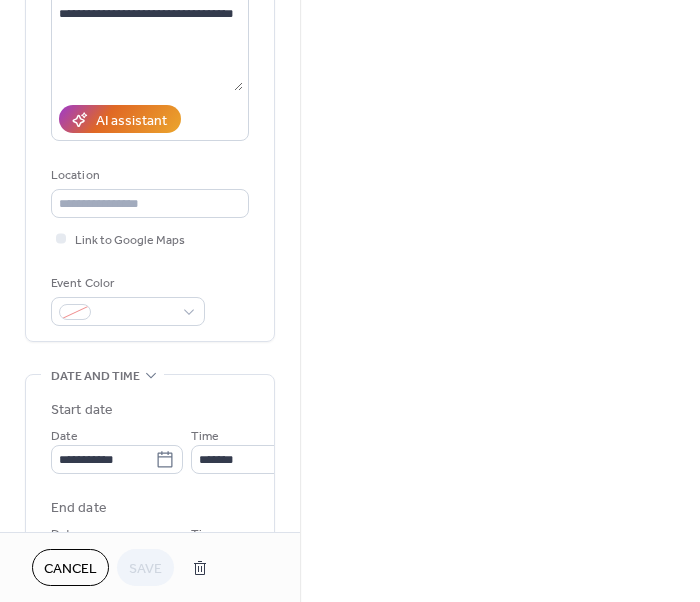 scroll, scrollTop: 0, scrollLeft: 0, axis: both 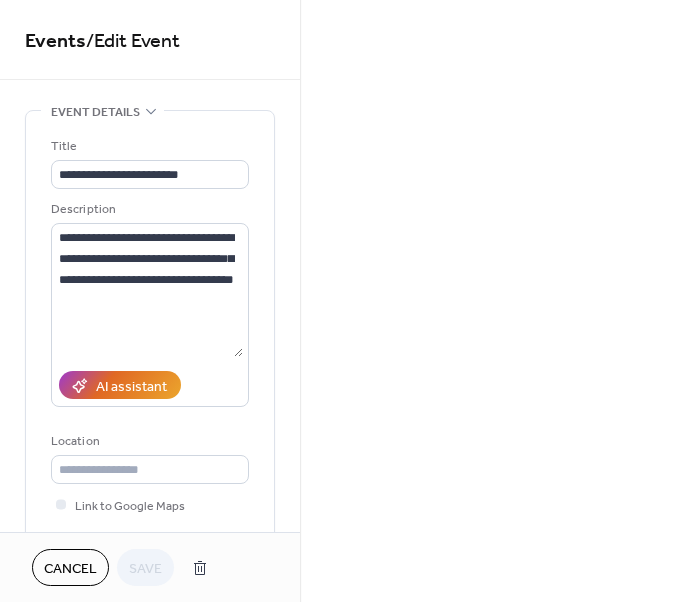 click on "Cancel" at bounding box center (70, 569) 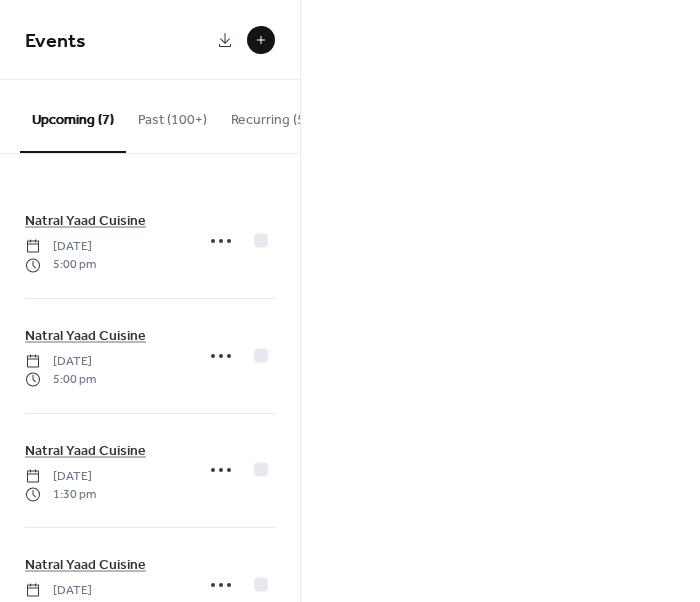 click on "Recurring  (5)" at bounding box center [270, 115] 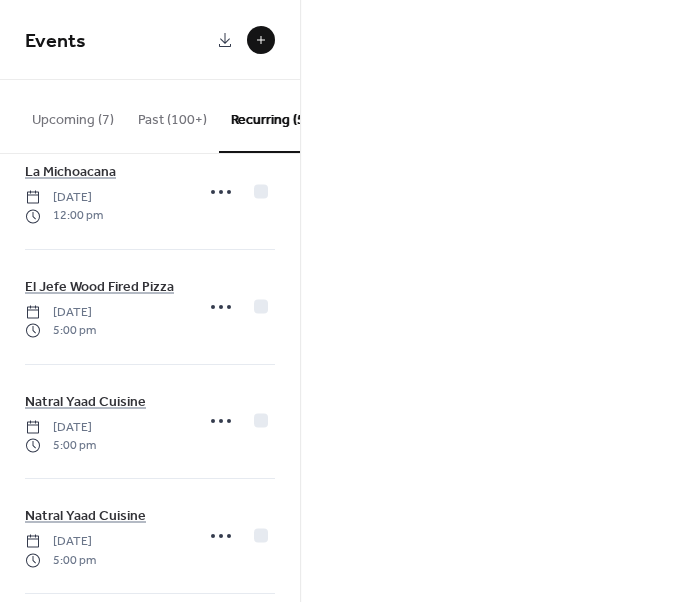 scroll, scrollTop: 0, scrollLeft: 0, axis: both 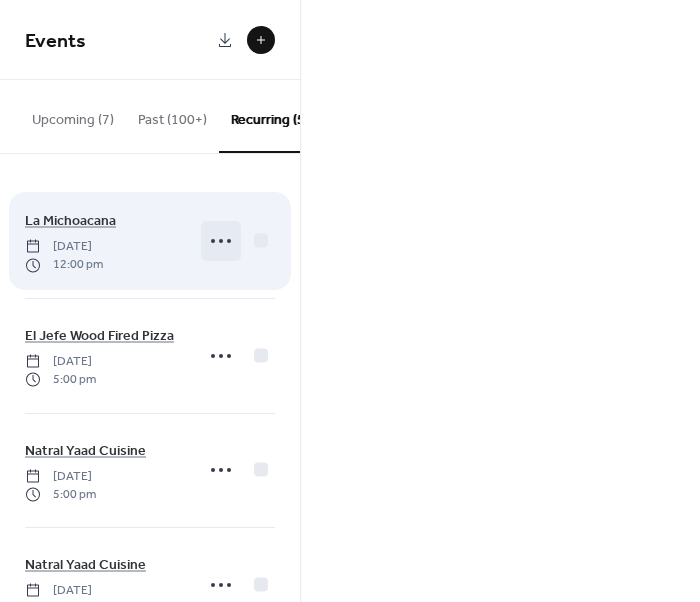 click 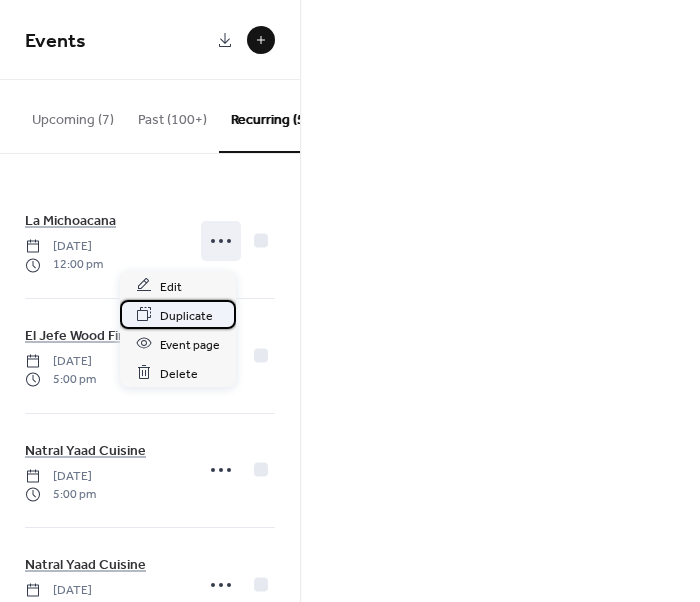 click on "Duplicate" at bounding box center (186, 315) 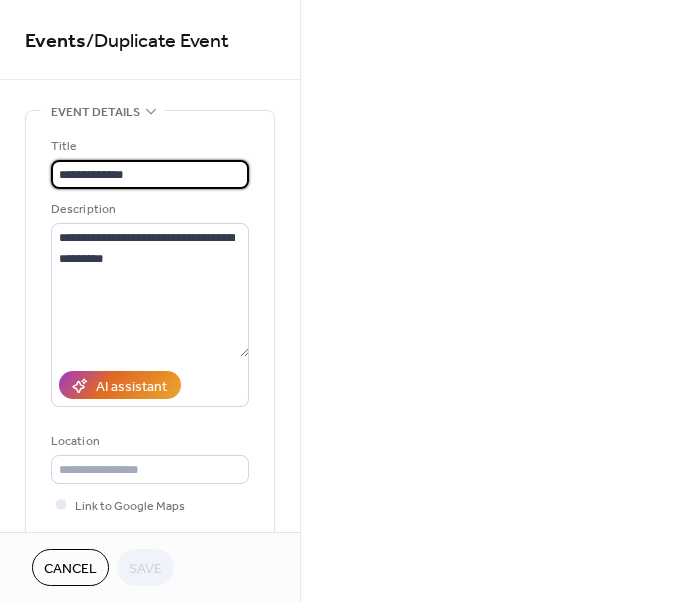 type on "**********" 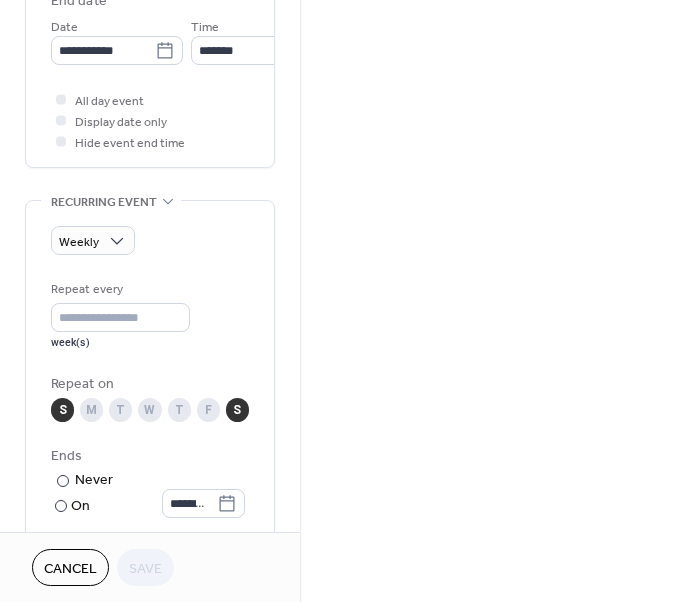 scroll, scrollTop: 783, scrollLeft: 0, axis: vertical 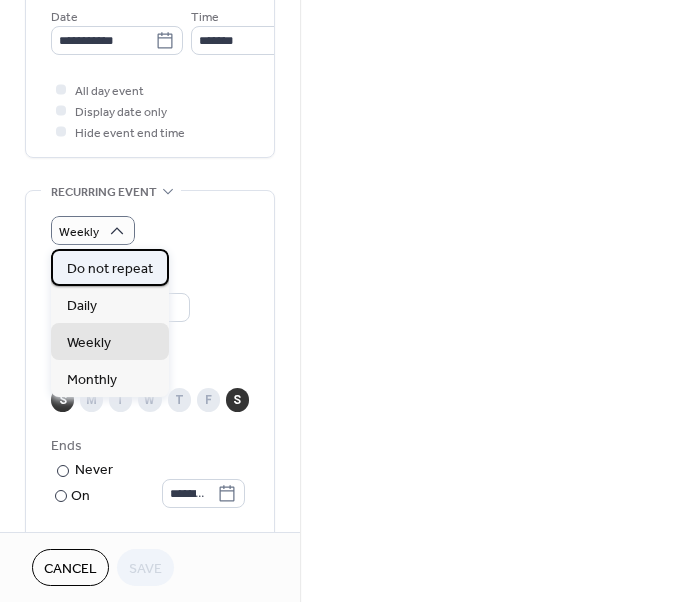 click on "Do not repeat" at bounding box center [110, 269] 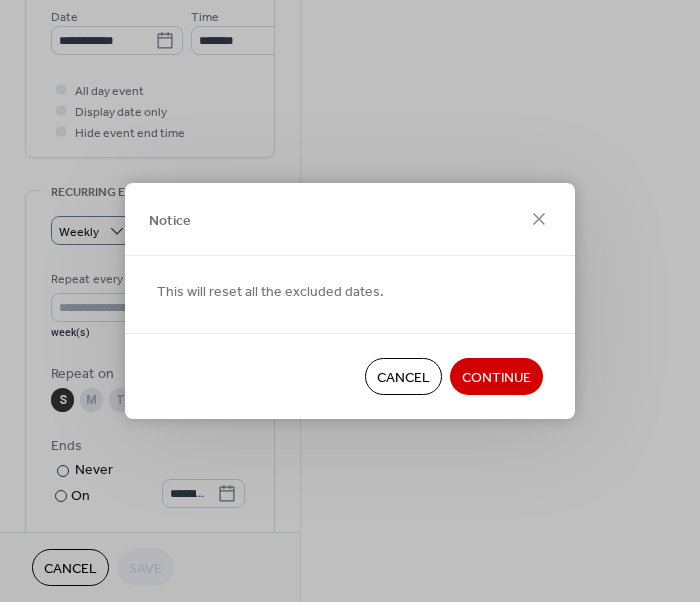 click on "Continue" at bounding box center [496, 378] 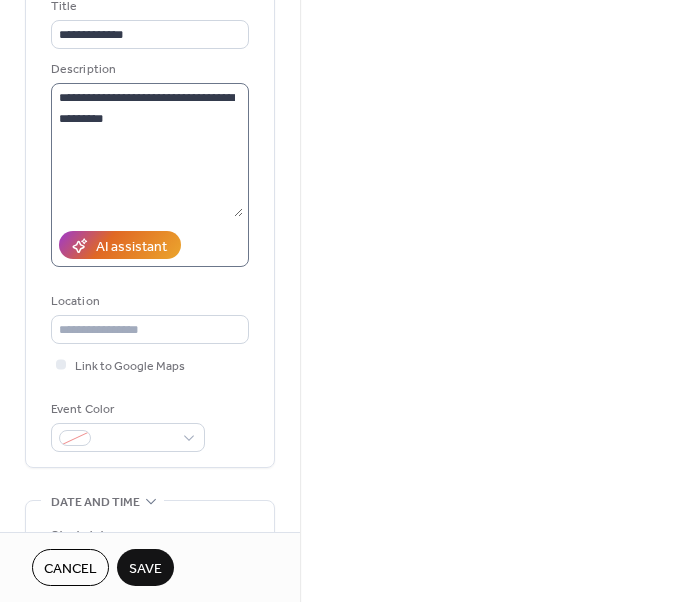 scroll, scrollTop: 251, scrollLeft: 0, axis: vertical 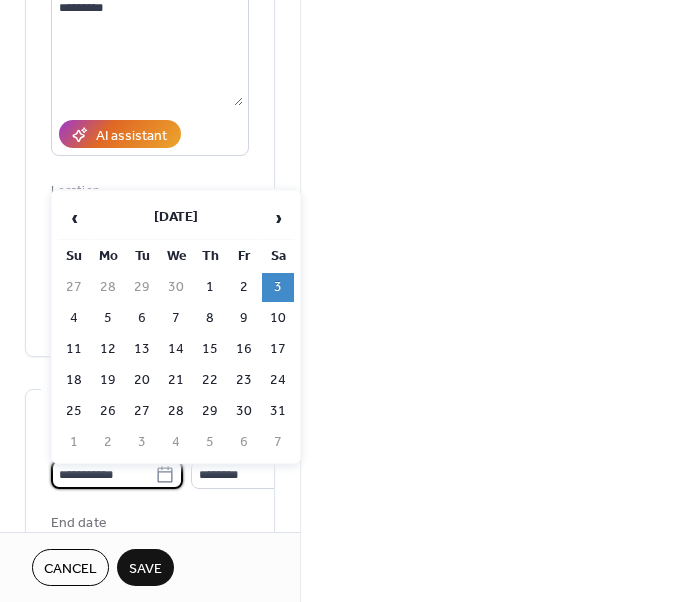click on "**********" at bounding box center (103, 474) 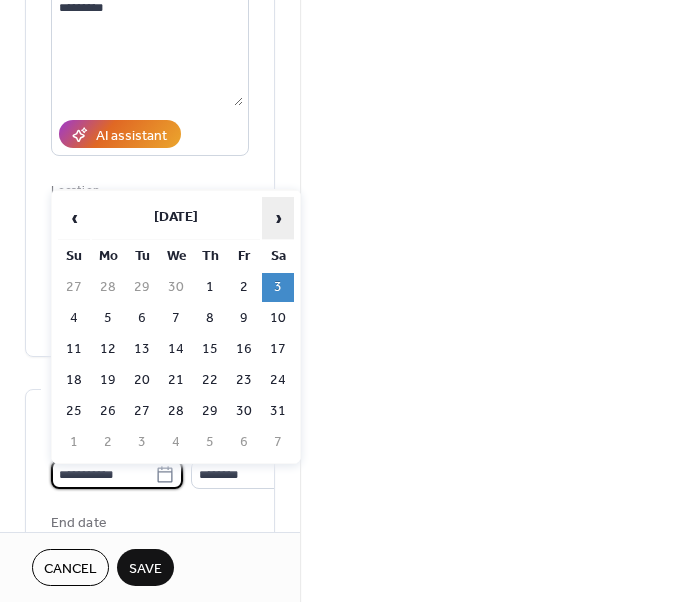 click on "›" at bounding box center [278, 218] 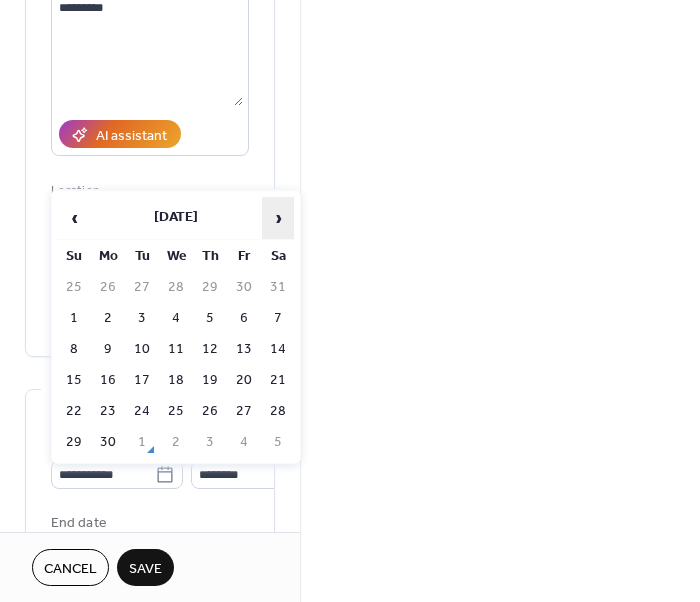 click on "›" at bounding box center (278, 218) 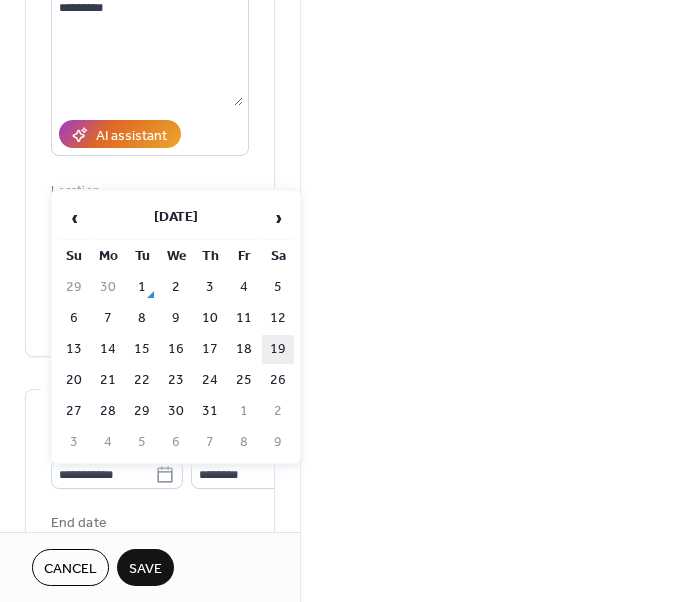 click on "19" at bounding box center [278, 349] 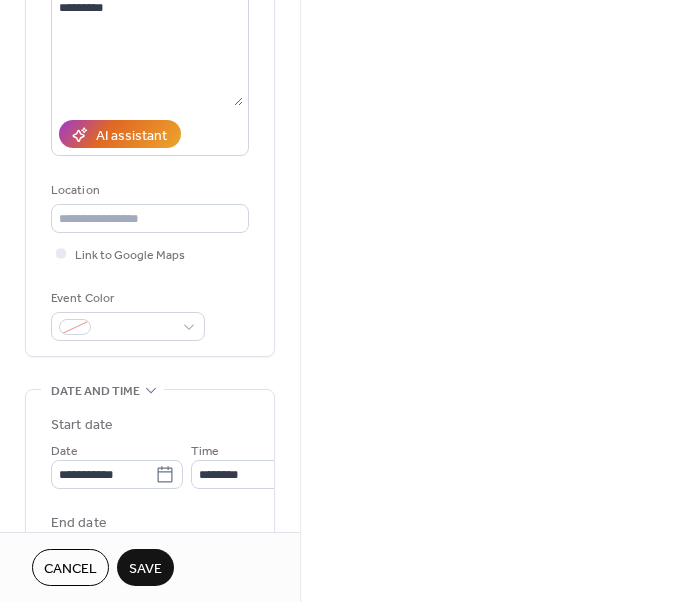 click on "Save" at bounding box center [145, 569] 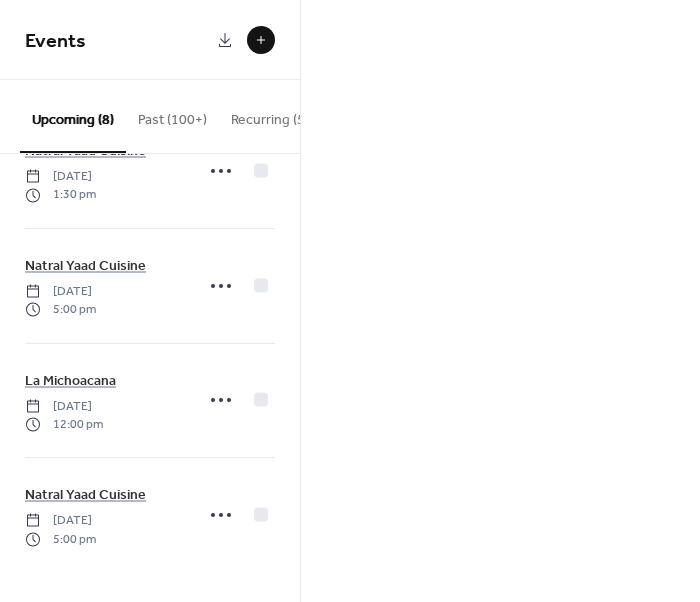 scroll, scrollTop: 590, scrollLeft: 0, axis: vertical 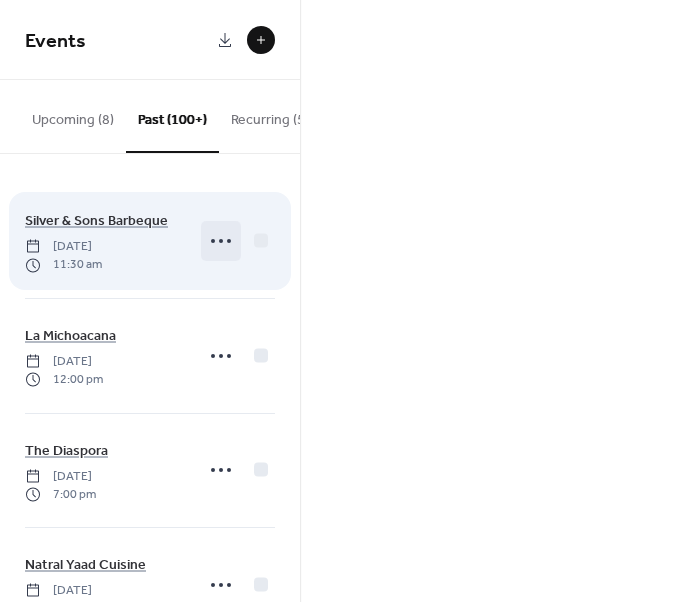 click 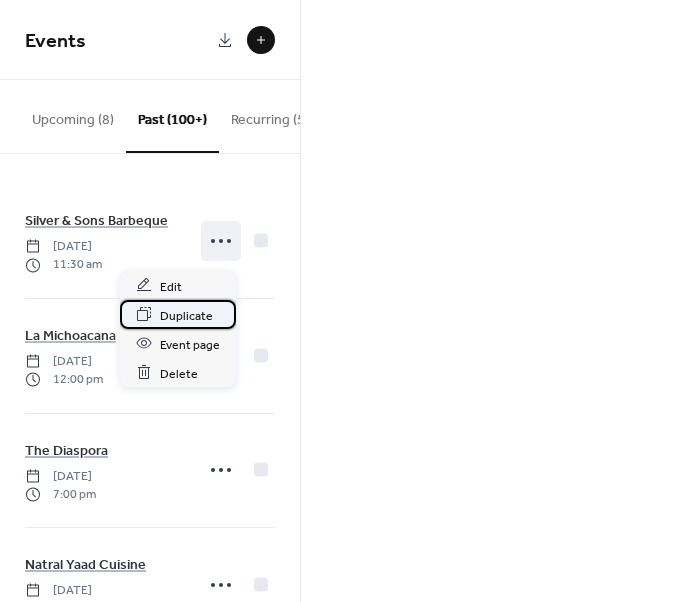 click on "Duplicate" at bounding box center [186, 315] 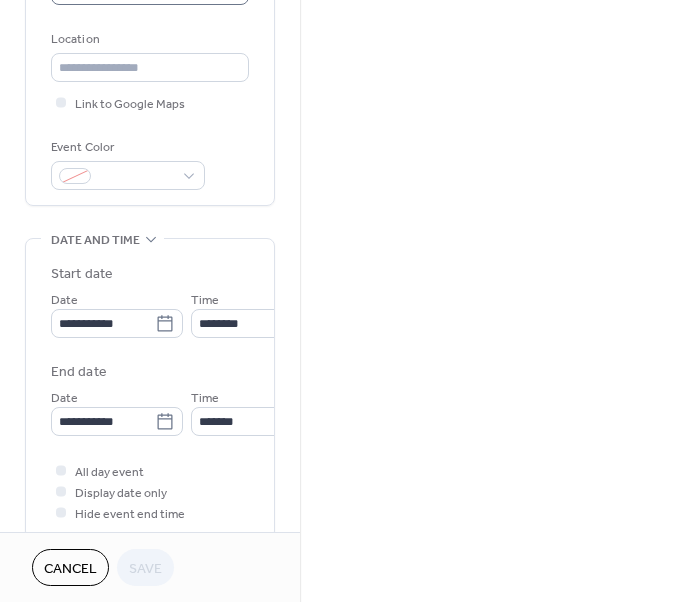 scroll, scrollTop: 429, scrollLeft: 0, axis: vertical 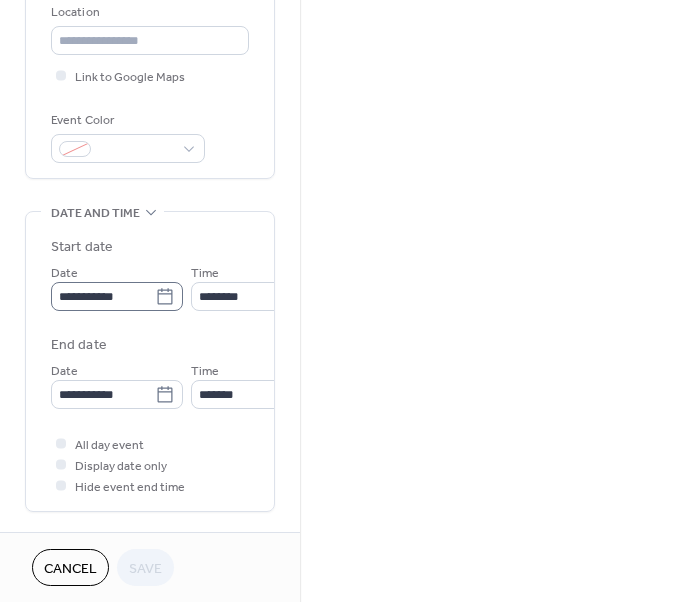 click 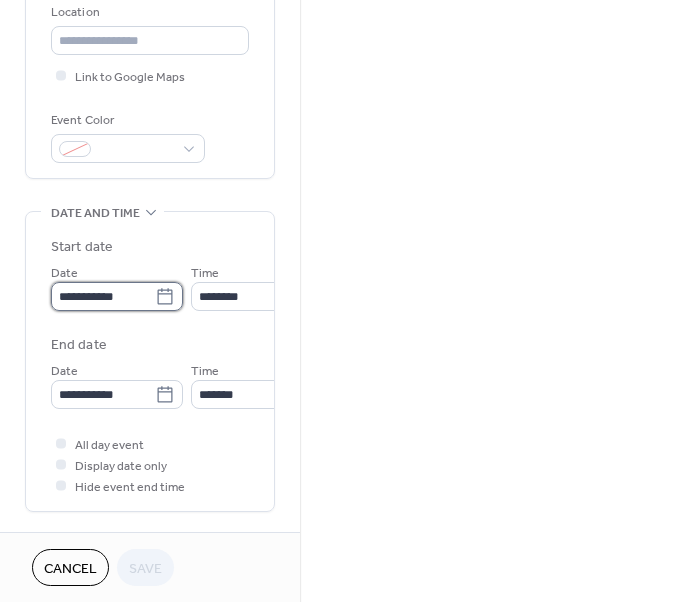 click on "**********" at bounding box center [103, 296] 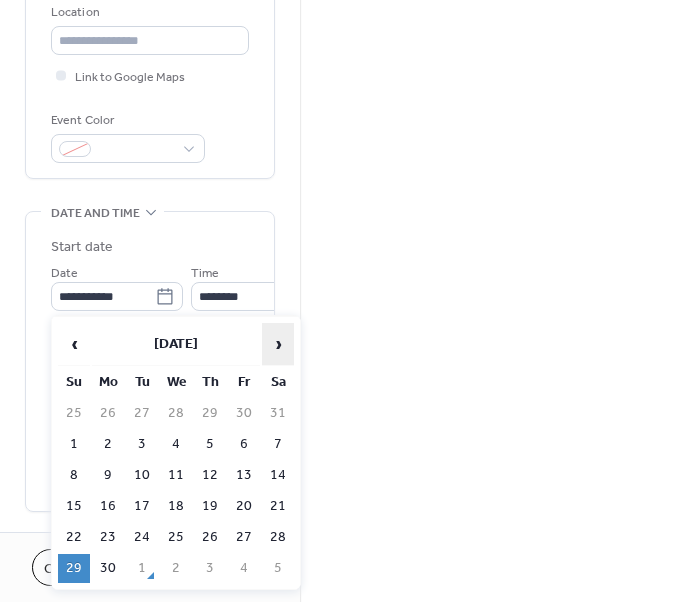 click on "›" at bounding box center (278, 344) 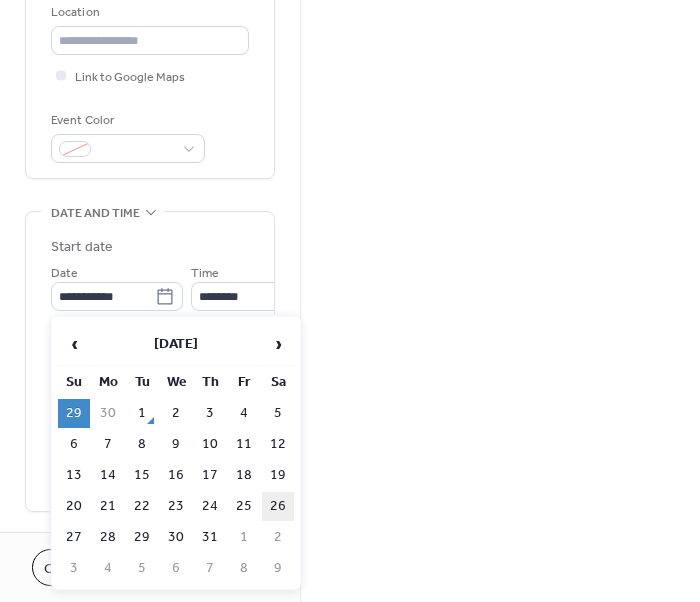 click on "26" at bounding box center [278, 506] 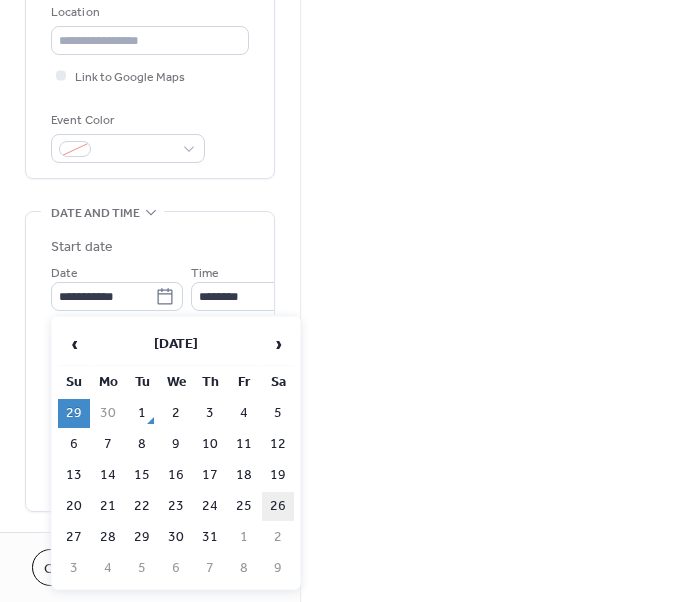 type on "**********" 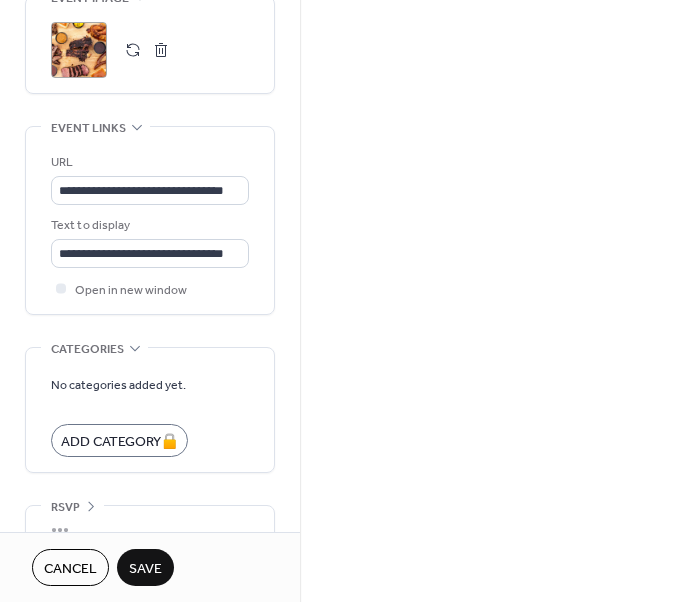 scroll, scrollTop: 1115, scrollLeft: 0, axis: vertical 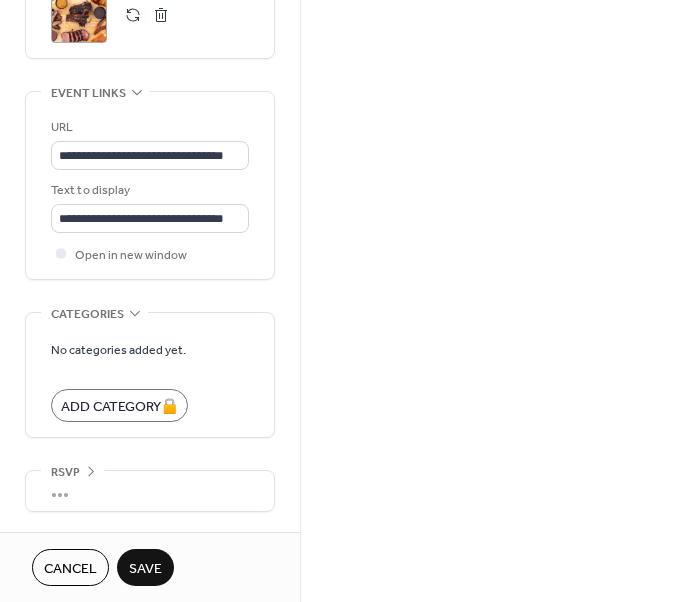 click on "Save" at bounding box center [145, 569] 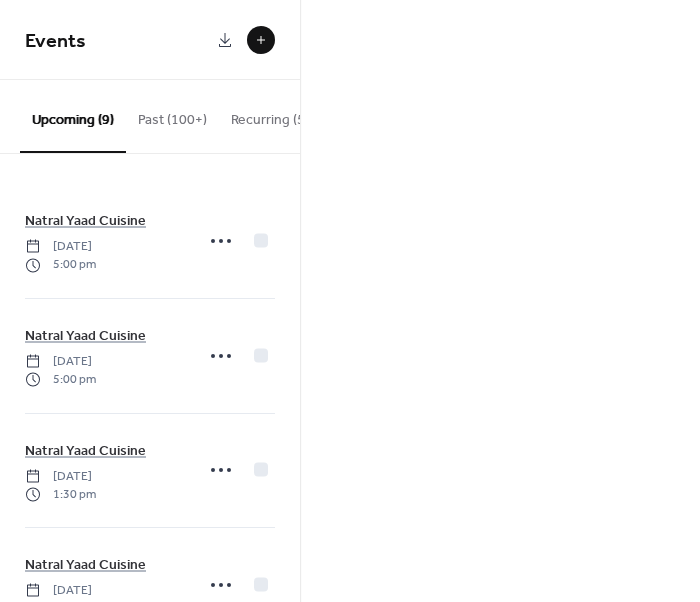click on "Past  (100+)" at bounding box center [172, 115] 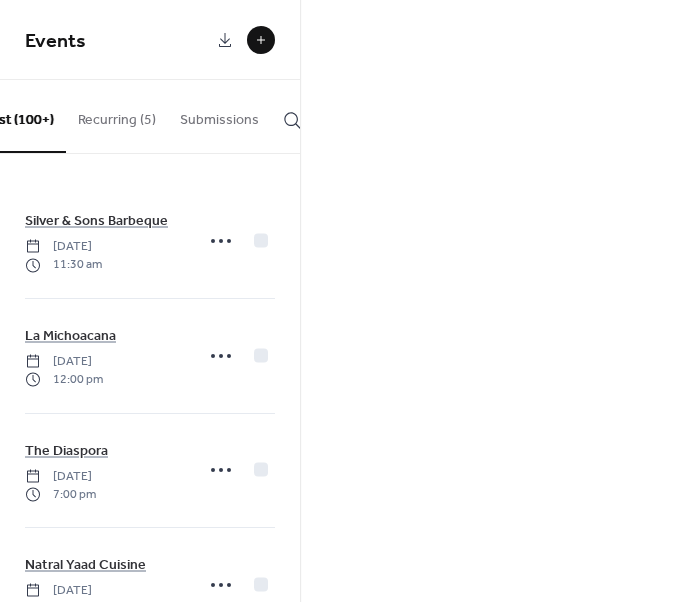scroll, scrollTop: 0, scrollLeft: 285, axis: horizontal 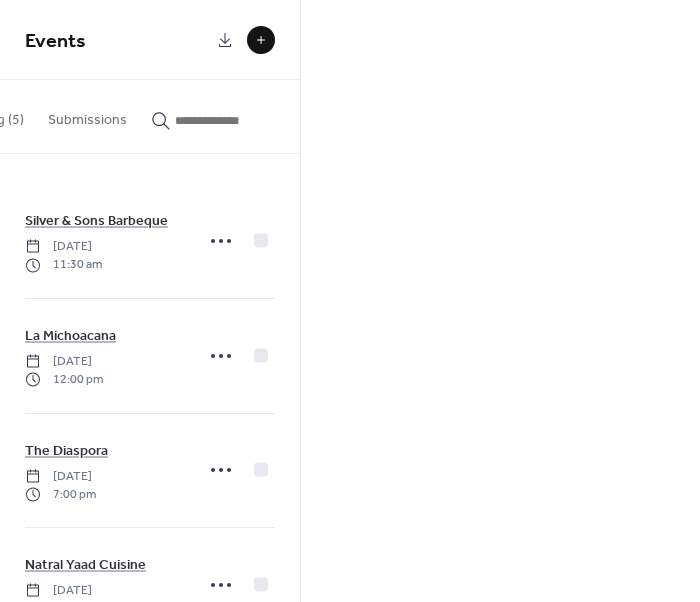 click at bounding box center (225, 120) 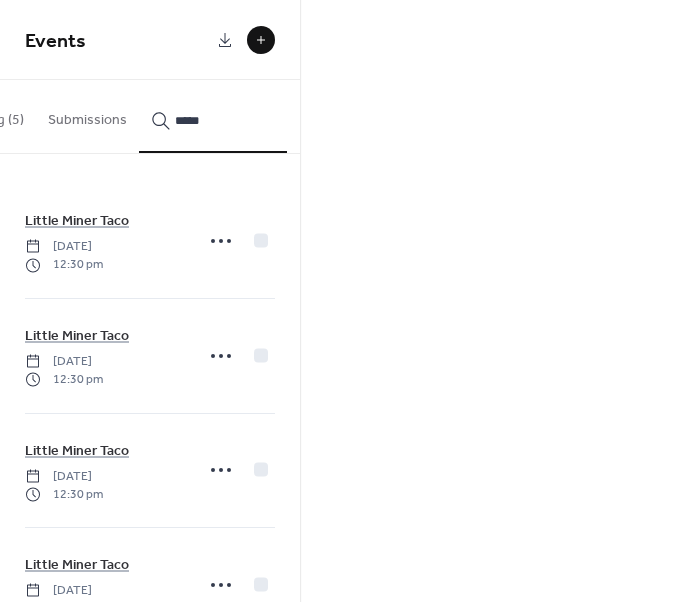 click on "****" at bounding box center [213, 116] 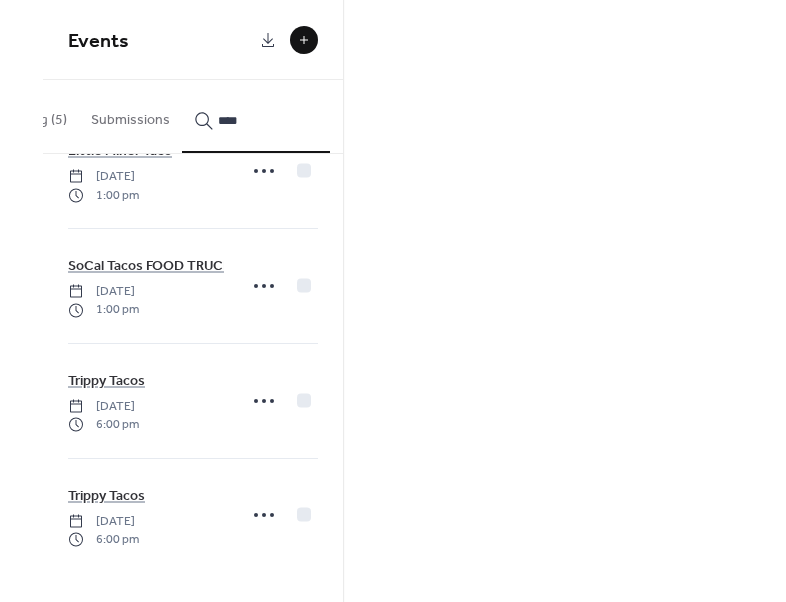 scroll, scrollTop: 549, scrollLeft: 0, axis: vertical 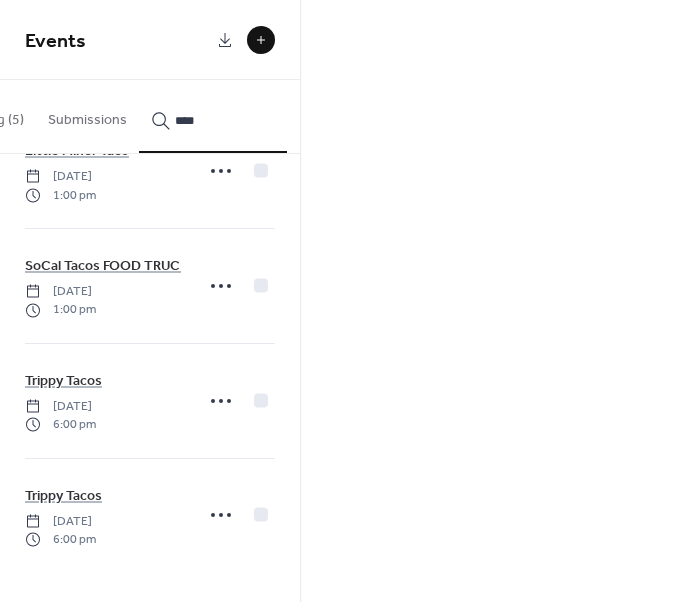 type on "****" 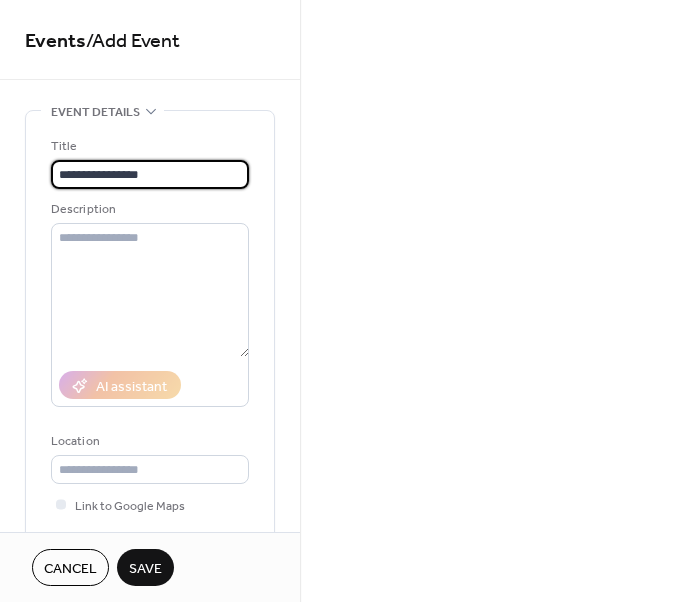 type on "**********" 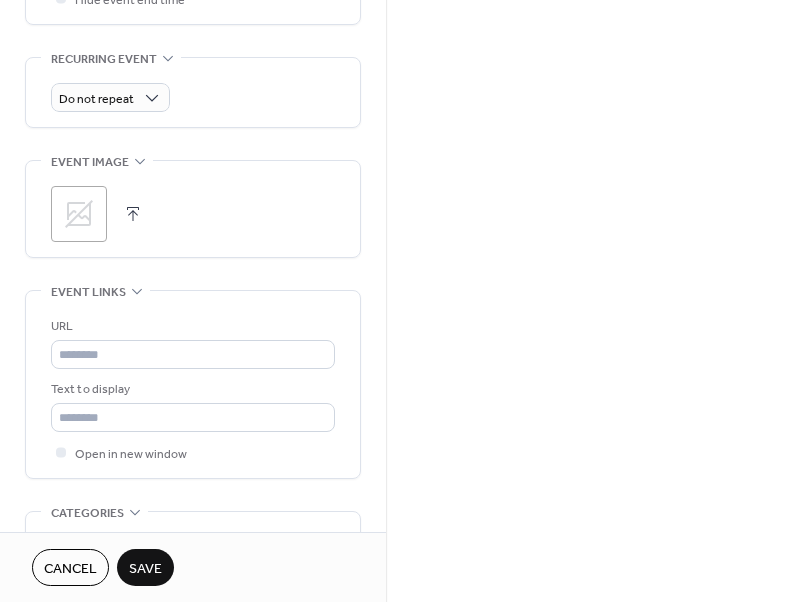 scroll, scrollTop: 927, scrollLeft: 0, axis: vertical 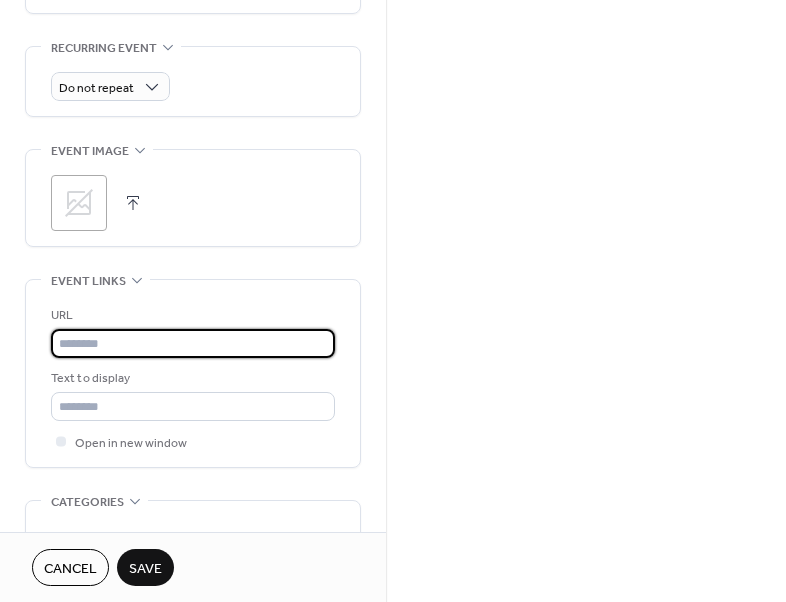 click at bounding box center [193, 343] 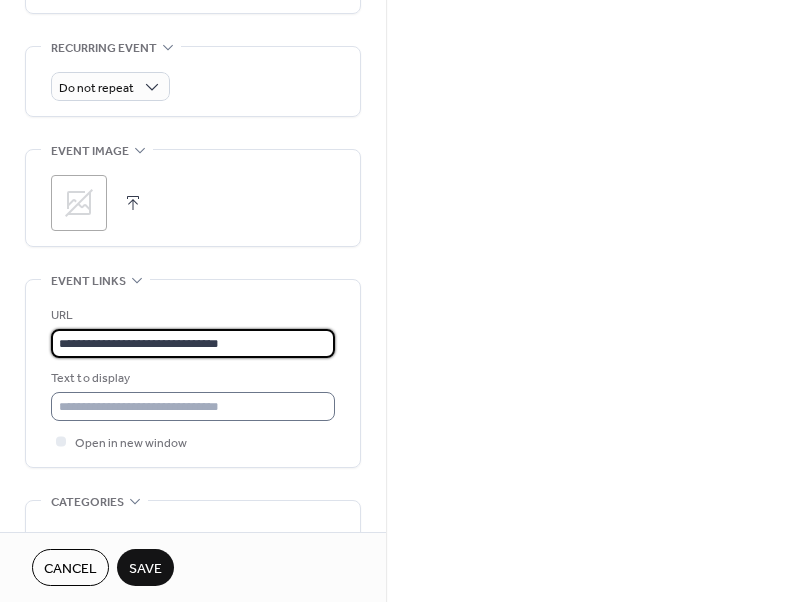 type on "**********" 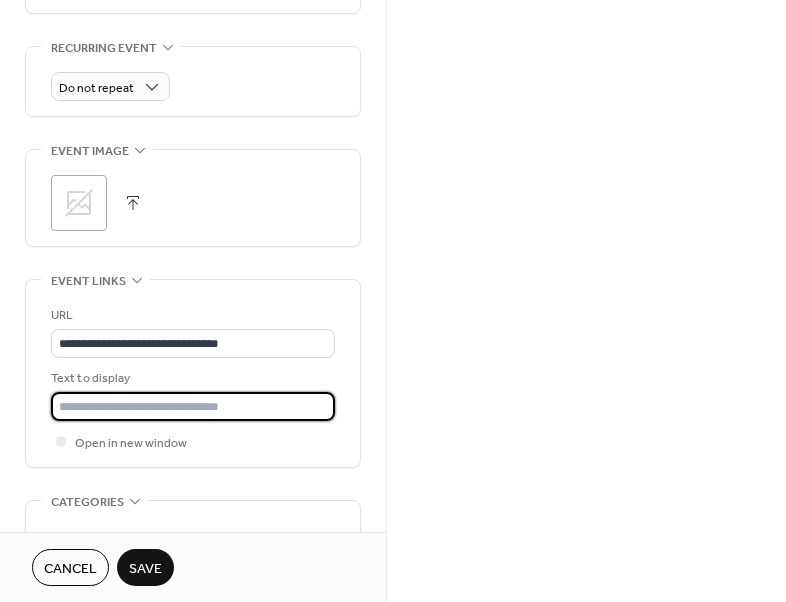 click at bounding box center [193, 406] 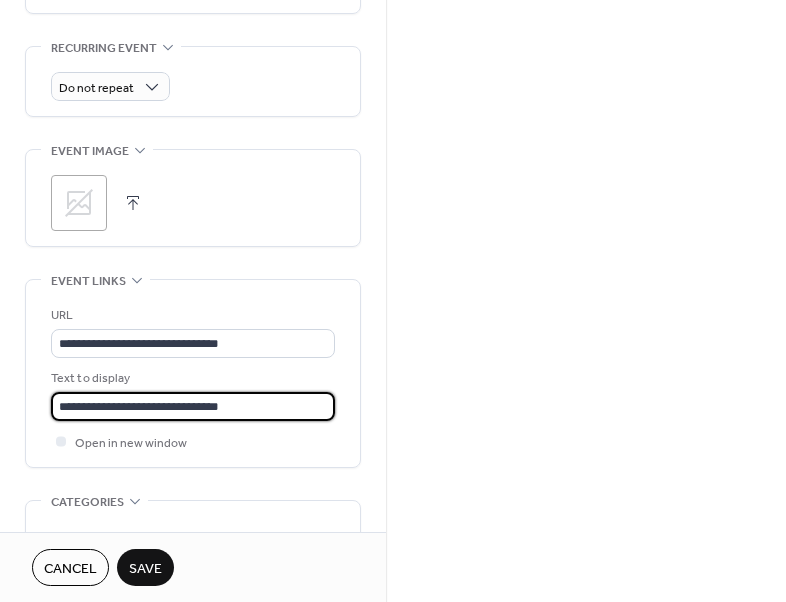 type on "**********" 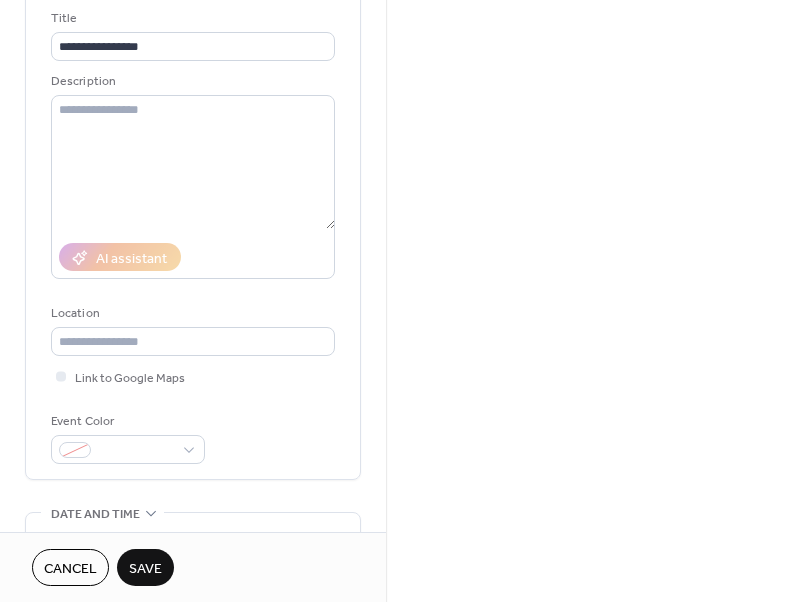 scroll, scrollTop: 122, scrollLeft: 0, axis: vertical 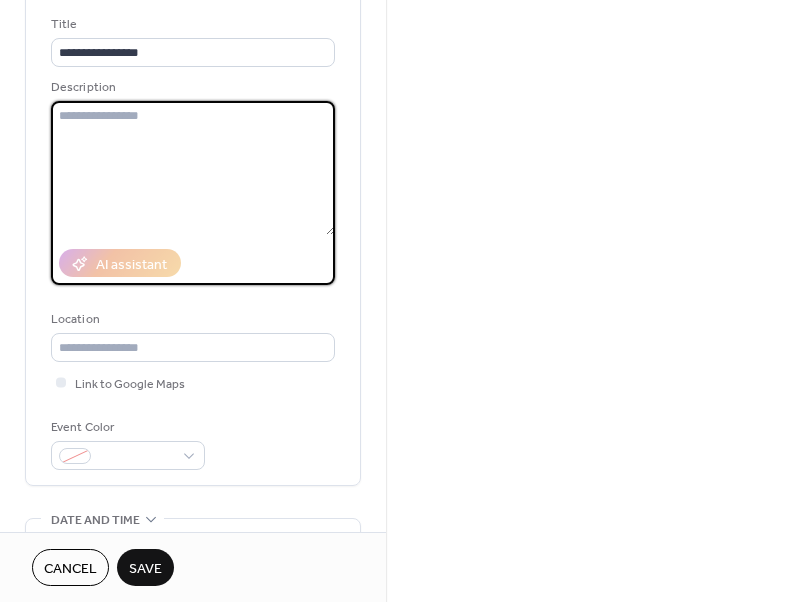 click at bounding box center (193, 168) 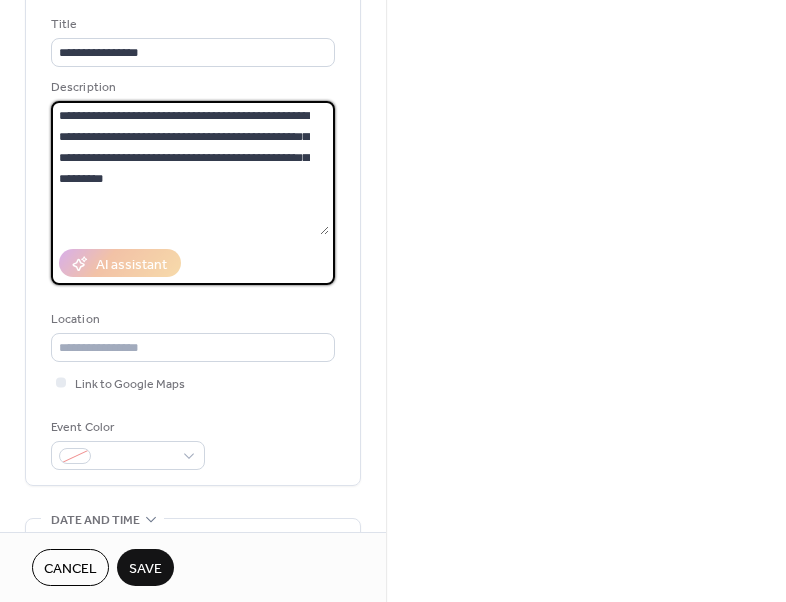 type on "**********" 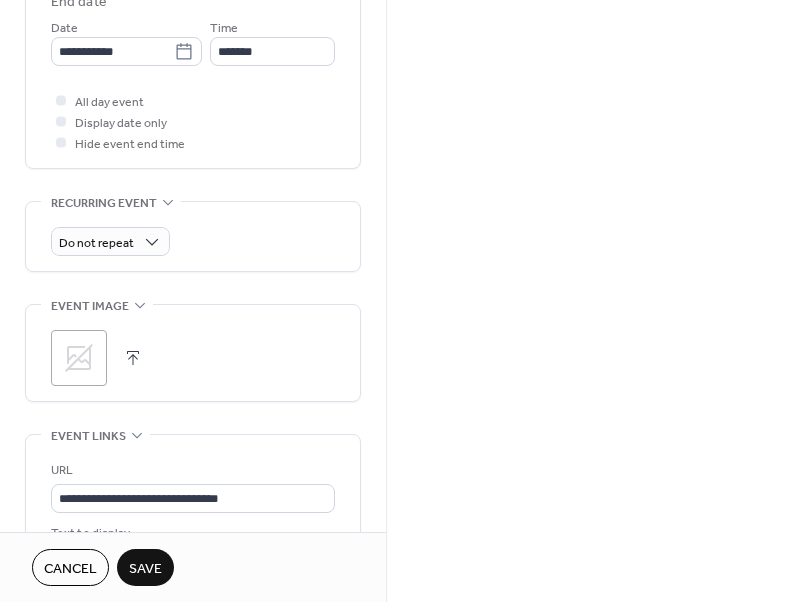 scroll, scrollTop: 819, scrollLeft: 0, axis: vertical 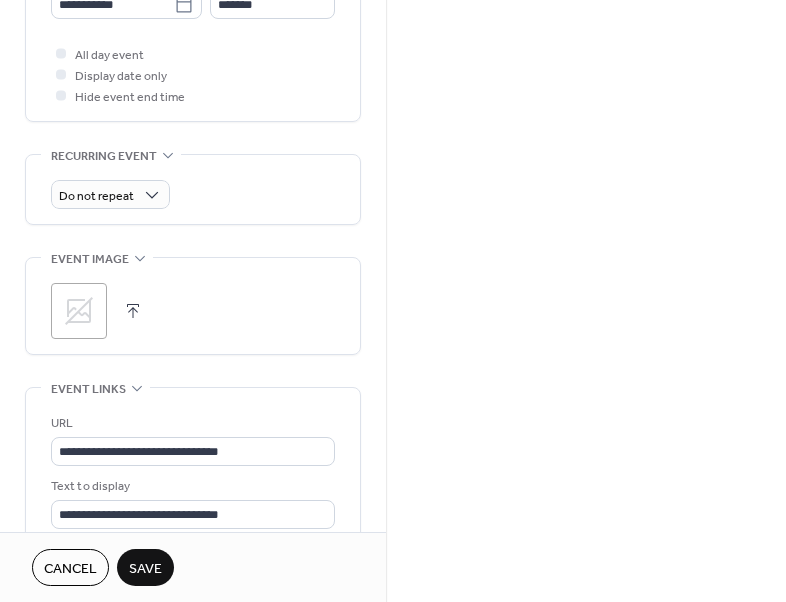 click 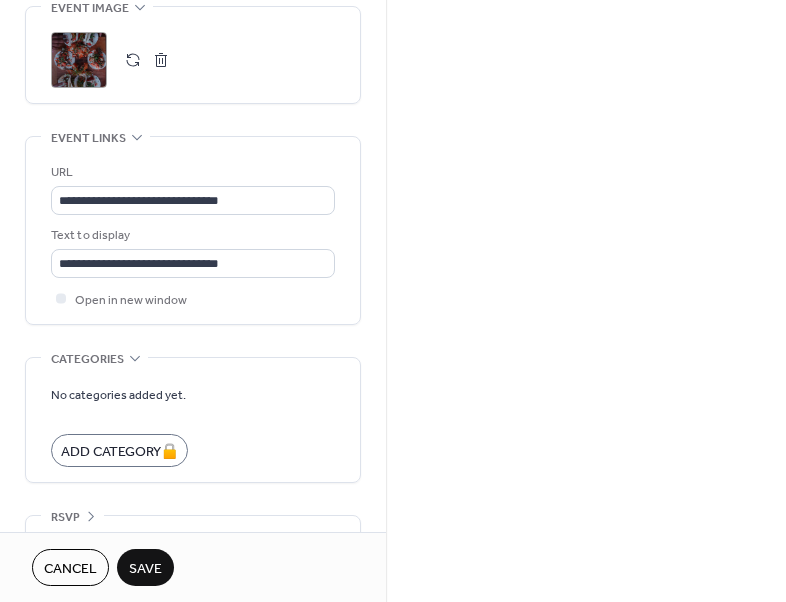 scroll, scrollTop: 1115, scrollLeft: 0, axis: vertical 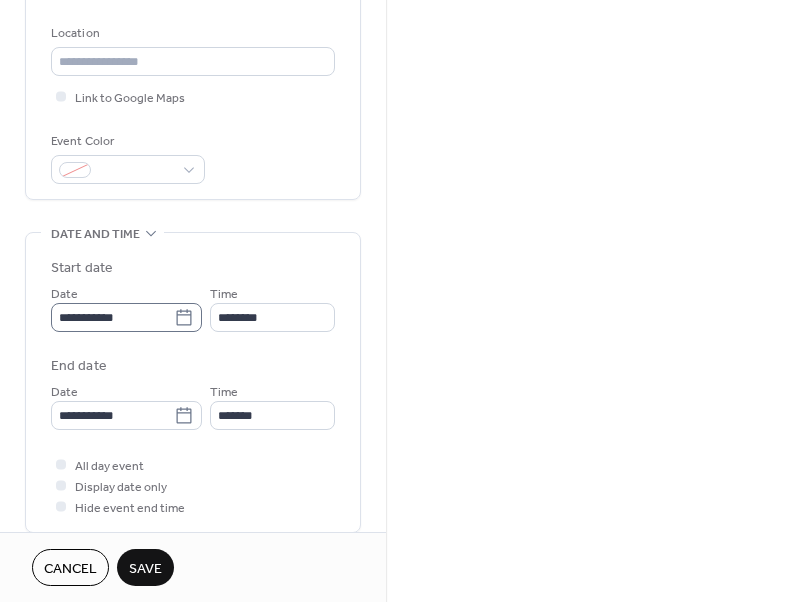 click 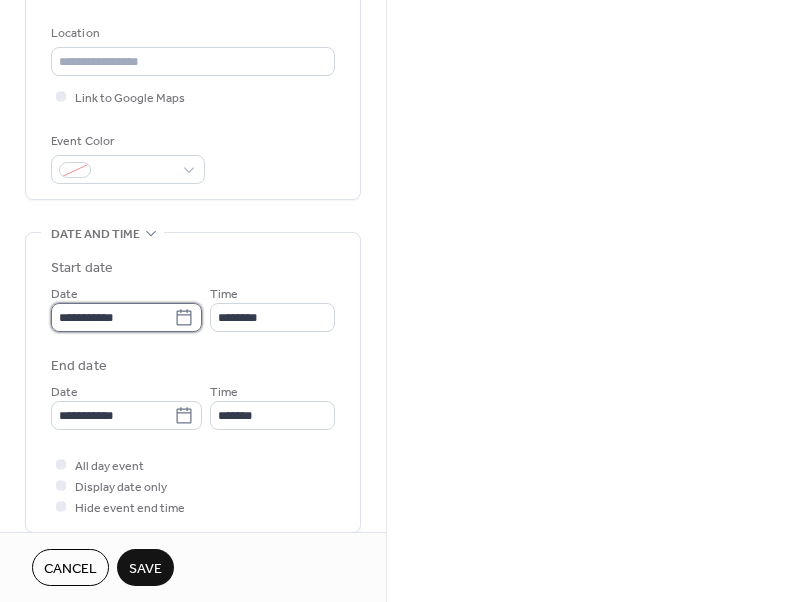 click on "**********" at bounding box center [112, 317] 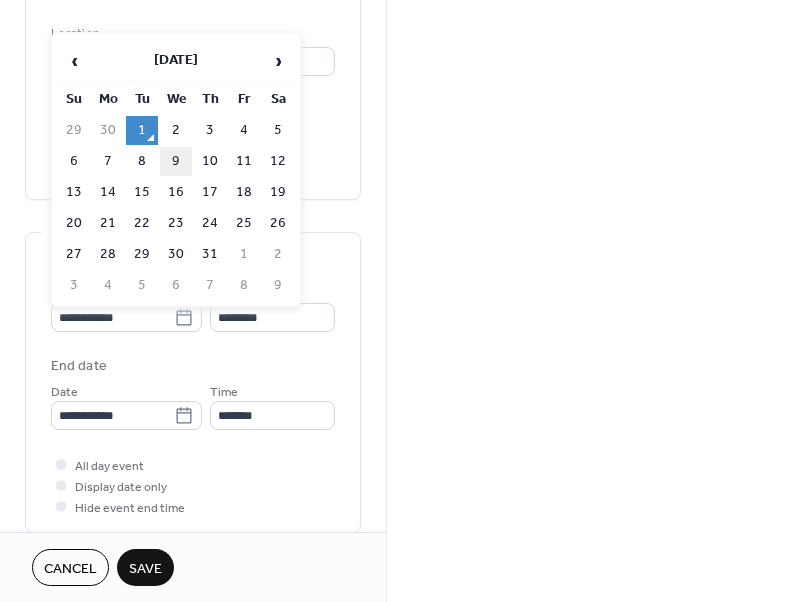 click on "9" at bounding box center [176, 161] 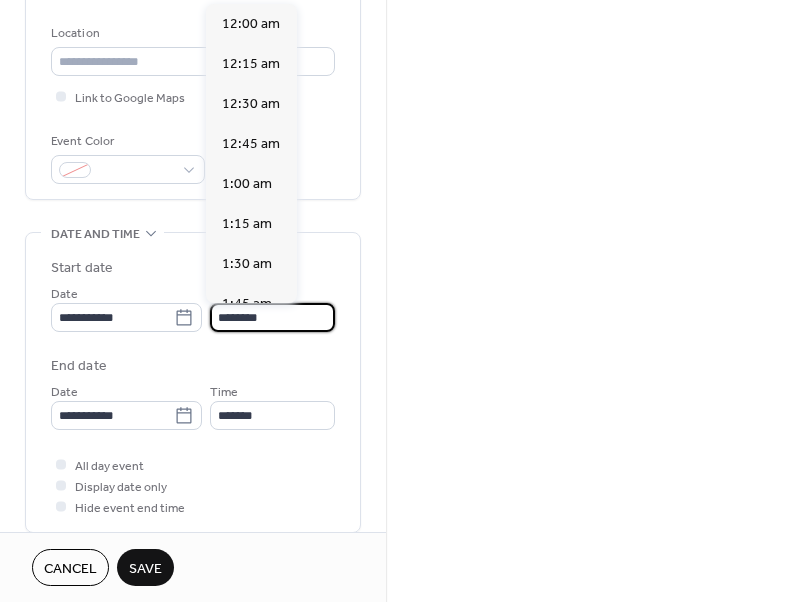 click on "********" at bounding box center [272, 317] 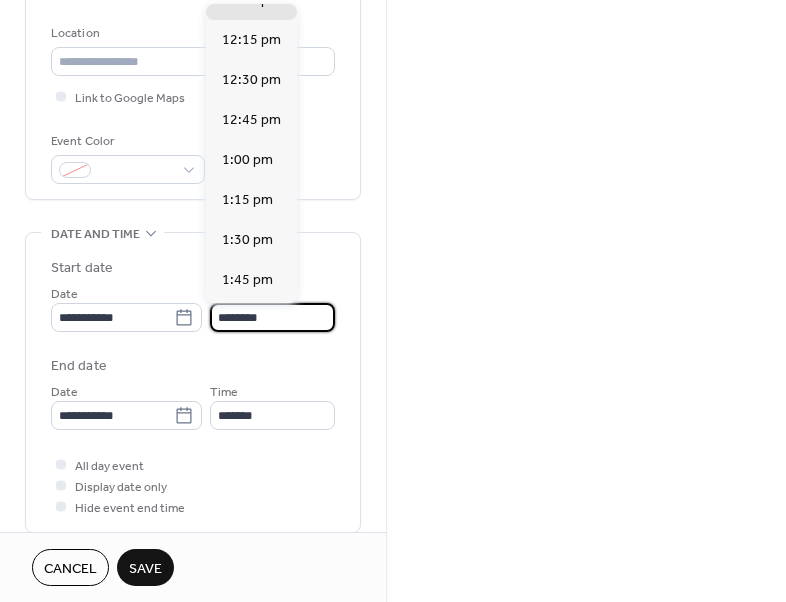 click on "********" at bounding box center [272, 317] 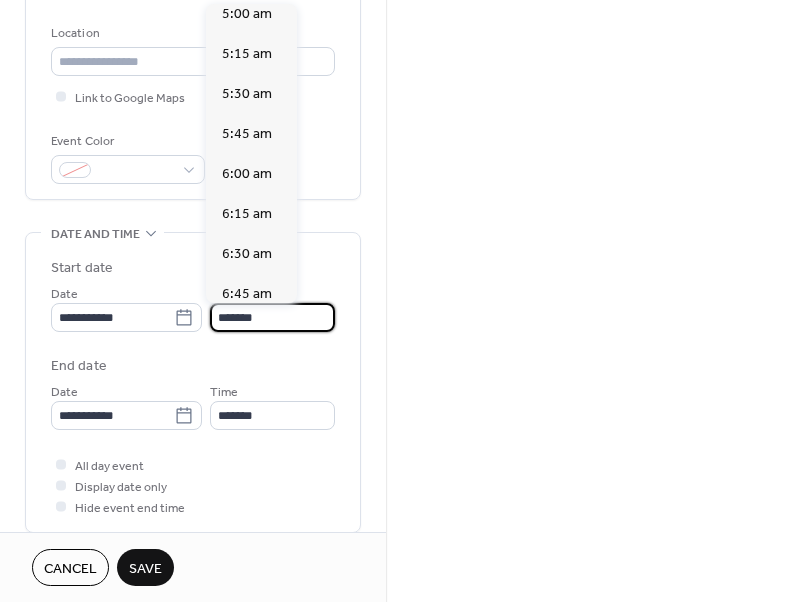 scroll, scrollTop: 2754, scrollLeft: 0, axis: vertical 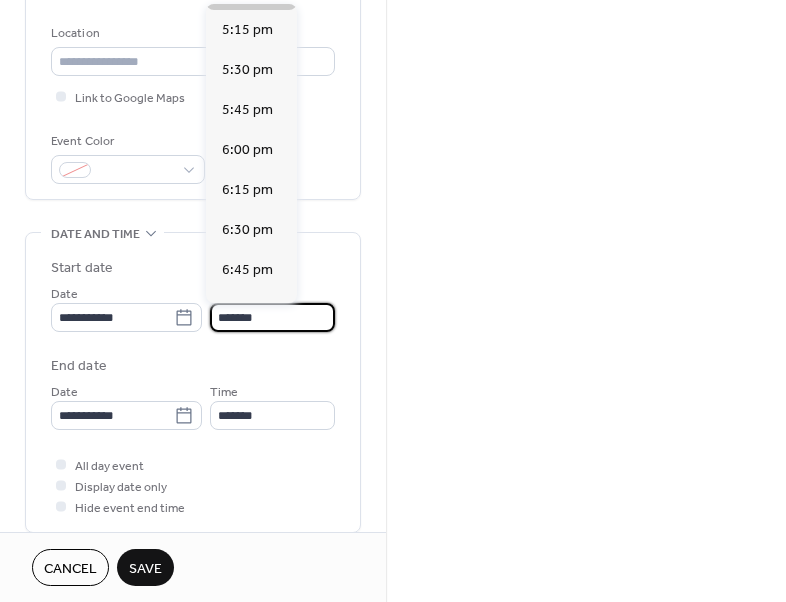 type on "*******" 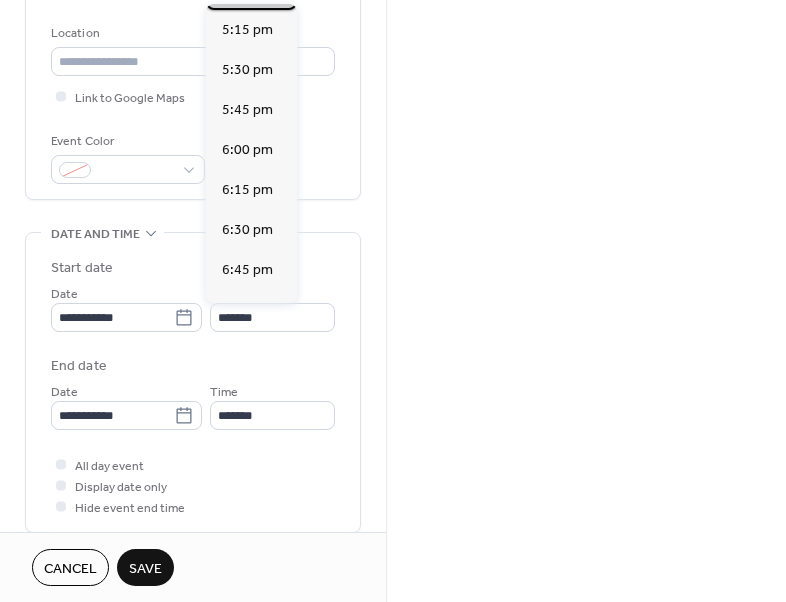 click on "5:00 pm" at bounding box center [247, -10] 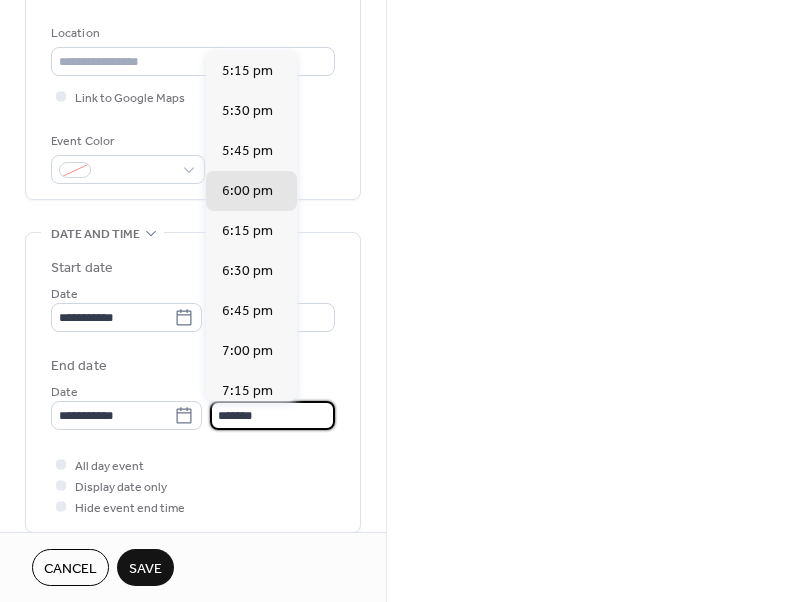 click on "*******" at bounding box center [272, 415] 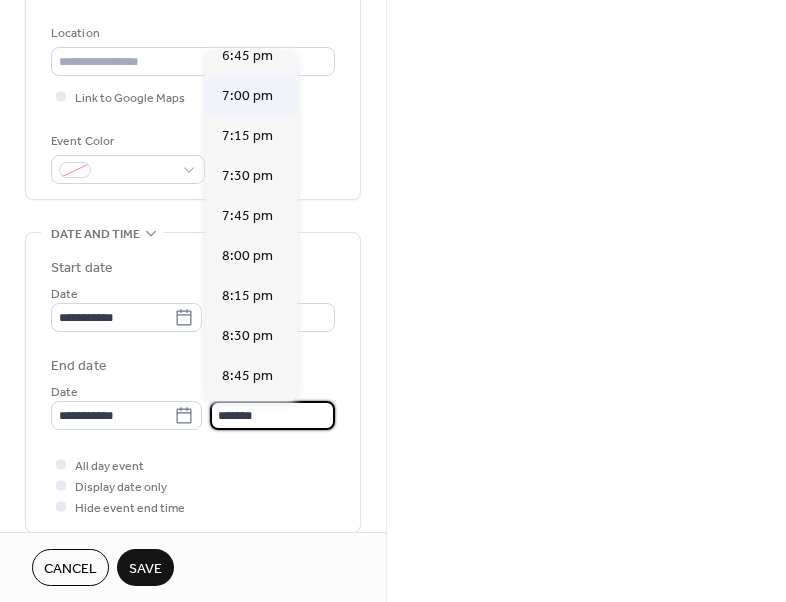 scroll, scrollTop: 260, scrollLeft: 0, axis: vertical 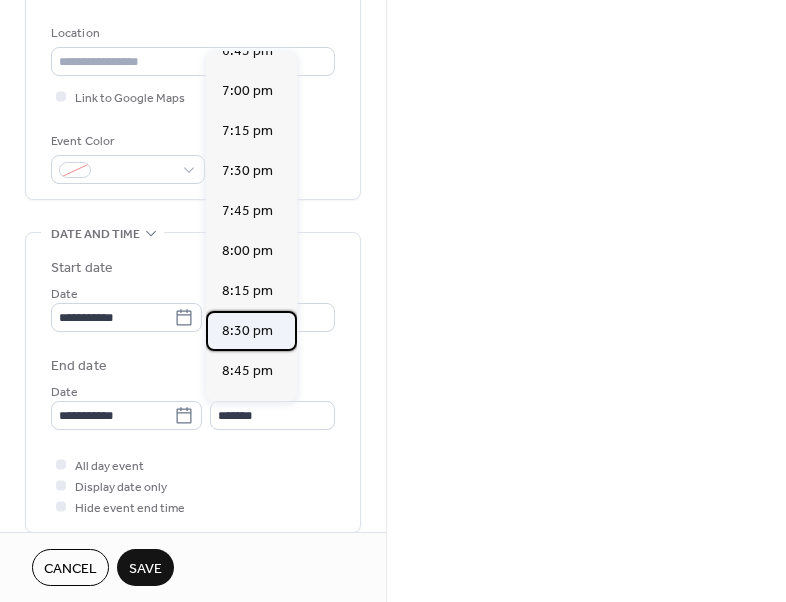 click on "8:30 pm" at bounding box center (247, 331) 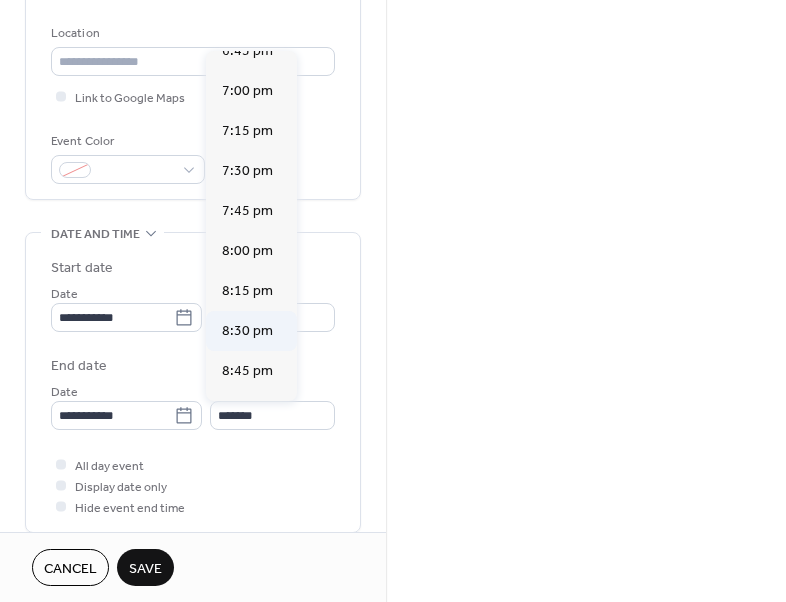 type on "*******" 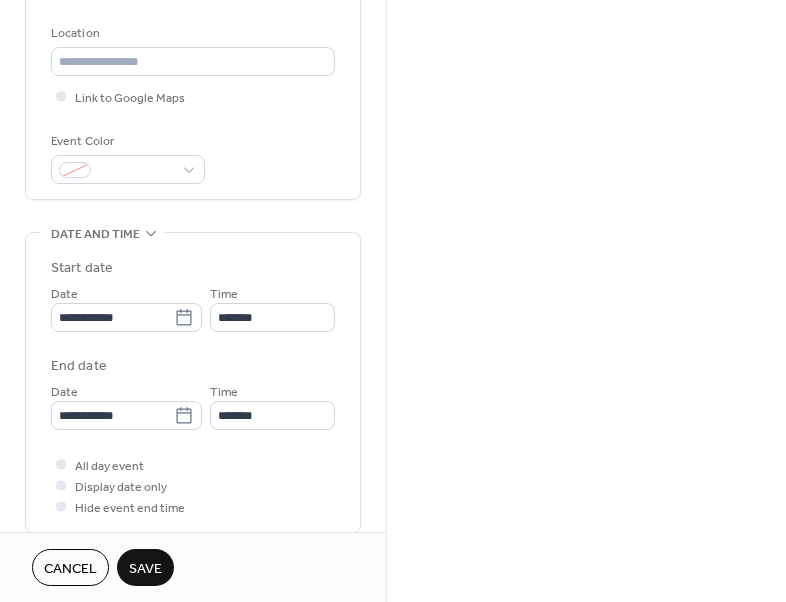 click on "All day event Display date only Hide event end time" at bounding box center (193, 485) 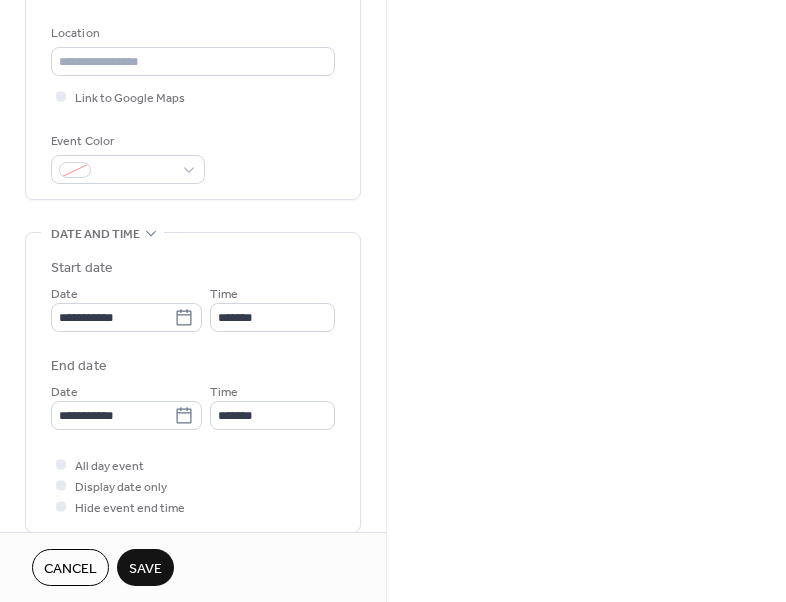 click on "Save" at bounding box center (145, 569) 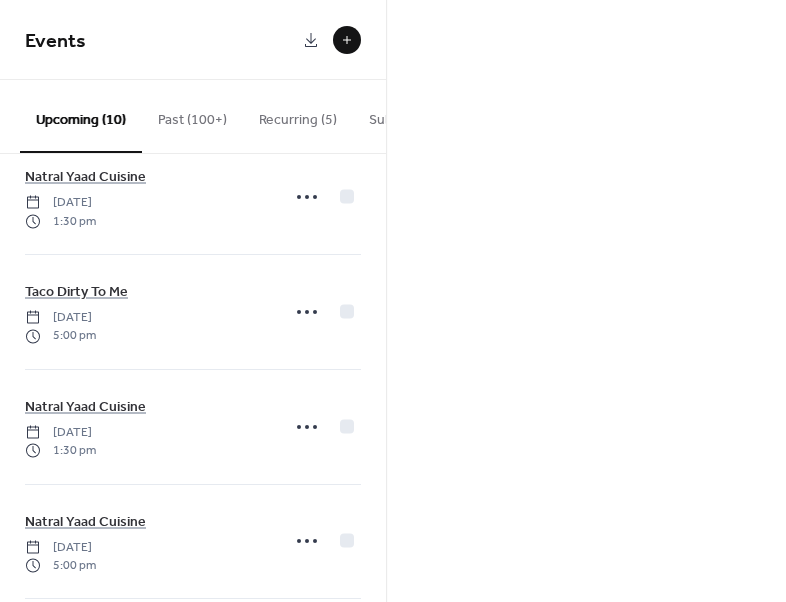scroll, scrollTop: 336, scrollLeft: 0, axis: vertical 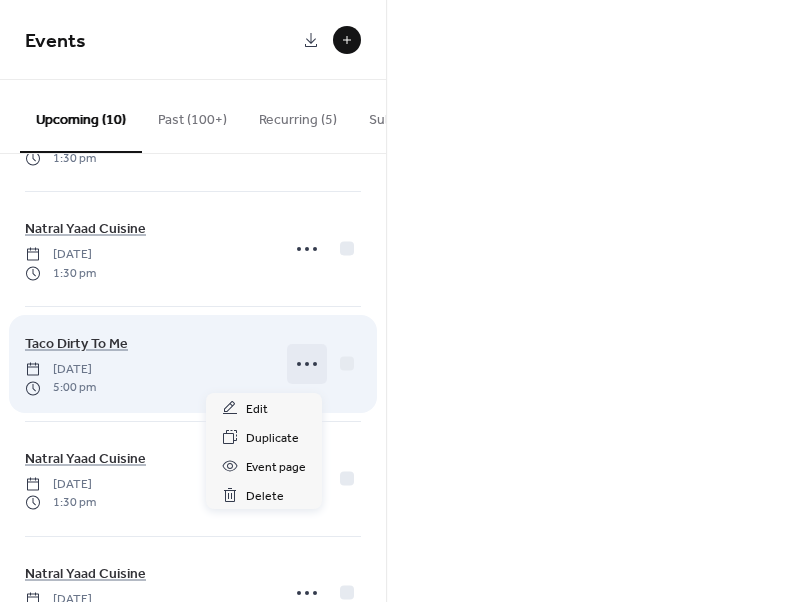 click 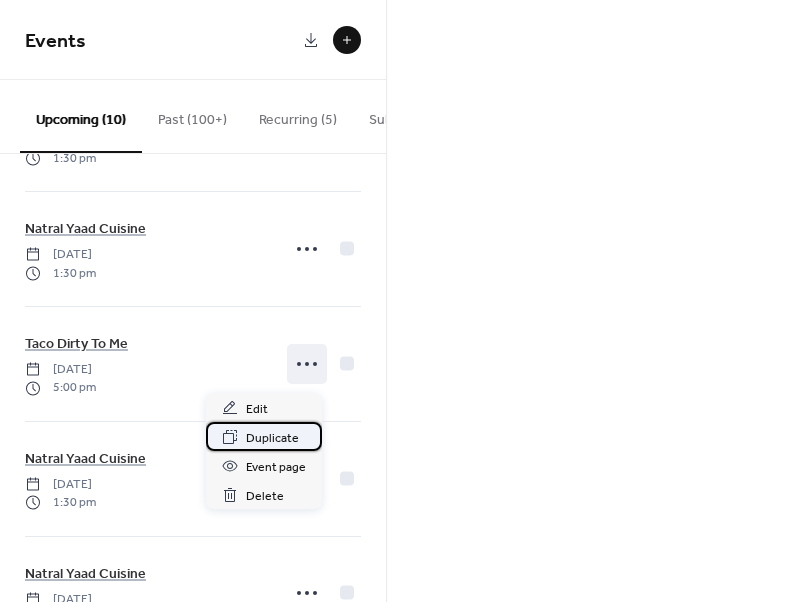 click on "Duplicate" at bounding box center [272, 438] 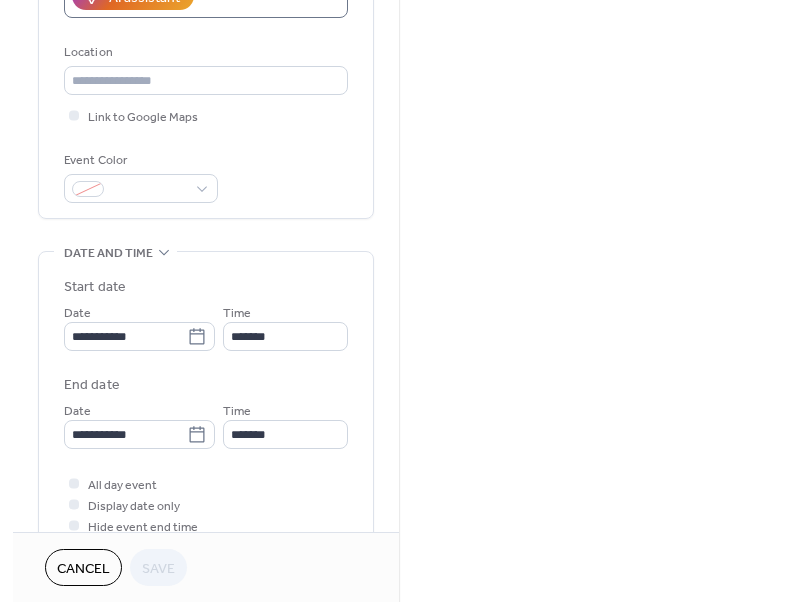 scroll, scrollTop: 417, scrollLeft: 0, axis: vertical 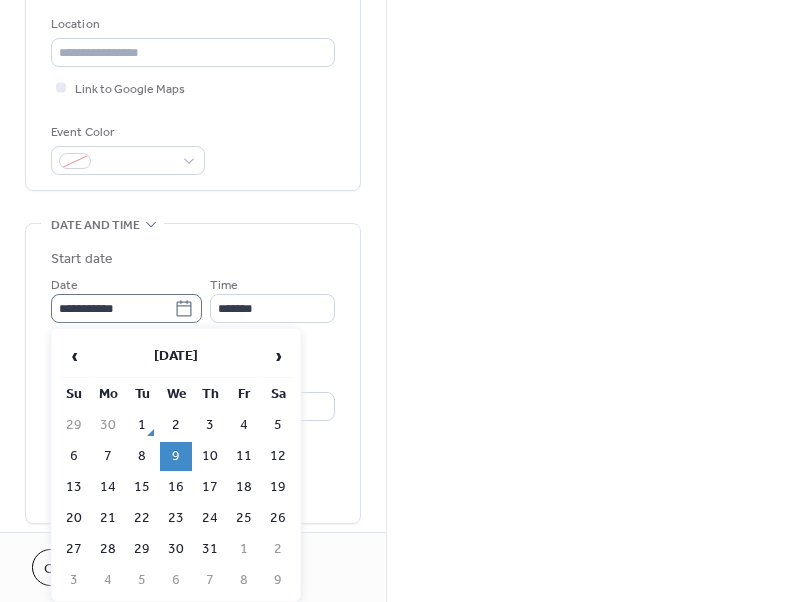 click 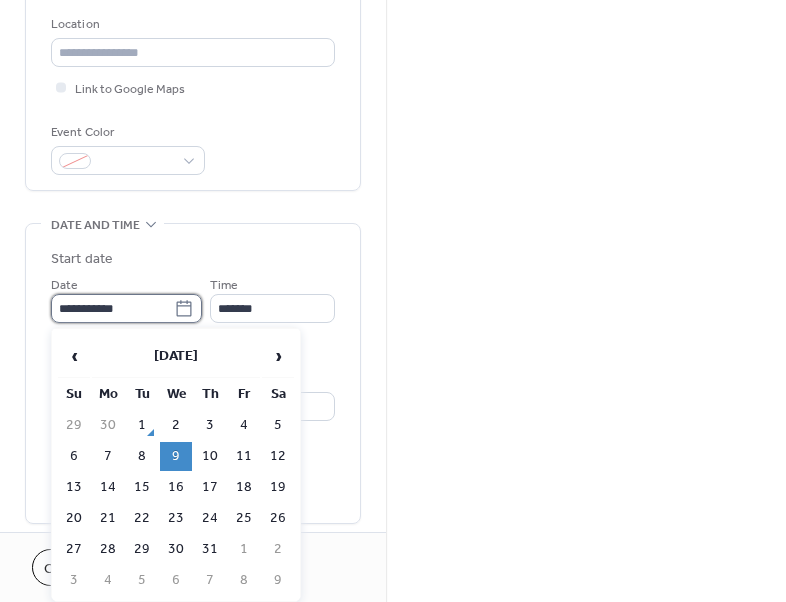 click on "**********" at bounding box center [112, 308] 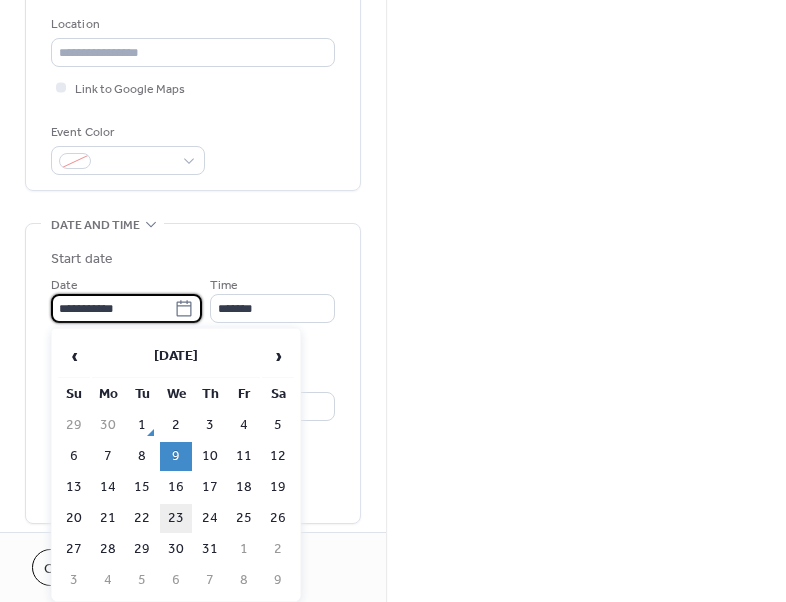 click on "23" at bounding box center [176, 518] 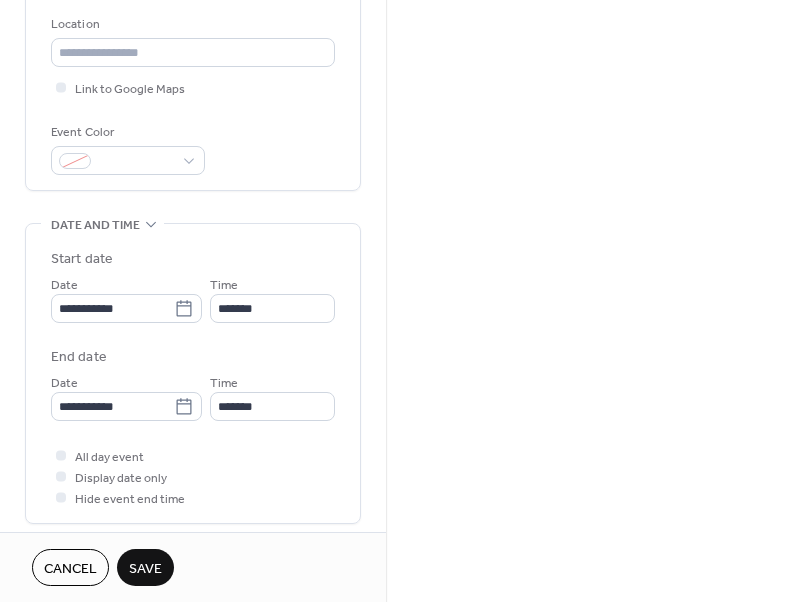 click on "Save" at bounding box center [145, 569] 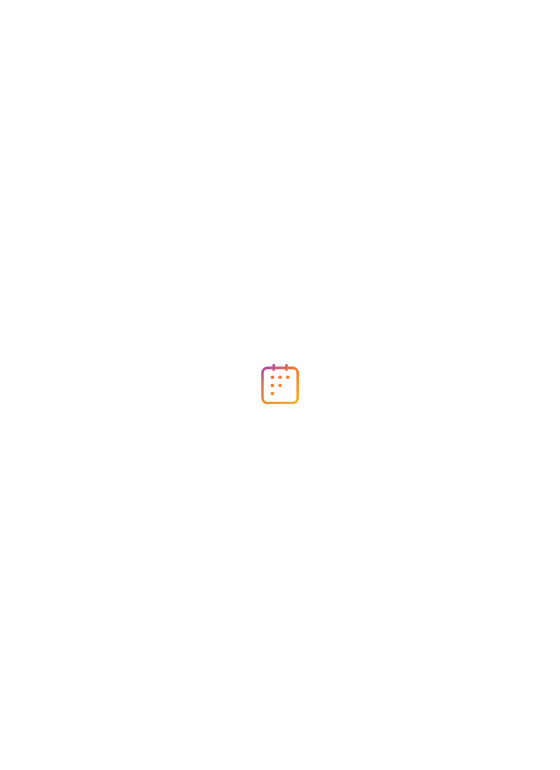 scroll, scrollTop: 0, scrollLeft: 0, axis: both 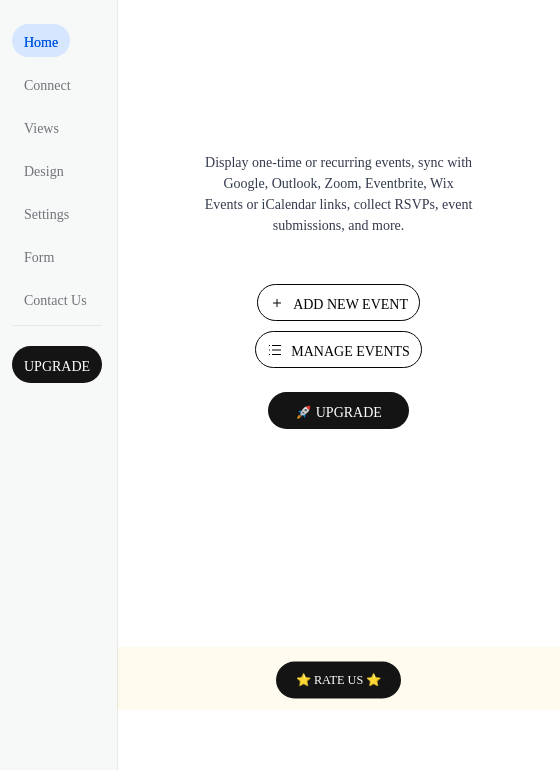 click on "Manage Events" at bounding box center [338, 349] 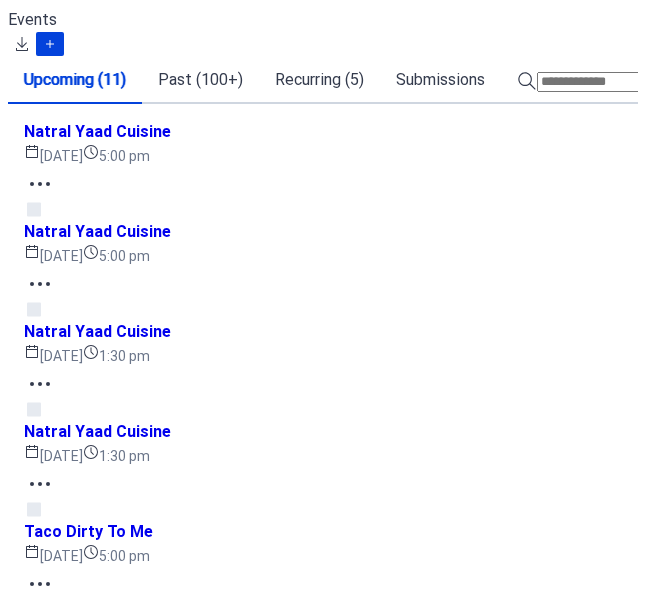 scroll, scrollTop: 0, scrollLeft: 0, axis: both 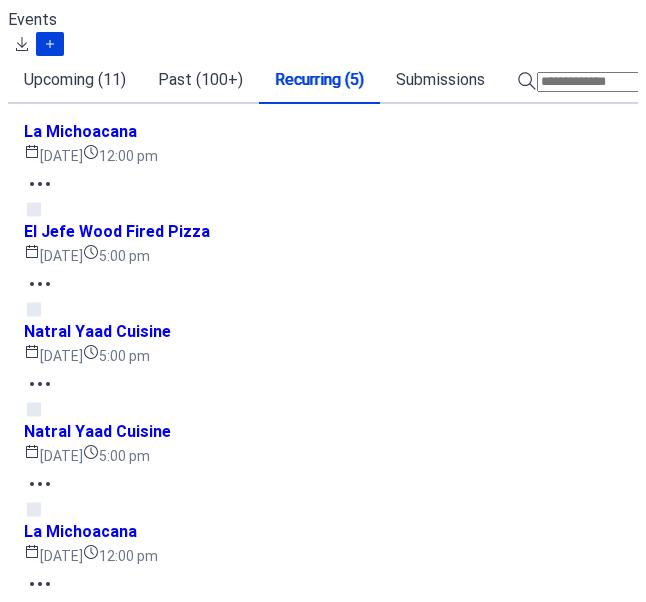 click on "Events Upcoming  (11) Past  (100+) Recurring  (5) Submissions  Natral Yaad Cuisine Wednesday, July 2, 2025 5:00 pm Natral Yaad Cuisine Thursday, July 3, 2025 5:00 pm Natral Yaad Cuisine Friday, July 4, 2025 1:30 pm Natral Yaad Cuisine Saturday, July 5, 2025 1:30 pm Taco Dirty To Me Wednesday, July 9, 2025 5:00 pm Natral Yaad Cuisine Saturday, July 12, 2025 1:30 pm Natral Yaad Cuisine Wednesday, July 16, 2025 5:00 pm La Michoacana Saturday, July 19, 2025 12:00 pm Taco Dirty To Me Wednesday, July 23, 2025 5:00 pm Silver & Sons Barbeque Saturday, July 26, 2025 11:30 am Natral Yaad Cuisine Wednesday, July 30, 2025 5:00 pm La Michoacana Saturday, May 3, 2025 12:00 pm El Jefe Wood Fired Pizza Wednesday, May 7, 2025 5:00 pm Natral Yaad Cuisine Thursday, July 17, 2025 5:00 pm Natral Yaad Cuisine Friday, July 11, 2025 5:00 pm La Michoacana Sunday, July 6, 2025 12:00 pm Cancel" at bounding box center (323, 688) 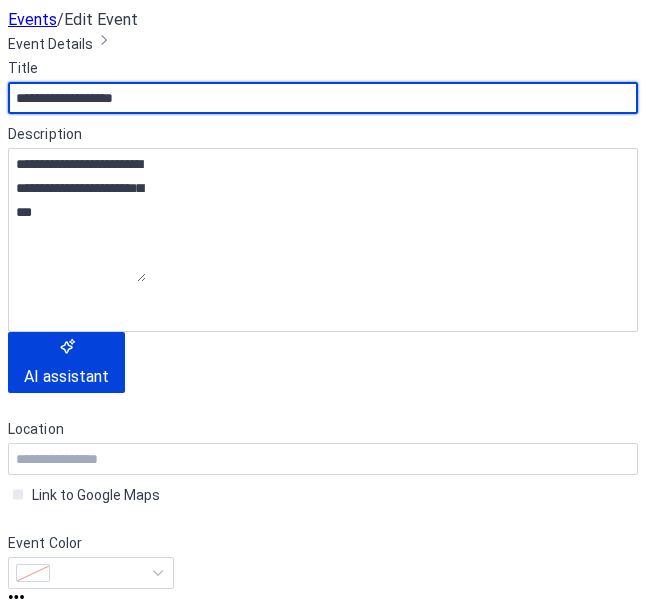 scroll, scrollTop: 0, scrollLeft: 0, axis: both 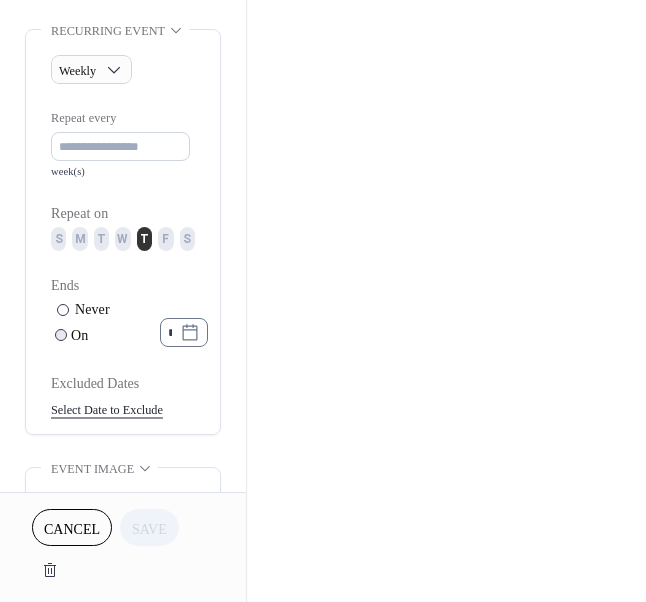 click on "**********" at bounding box center [323, 301] 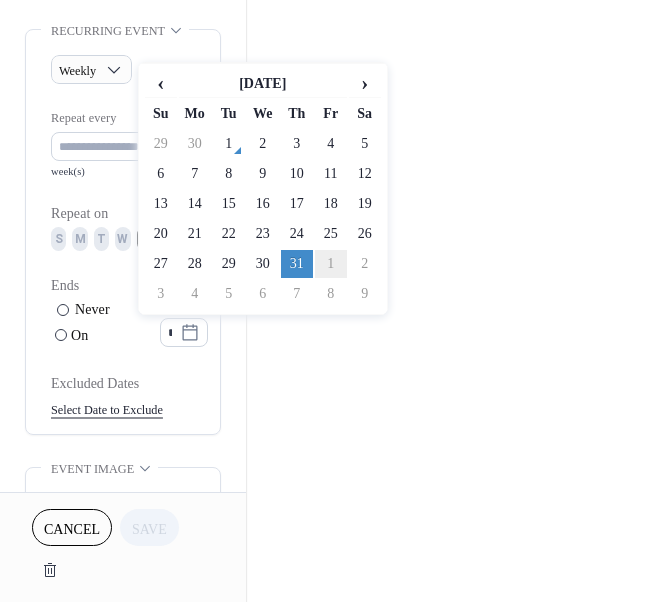 click on "1" at bounding box center [331, 264] 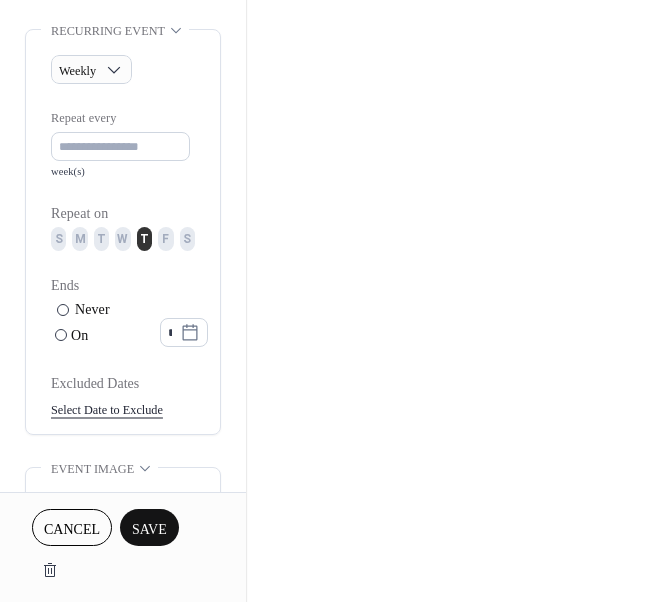 click on "Save" at bounding box center [149, 529] 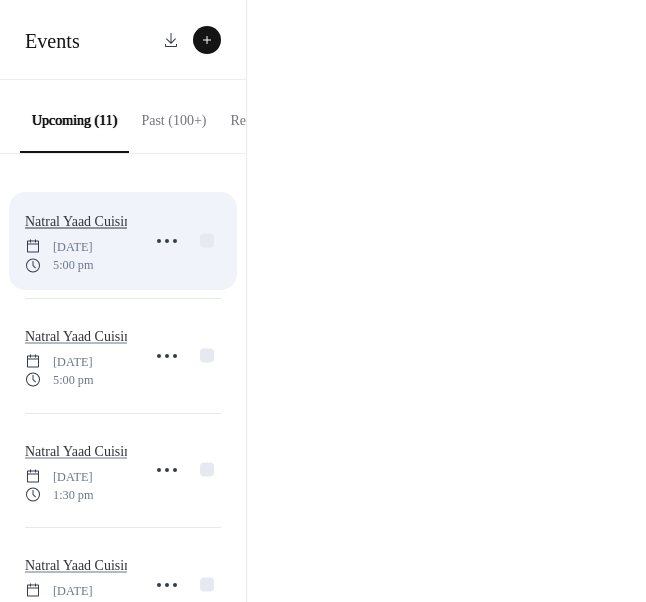 click on "Natral Yaad Cuisine" at bounding box center [81, 221] 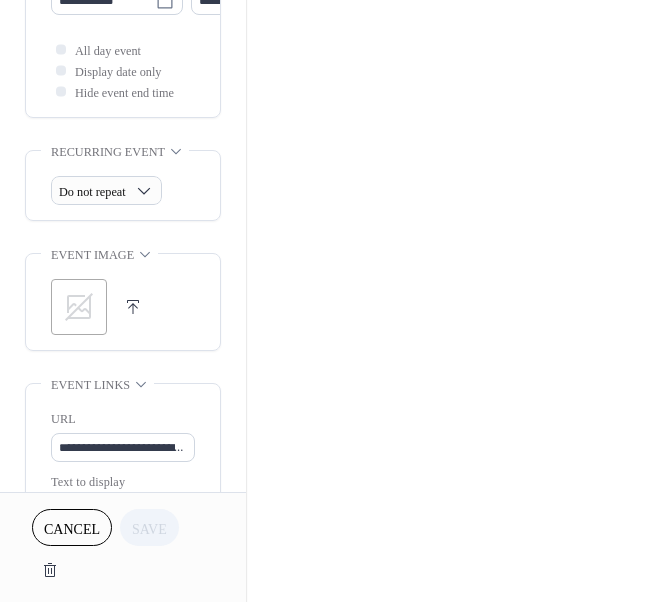 scroll, scrollTop: 826, scrollLeft: 0, axis: vertical 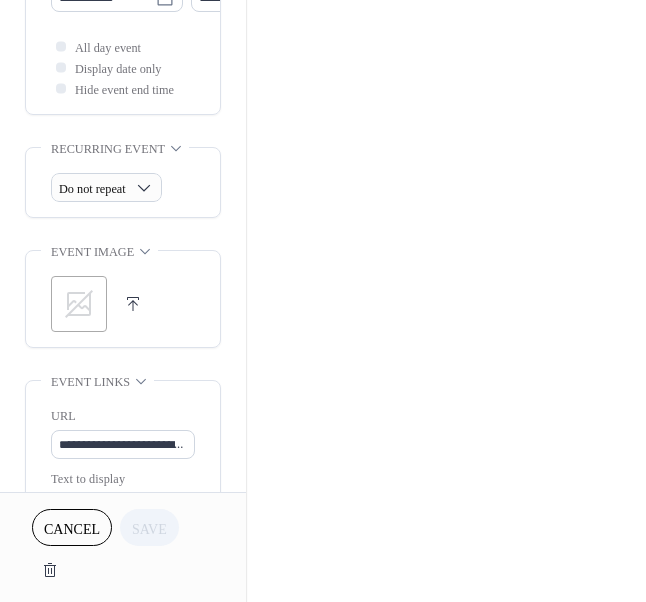 click on "Cancel" at bounding box center [72, 529] 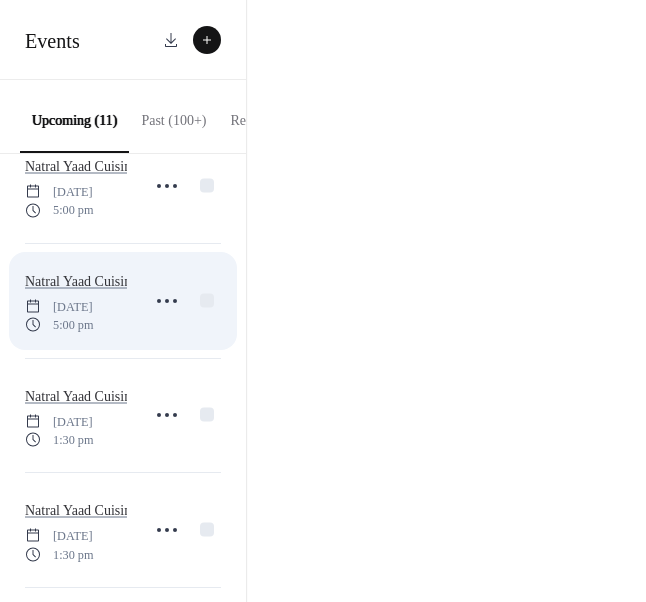 scroll, scrollTop: 65, scrollLeft: 0, axis: vertical 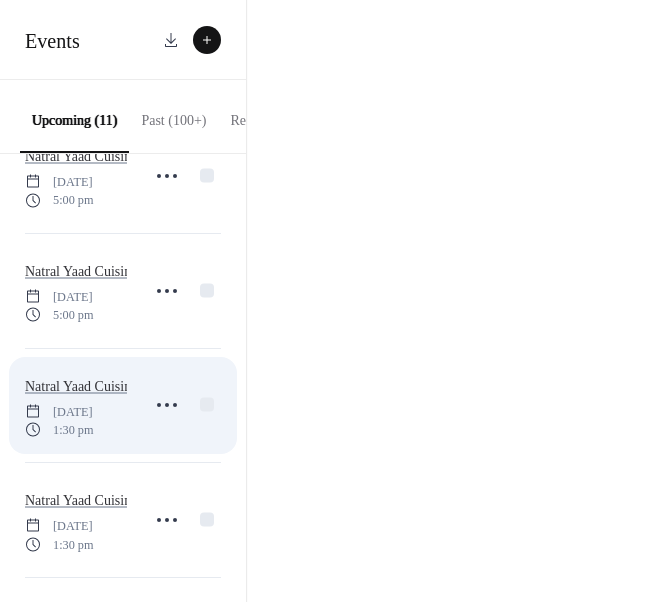 click on "Natral Yaad Cuisine Friday, July 4, 2025 1:30 pm" at bounding box center [76, 406] 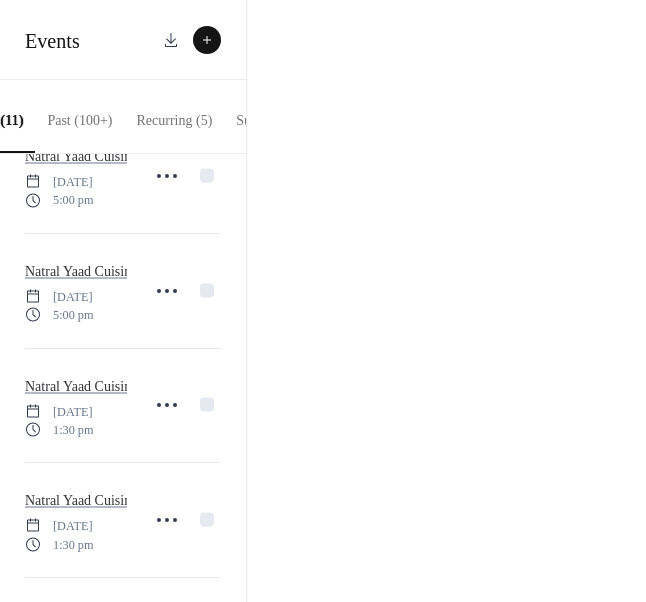 scroll, scrollTop: 0, scrollLeft: 134, axis: horizontal 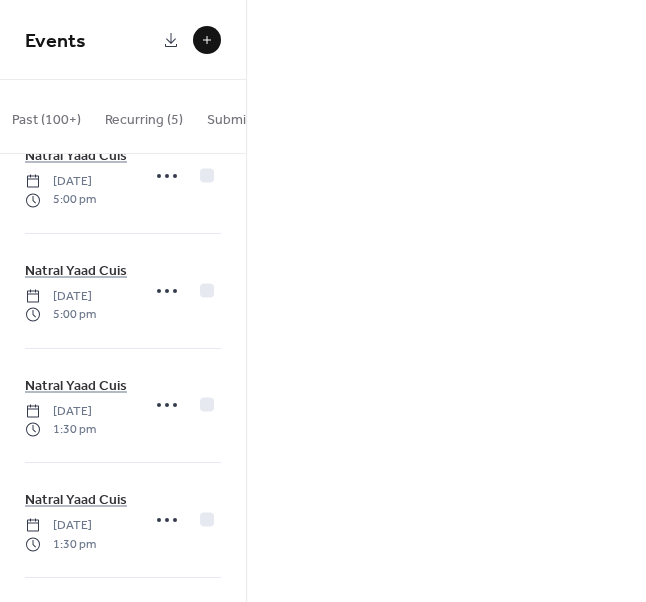 click on "Recurring  (5)" at bounding box center (144, 115) 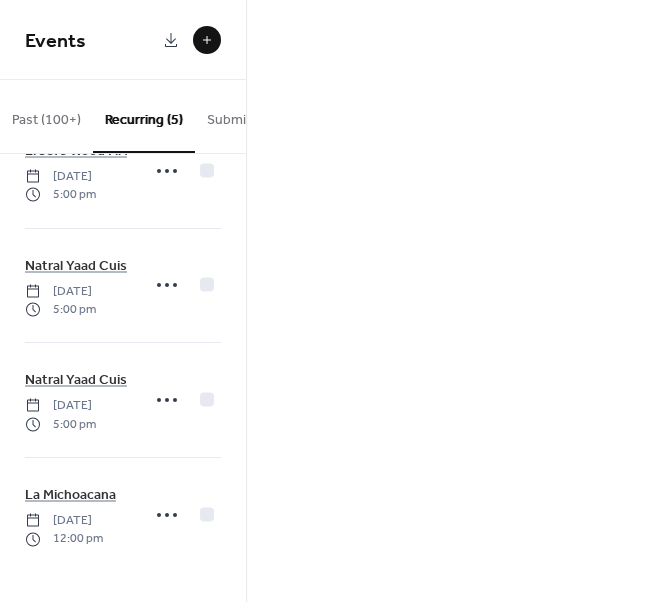scroll, scrollTop: 200, scrollLeft: 0, axis: vertical 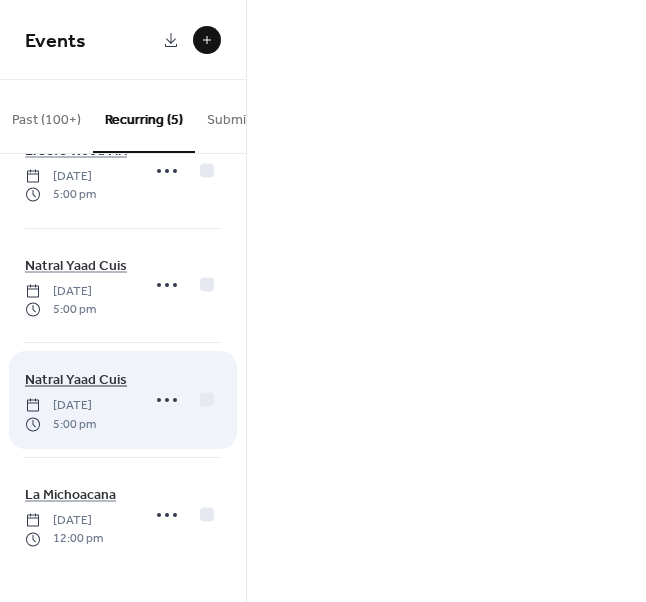 click on "Natral Yaad Cuisine" at bounding box center (85, 380) 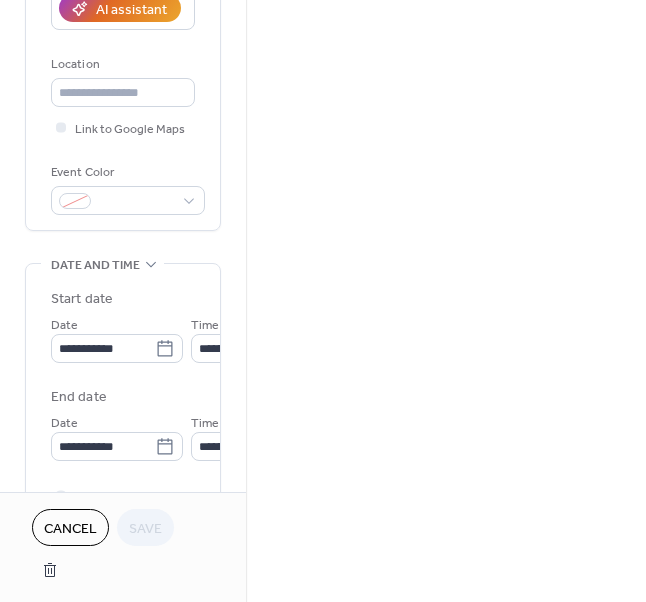 scroll, scrollTop: 381, scrollLeft: 0, axis: vertical 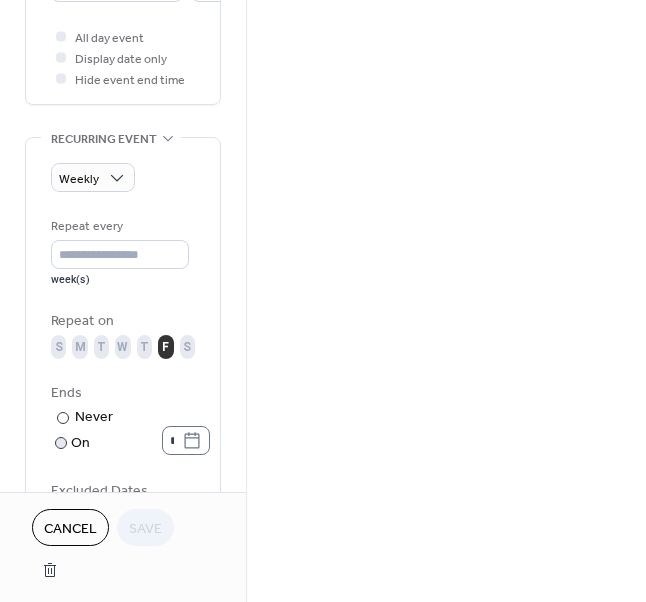 click 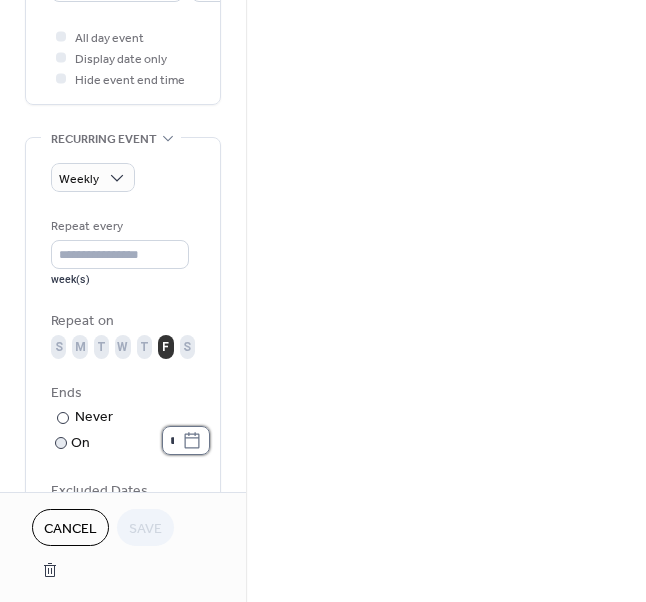 click on "**********" at bounding box center (172, 440) 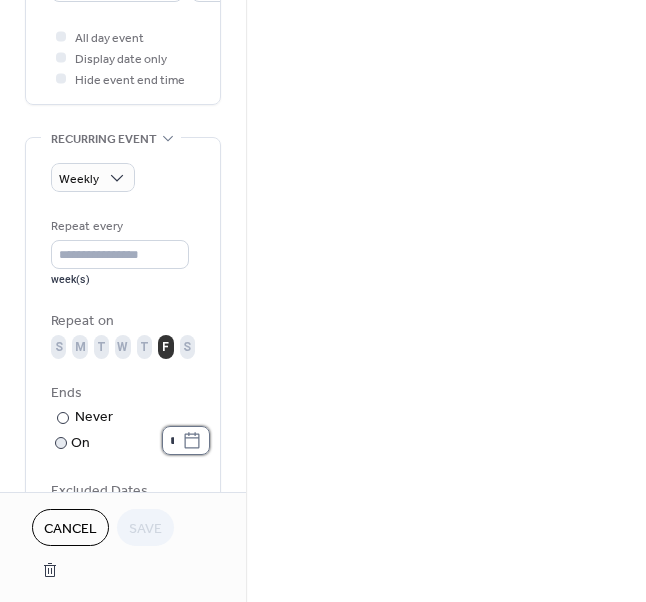 scroll, scrollTop: 0, scrollLeft: 61, axis: horizontal 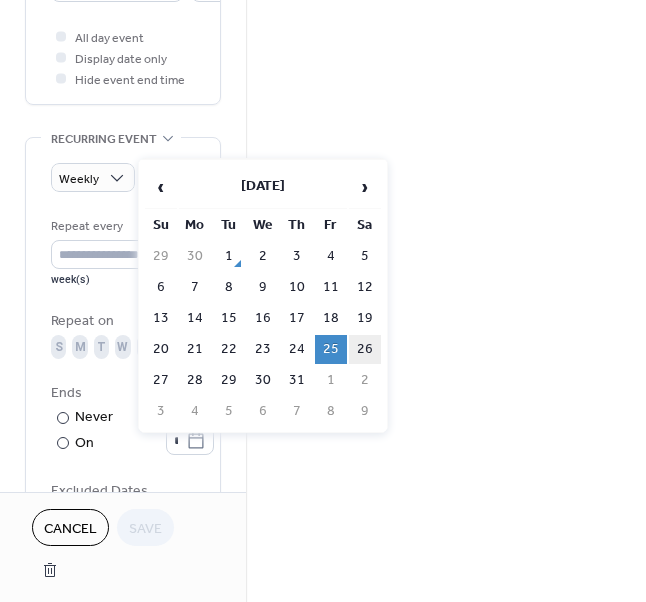 click on "26" at bounding box center (365, 349) 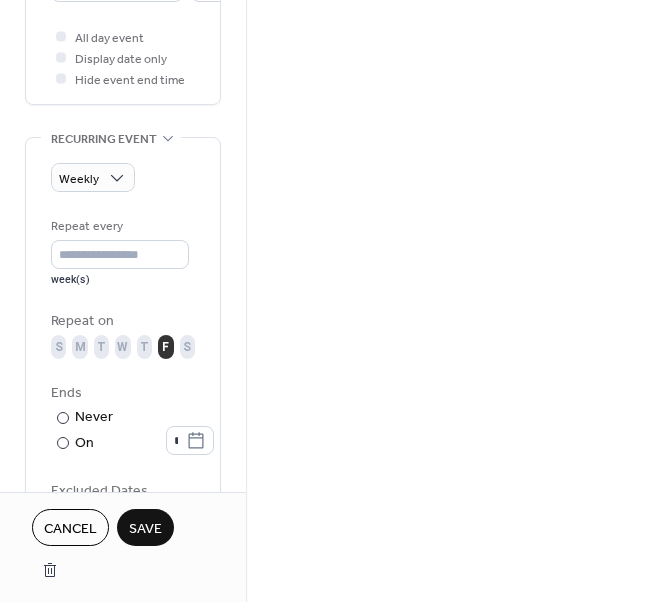 click on "Save" at bounding box center [145, 529] 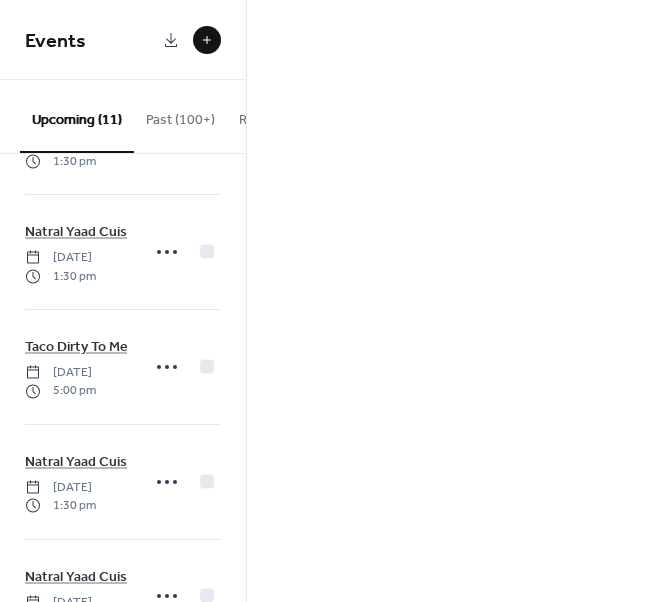 scroll, scrollTop: 335, scrollLeft: 0, axis: vertical 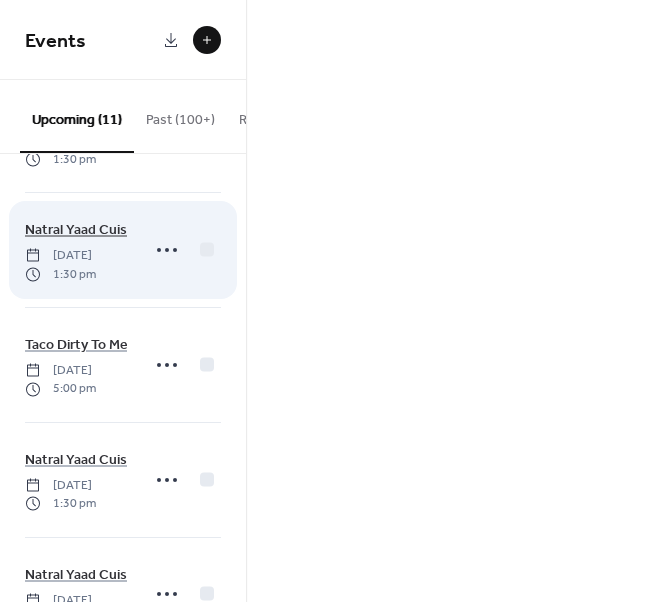 click on "Natral Yaad Cuisine" at bounding box center (85, 230) 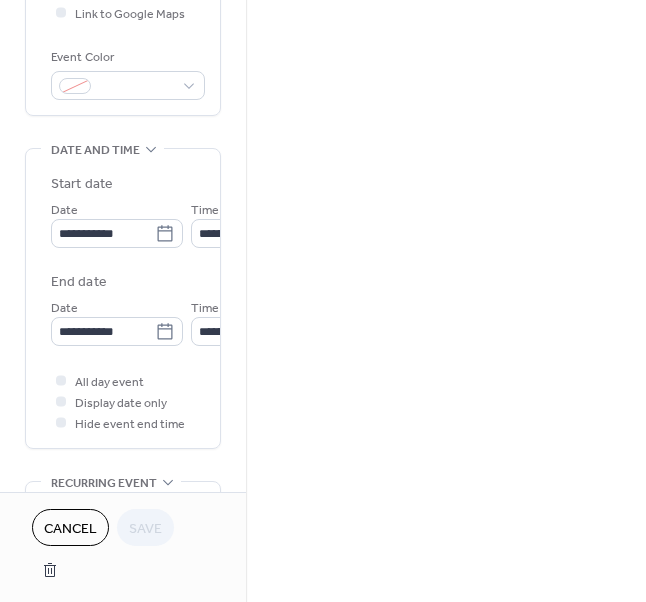 scroll, scrollTop: 513, scrollLeft: 0, axis: vertical 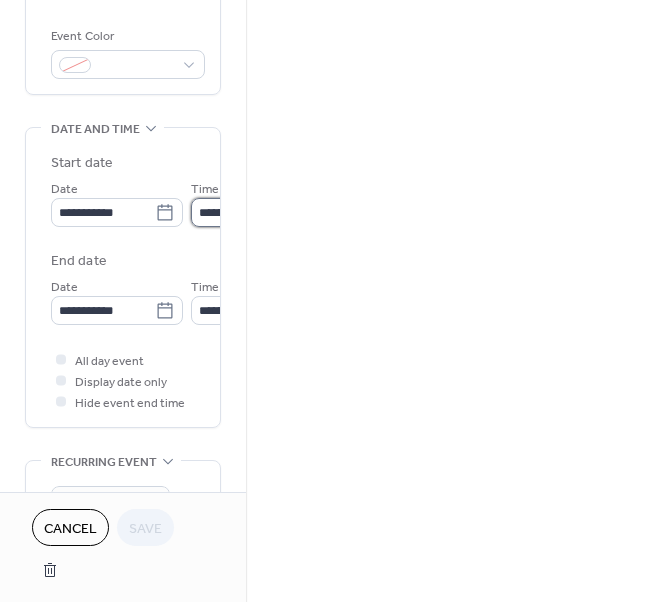 click on "*******" at bounding box center (246, 212) 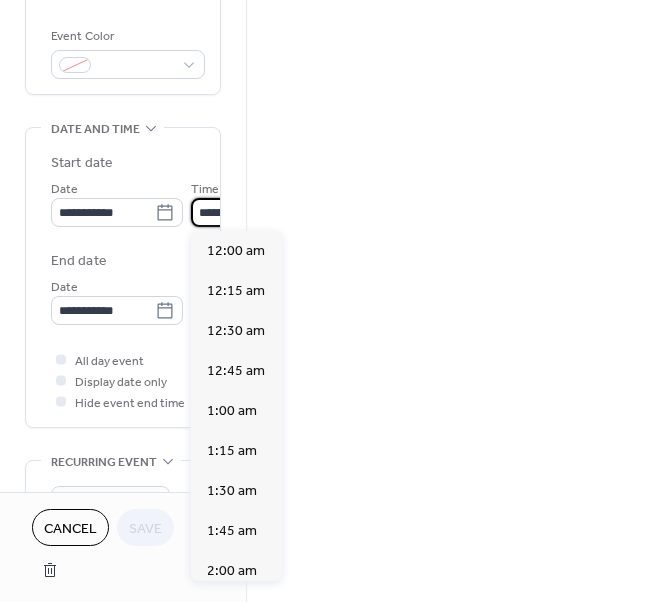 scroll, scrollTop: 2187, scrollLeft: 0, axis: vertical 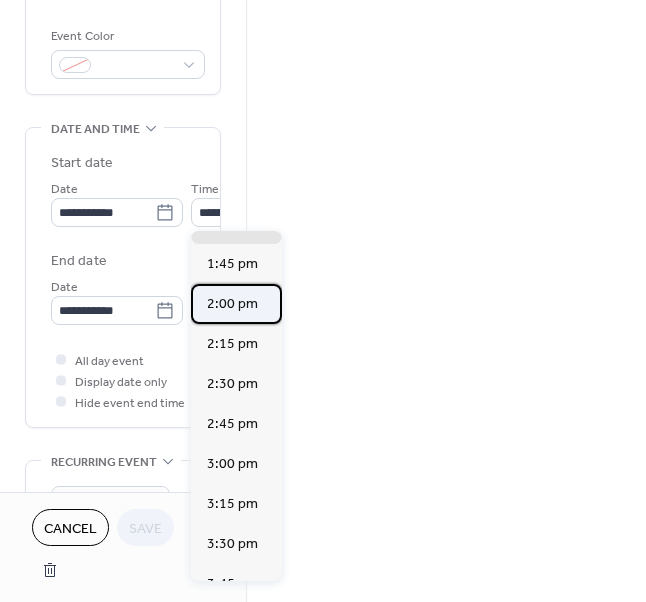 click on "2:00 pm" at bounding box center [232, 304] 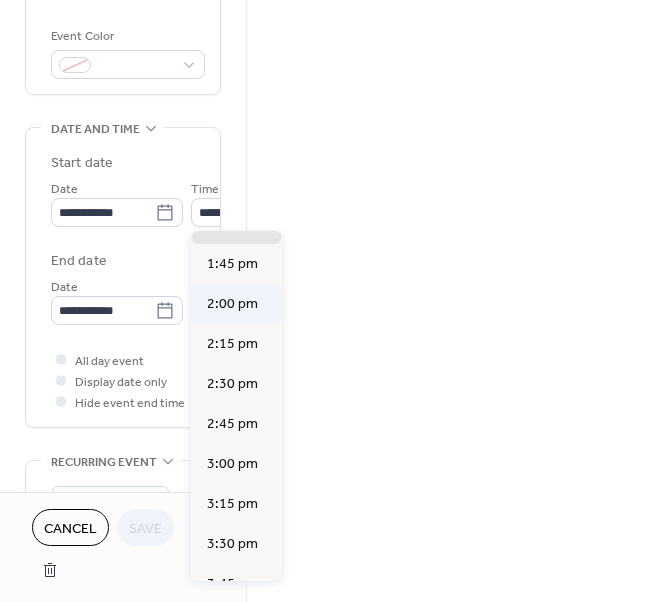 type on "*******" 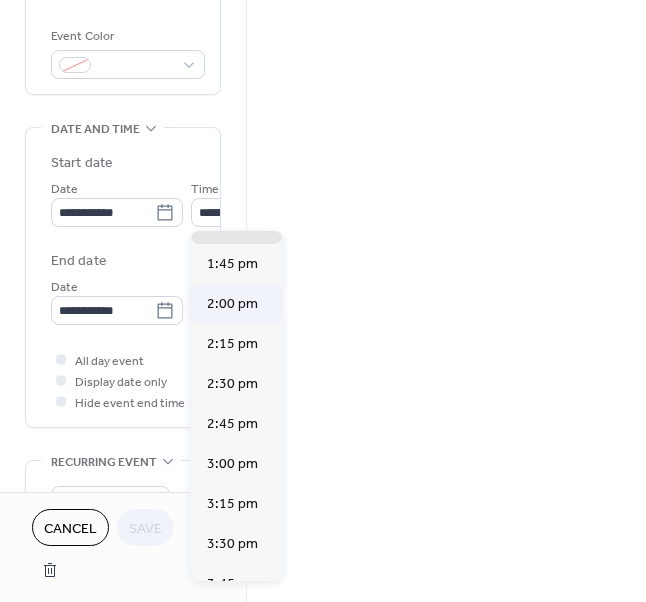 type on "*******" 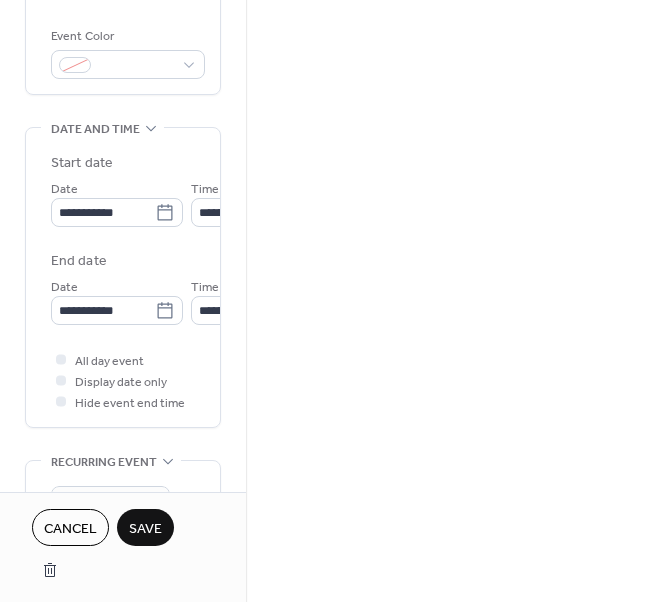 click on "Save" at bounding box center (145, 529) 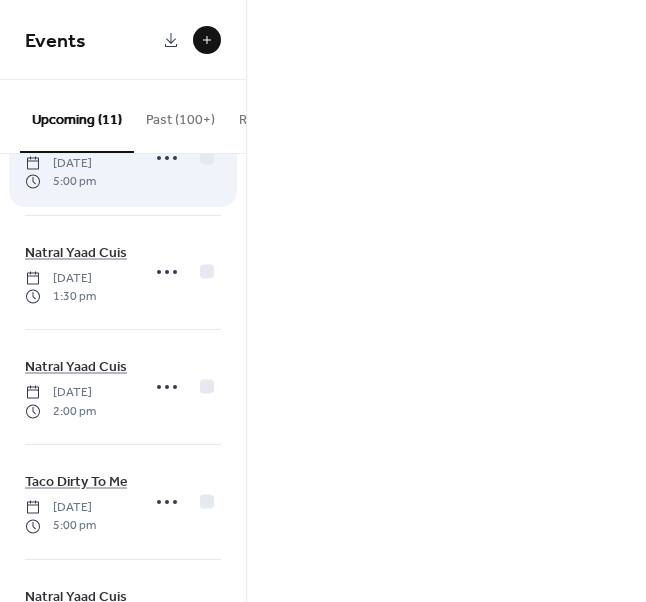 scroll, scrollTop: 200, scrollLeft: 0, axis: vertical 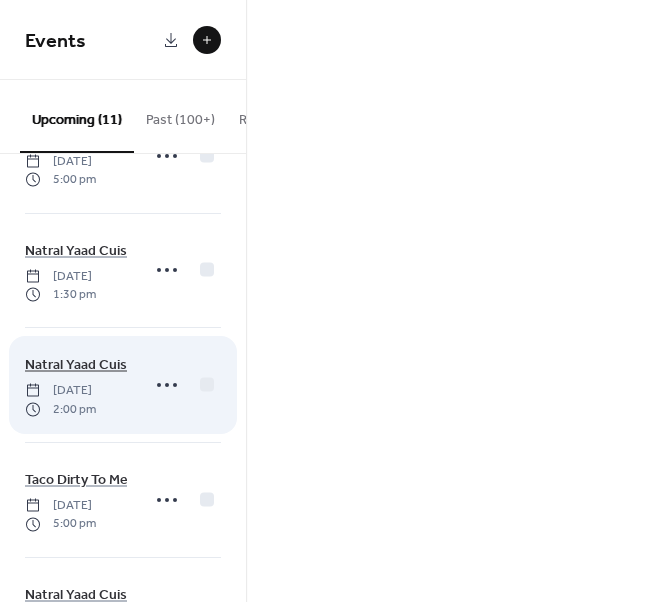 click on "Natral Yaad Cuisine" at bounding box center [85, 365] 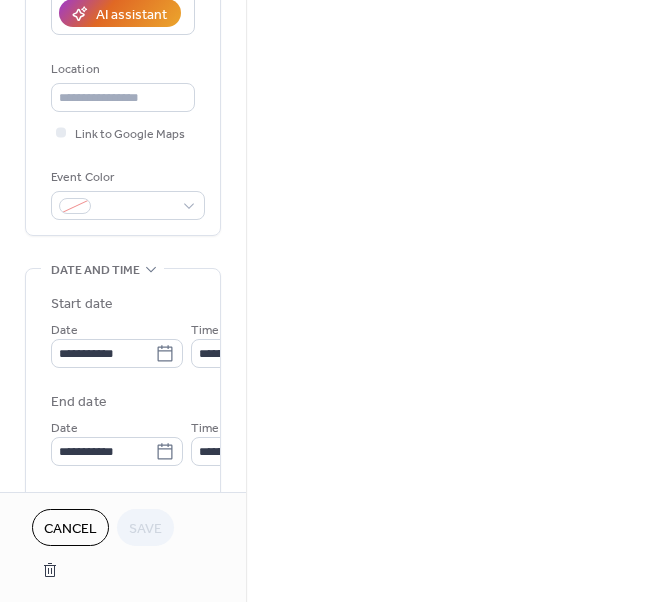 scroll, scrollTop: 374, scrollLeft: 0, axis: vertical 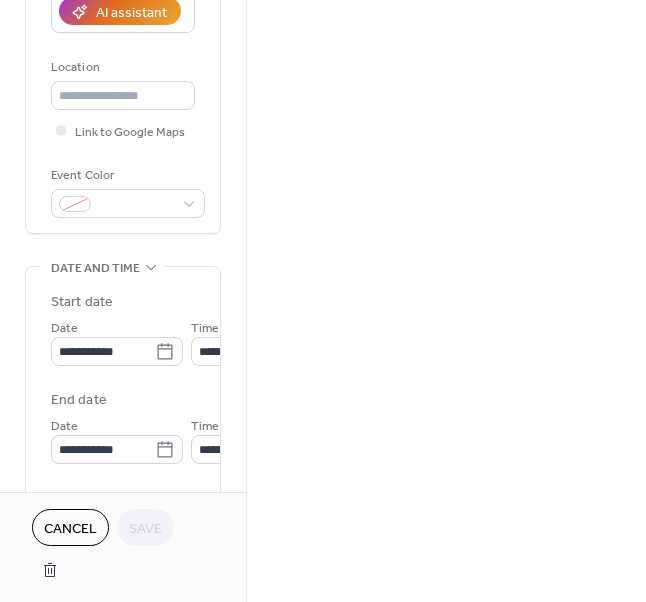 click on "Cancel" at bounding box center [70, 529] 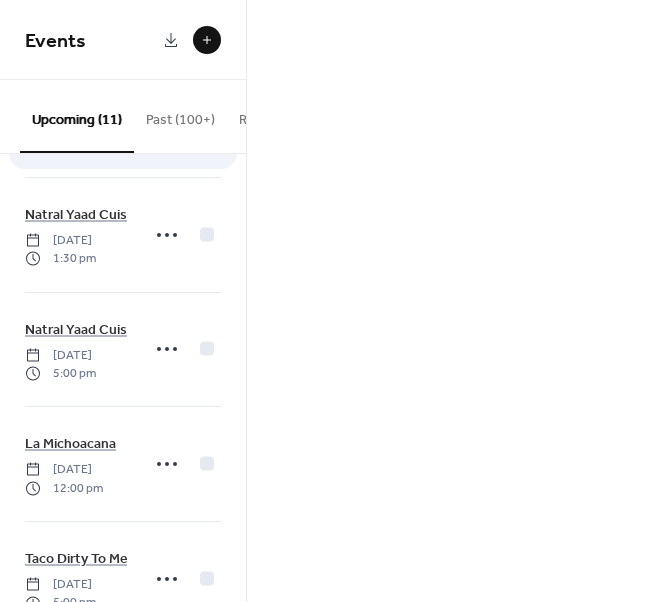 scroll, scrollTop: 583, scrollLeft: 0, axis: vertical 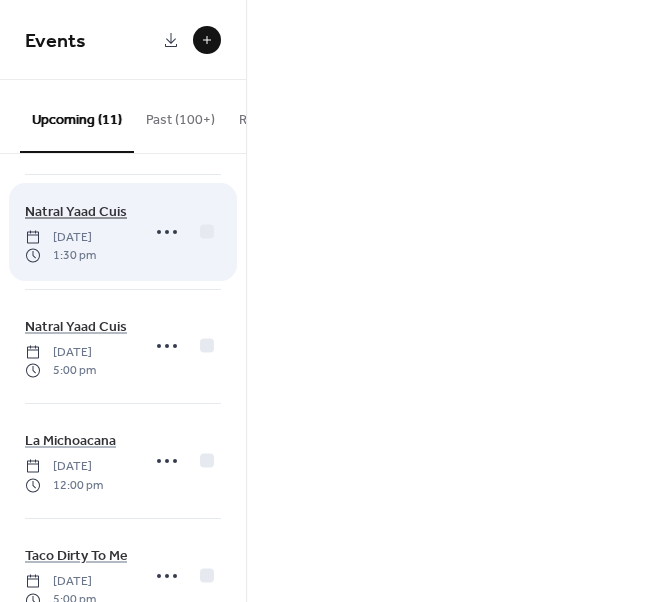 click on "Natral Yaad Cuisine" at bounding box center (85, 211) 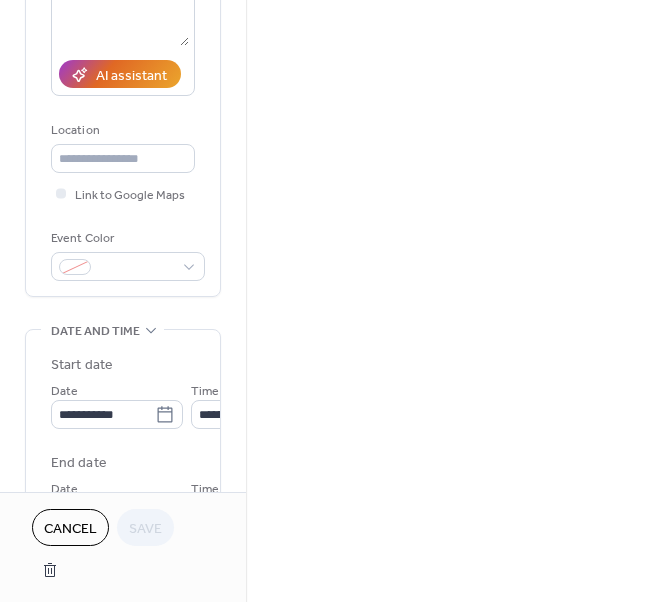 scroll, scrollTop: 347, scrollLeft: 0, axis: vertical 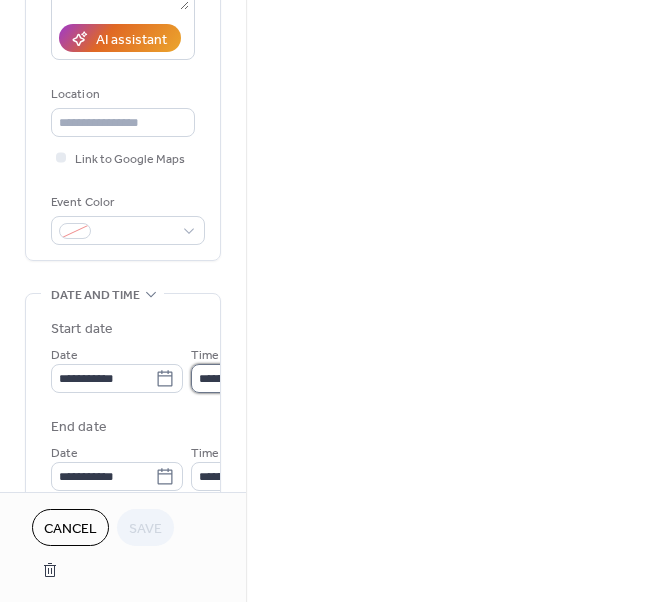 click on "*******" at bounding box center [246, 378] 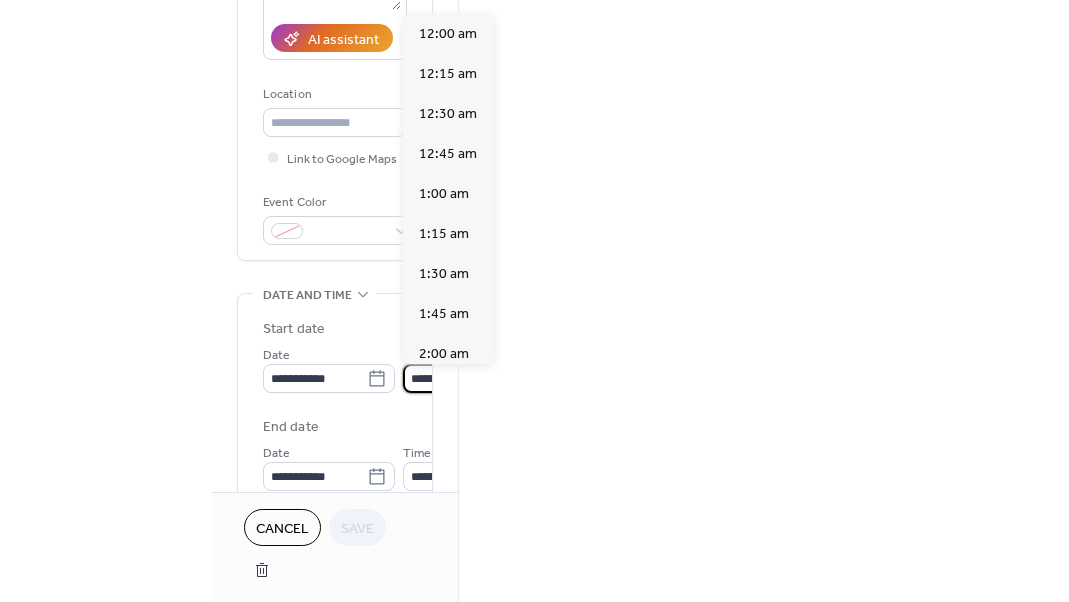 scroll, scrollTop: 2187, scrollLeft: 0, axis: vertical 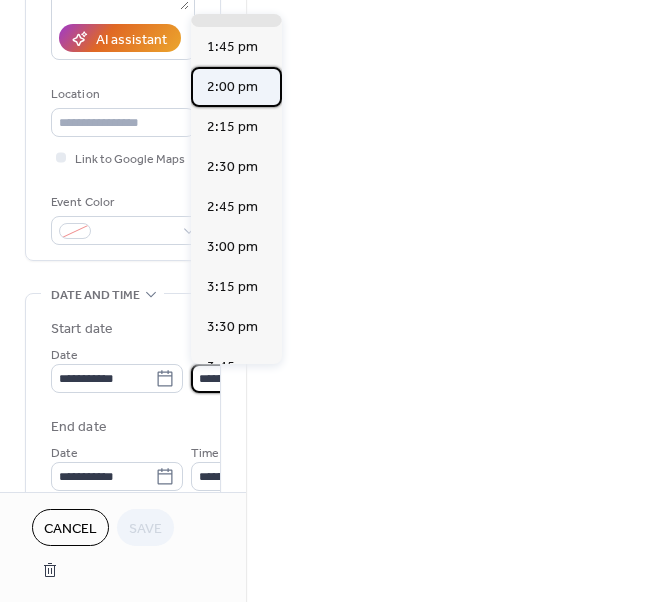 click on "2:00 pm" at bounding box center (232, 87) 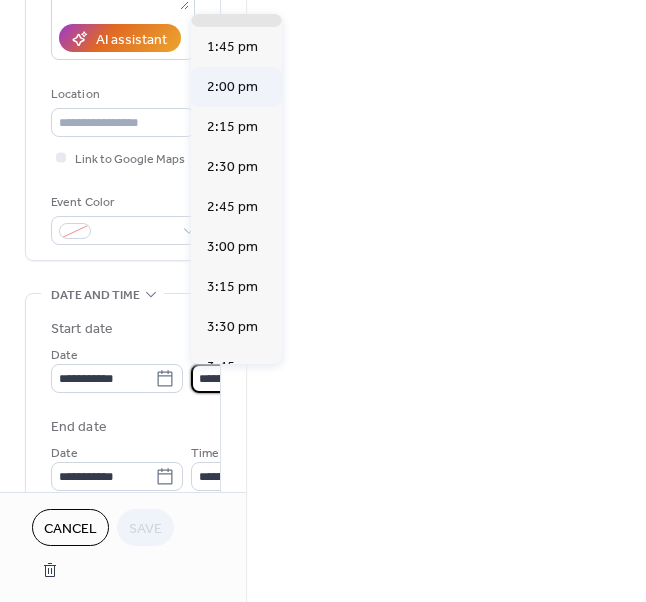 type on "*******" 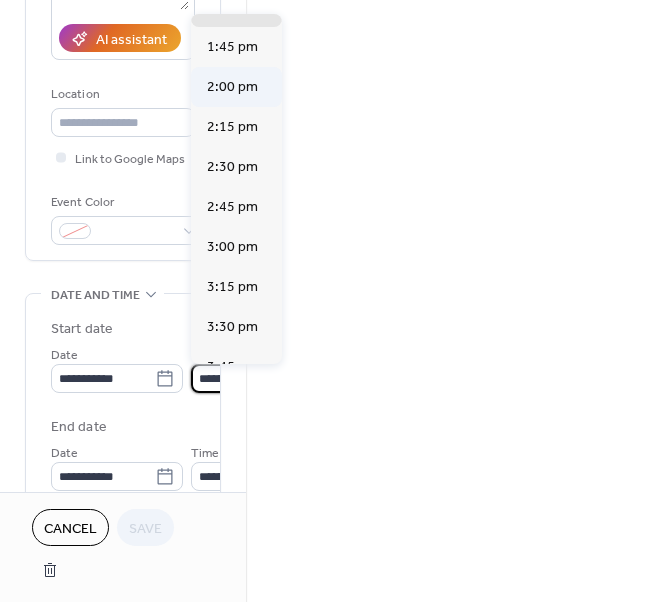type on "*******" 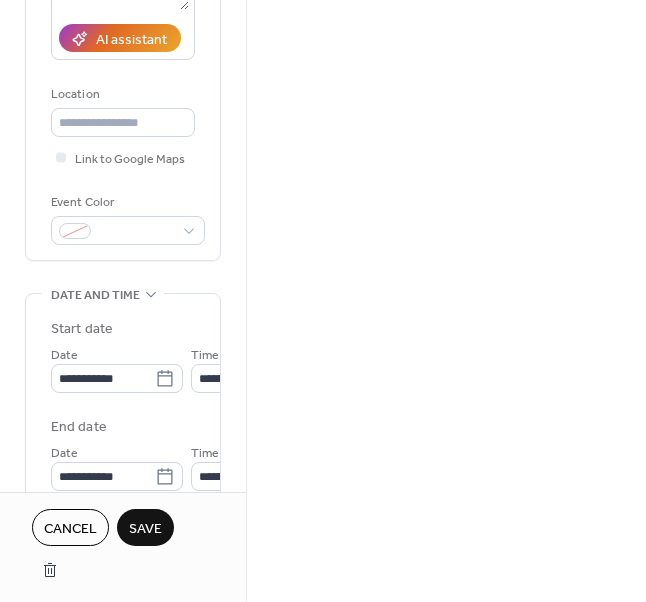 click on "Save" at bounding box center (145, 529) 